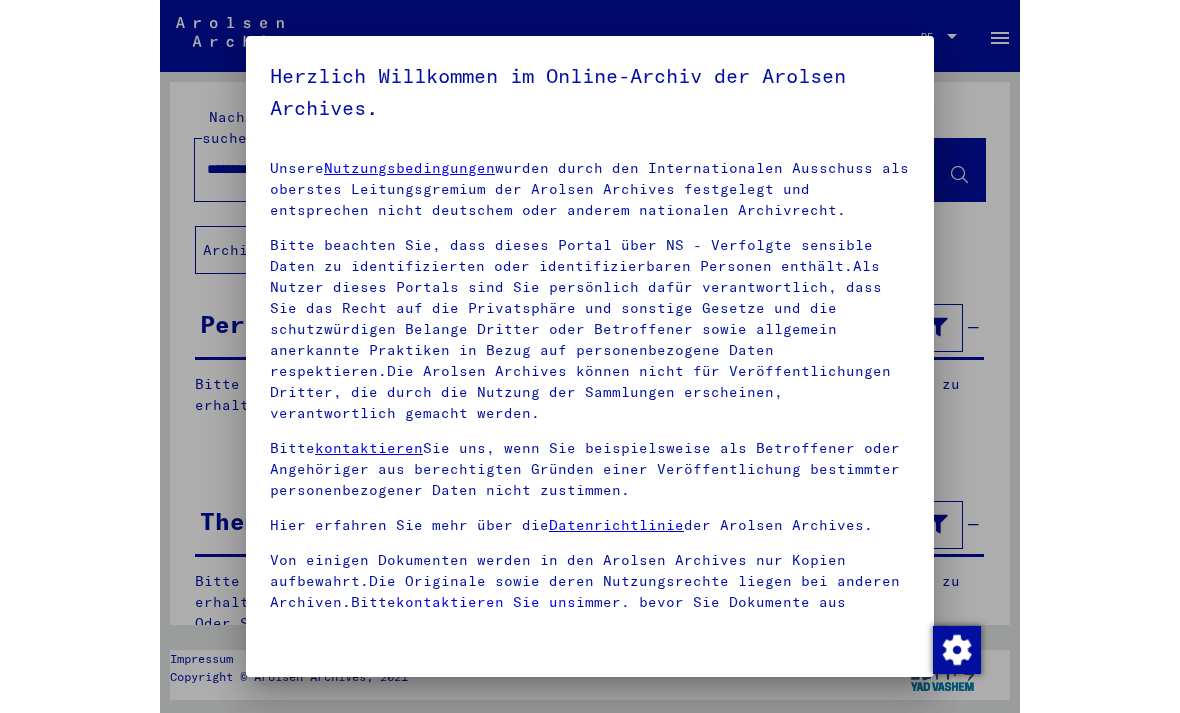 scroll, scrollTop: 0, scrollLeft: 0, axis: both 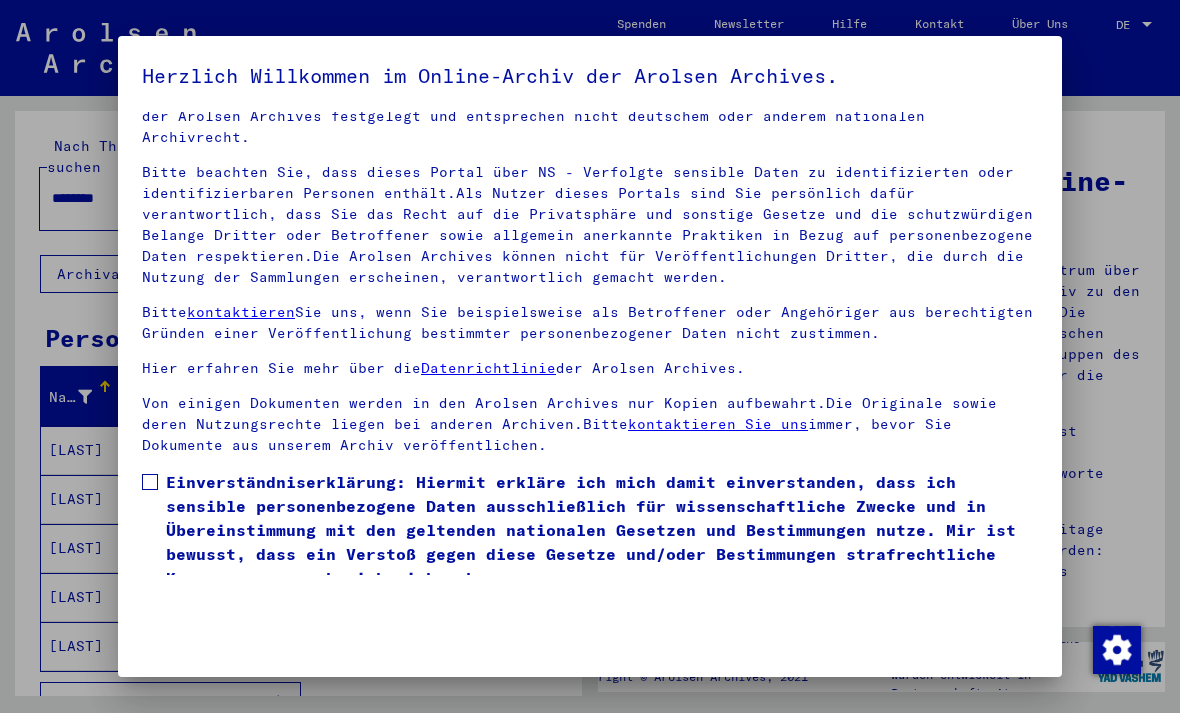 click at bounding box center (150, 482) 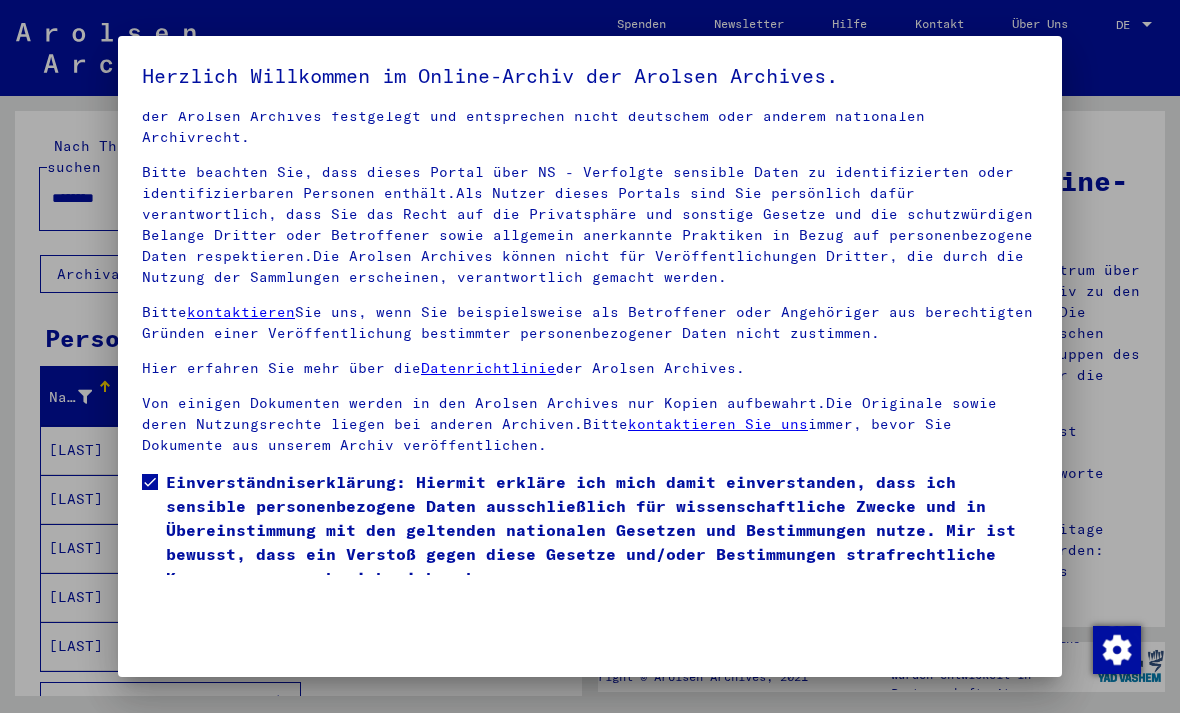 click on "Ich stimme zu" at bounding box center [217, 619] 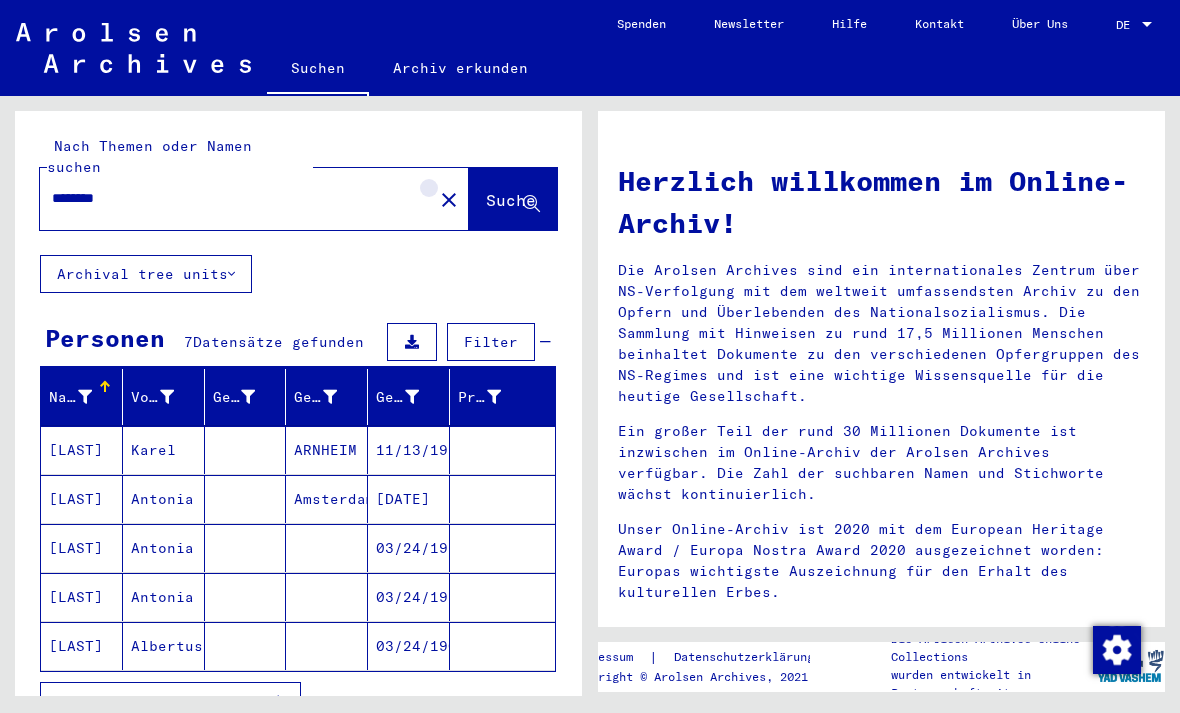 click on "close" 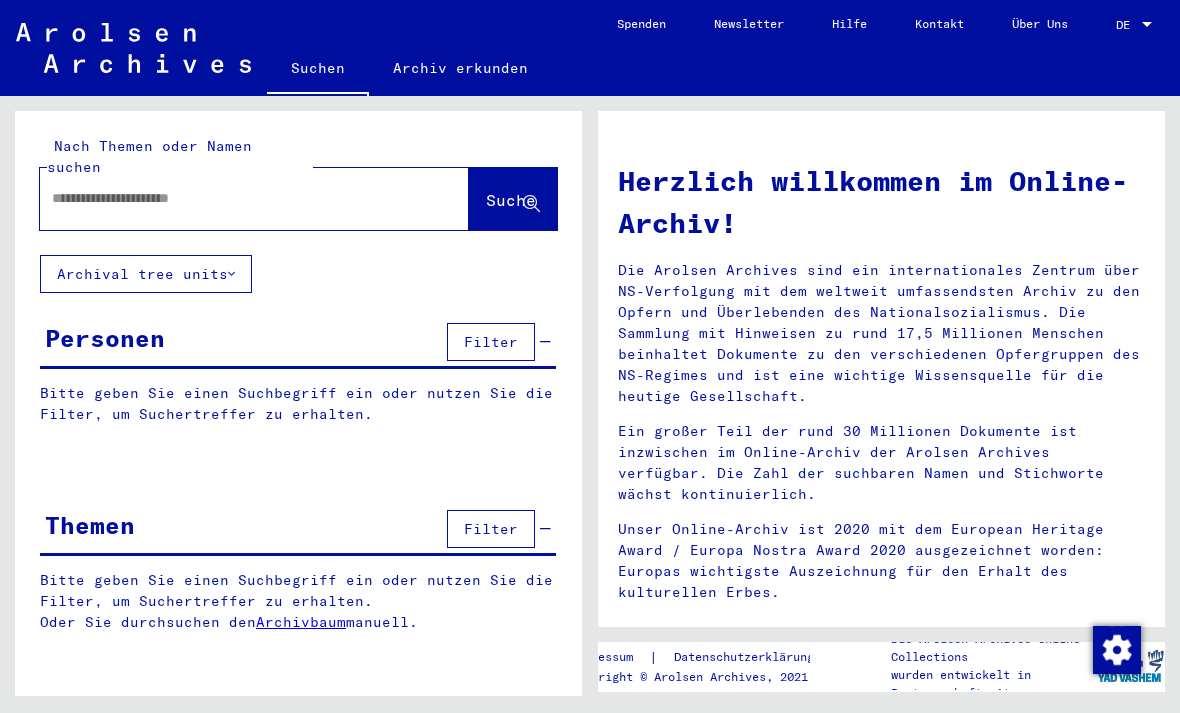 click at bounding box center (230, 198) 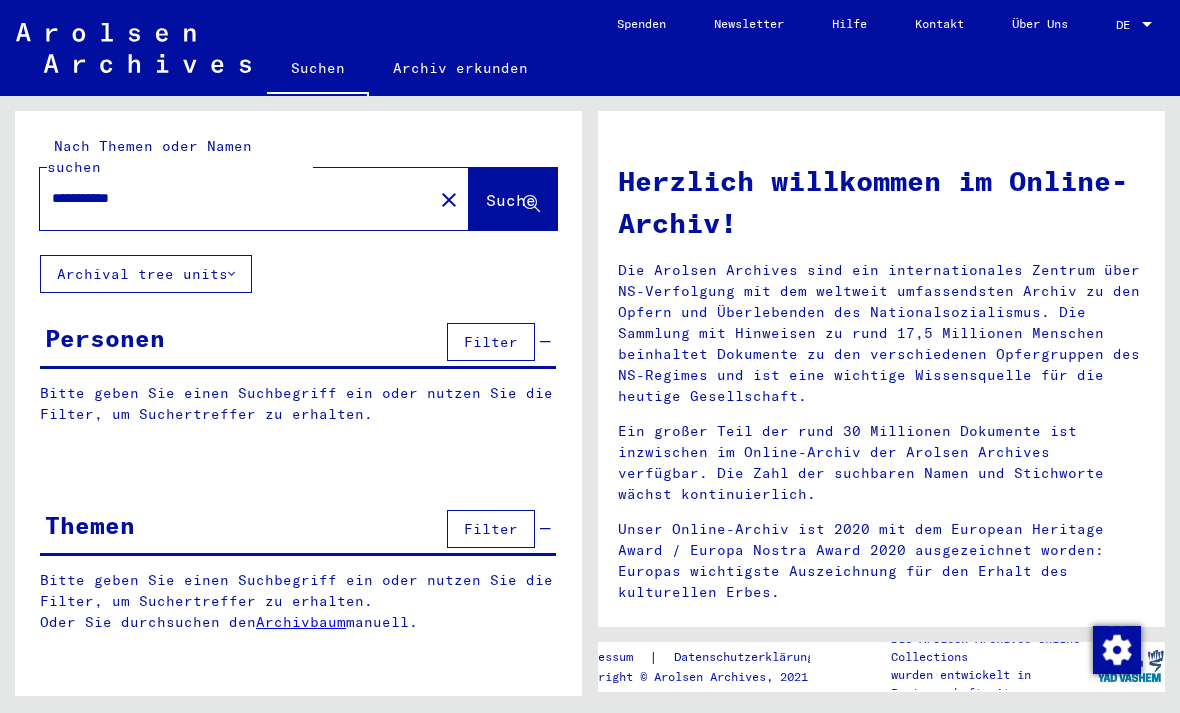 type on "**********" 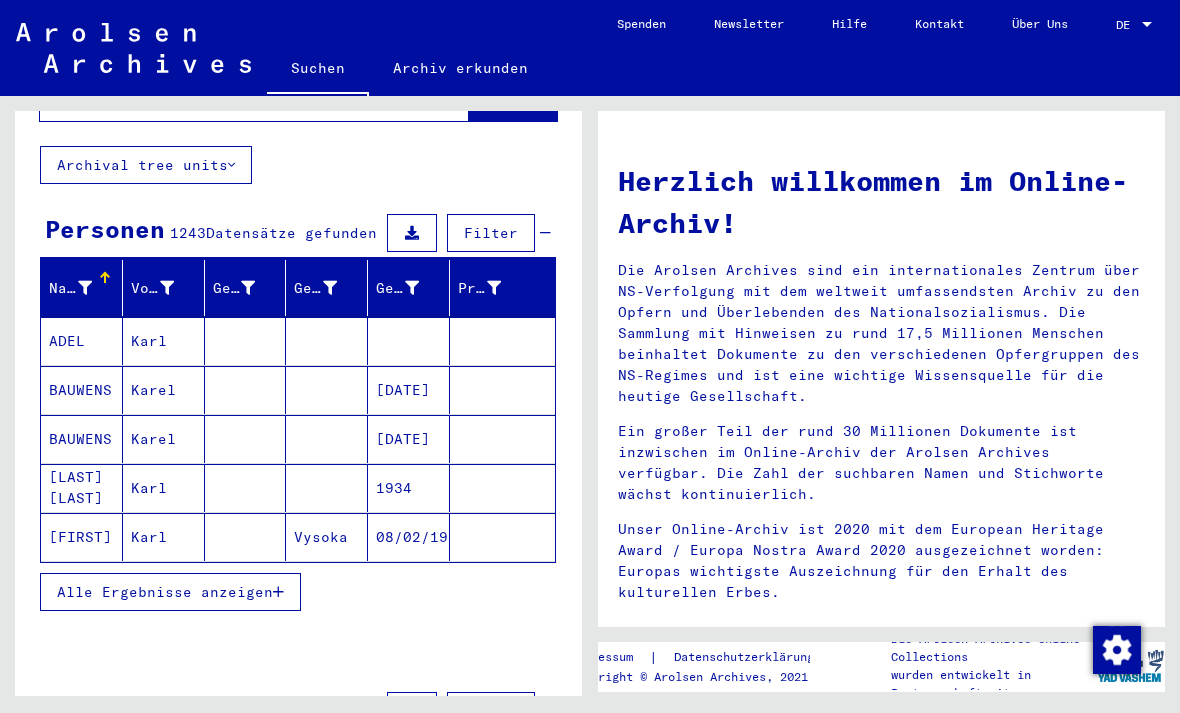 scroll, scrollTop: 115, scrollLeft: 0, axis: vertical 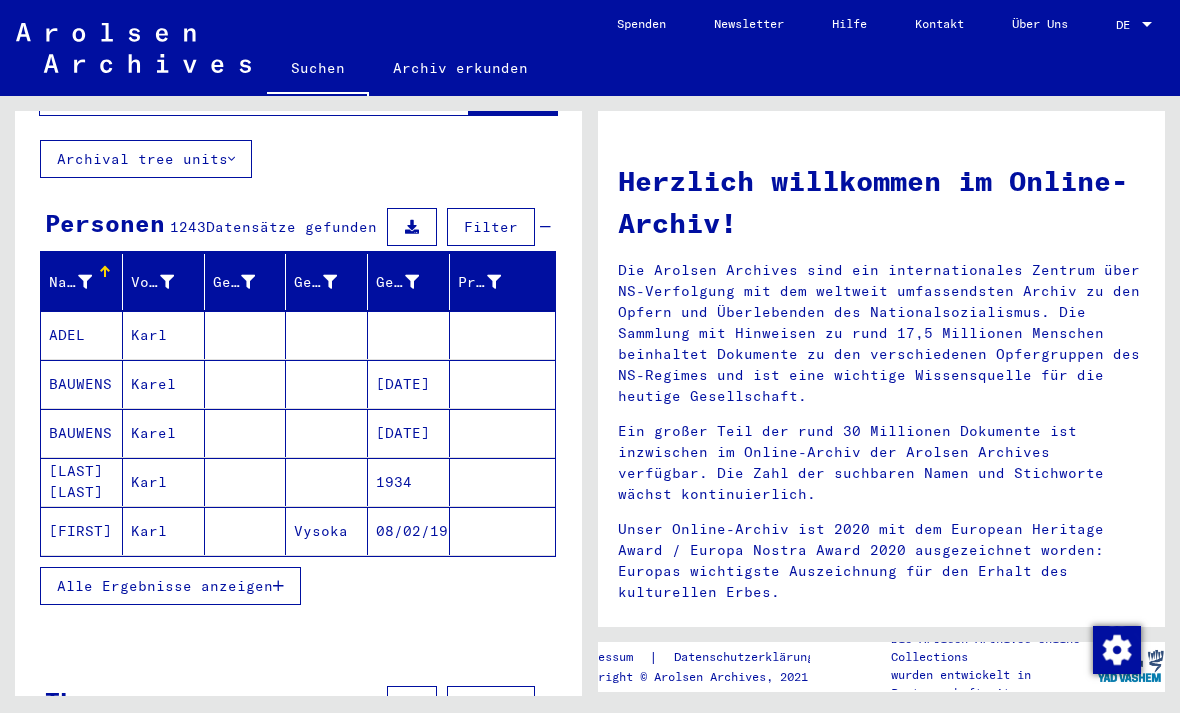 click on "Alle Ergebnisse anzeigen" at bounding box center [165, 586] 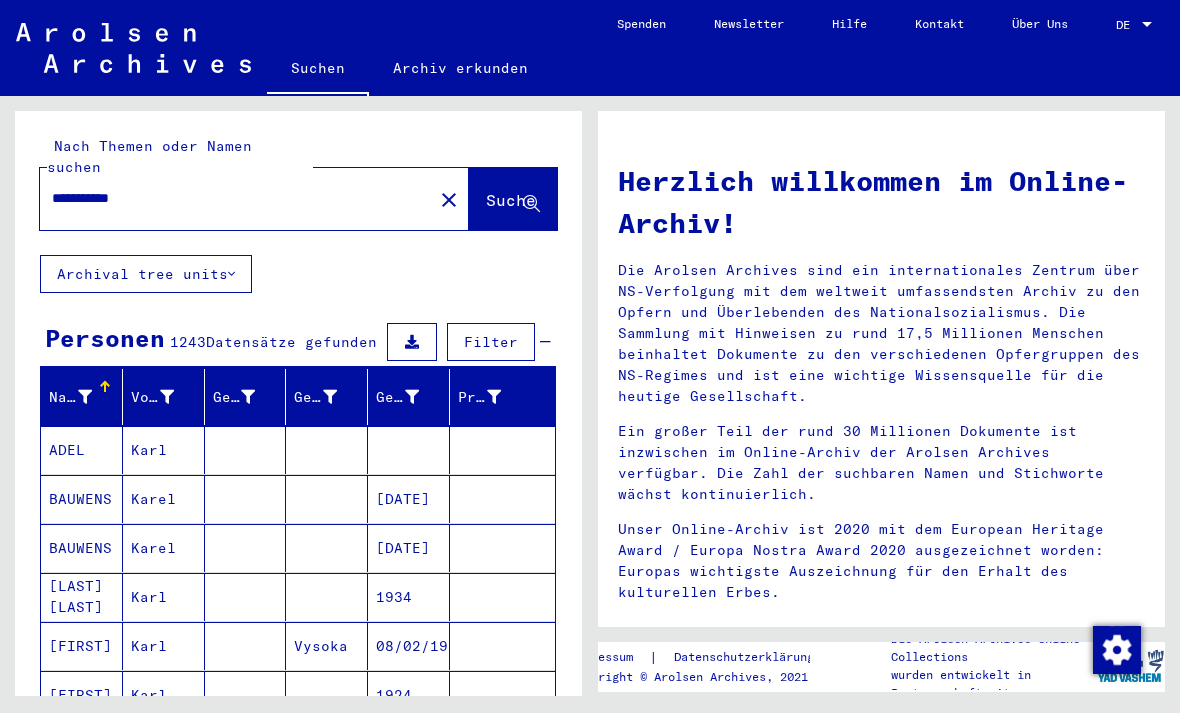 scroll, scrollTop: 0, scrollLeft: 0, axis: both 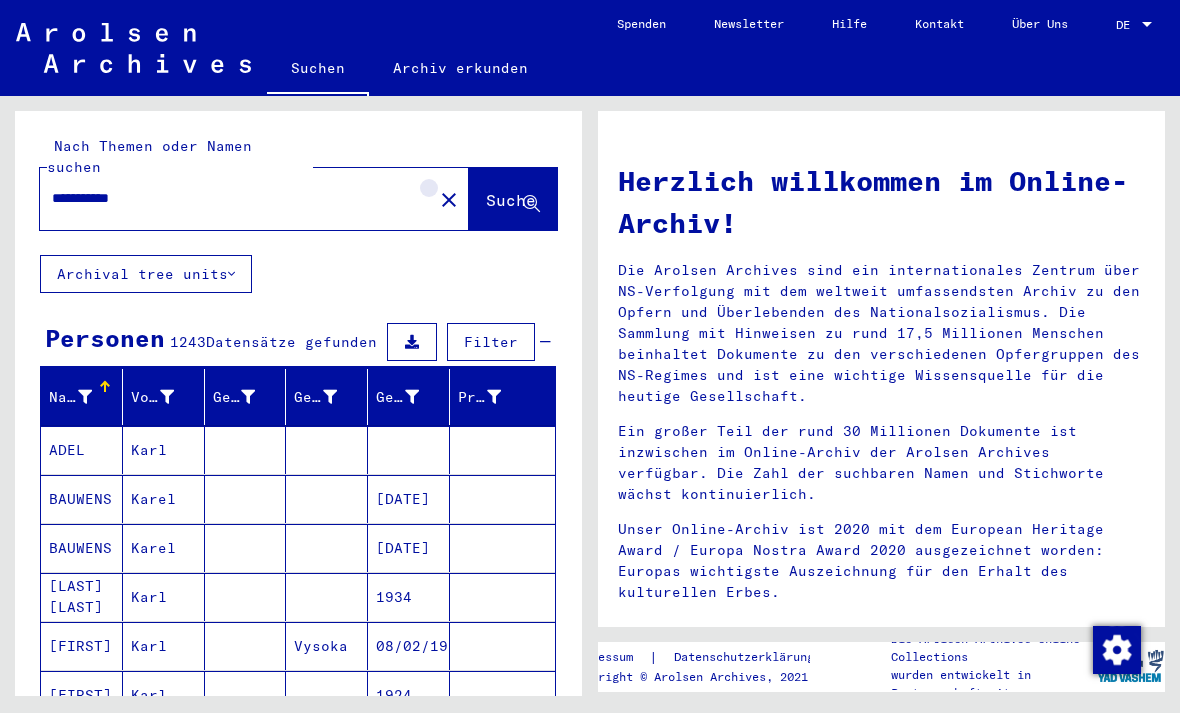 click on "close" 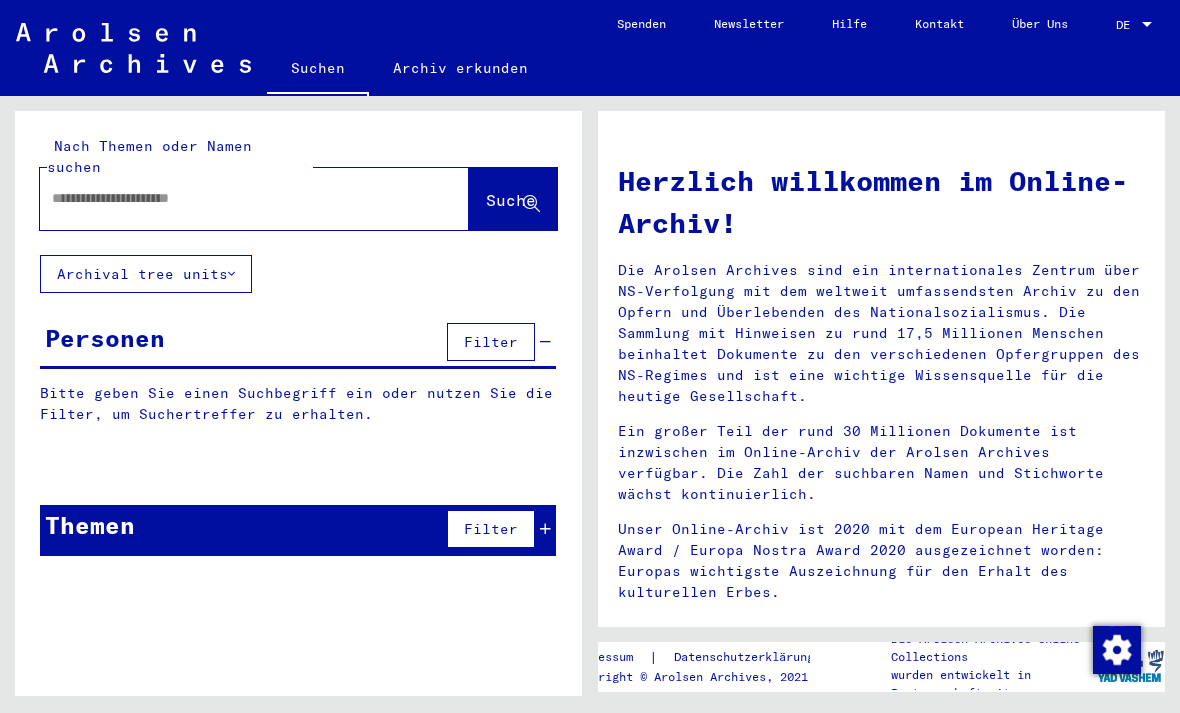 click at bounding box center [230, 198] 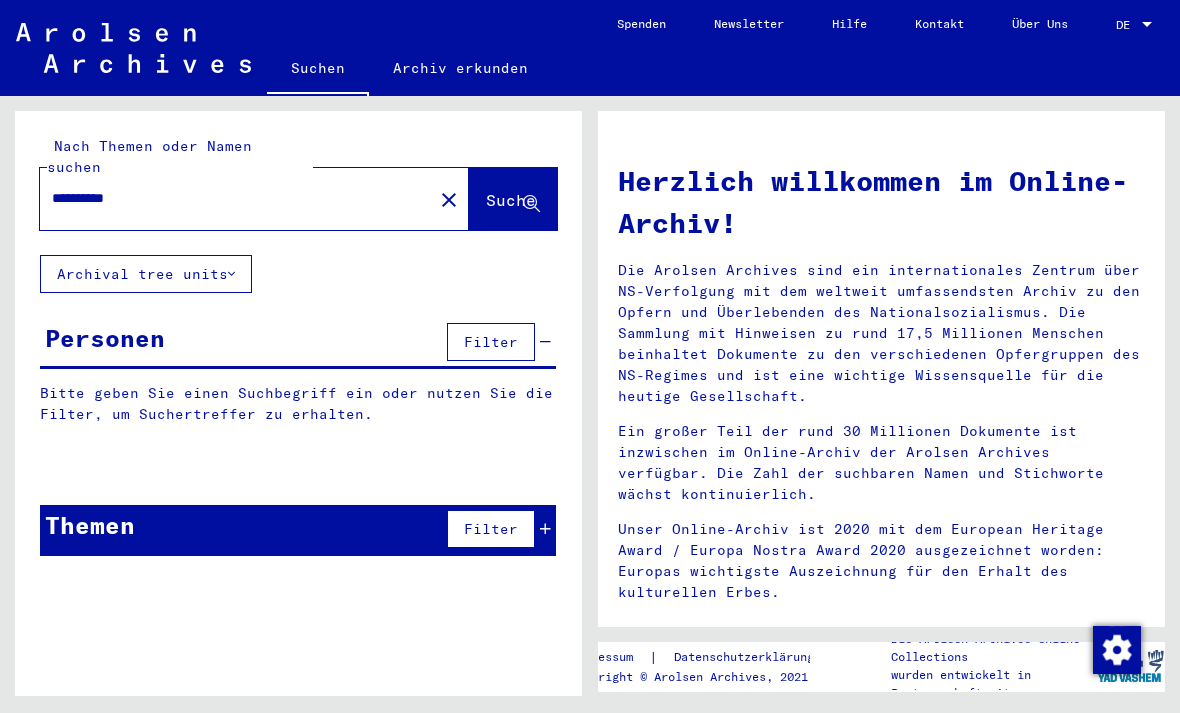 type on "**********" 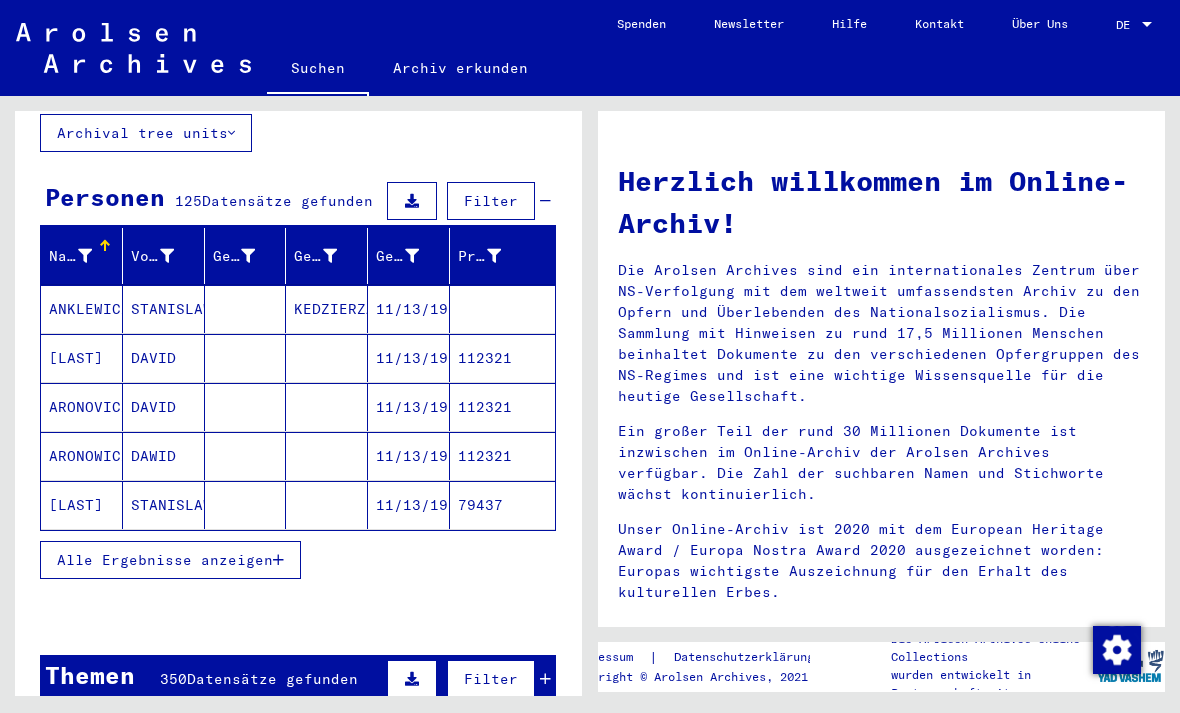 scroll, scrollTop: 149, scrollLeft: 0, axis: vertical 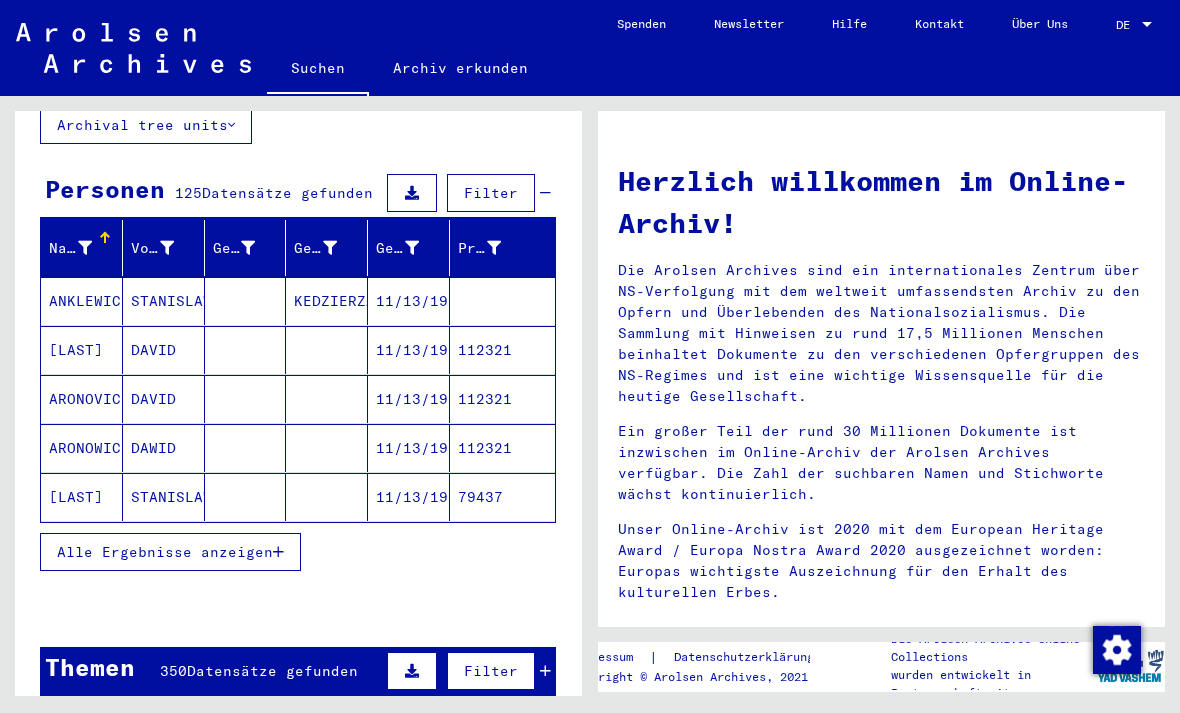 click on "Alle Ergebnisse anzeigen" at bounding box center (165, 552) 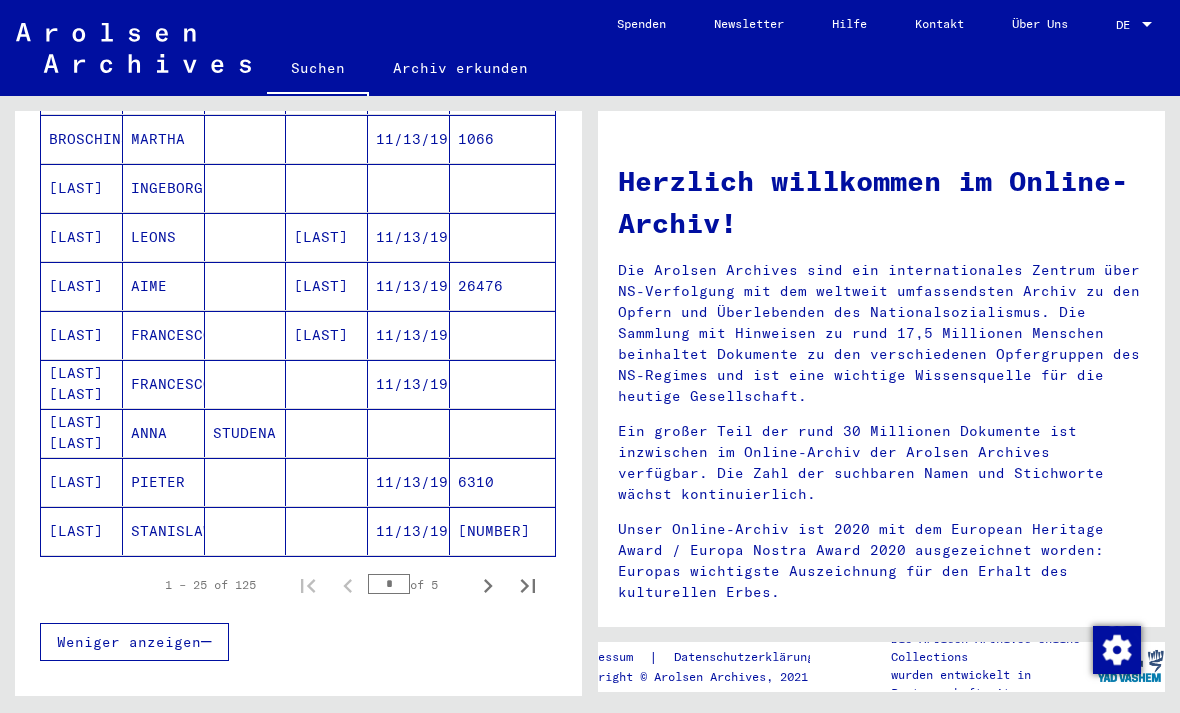 scroll, scrollTop: 1119, scrollLeft: 0, axis: vertical 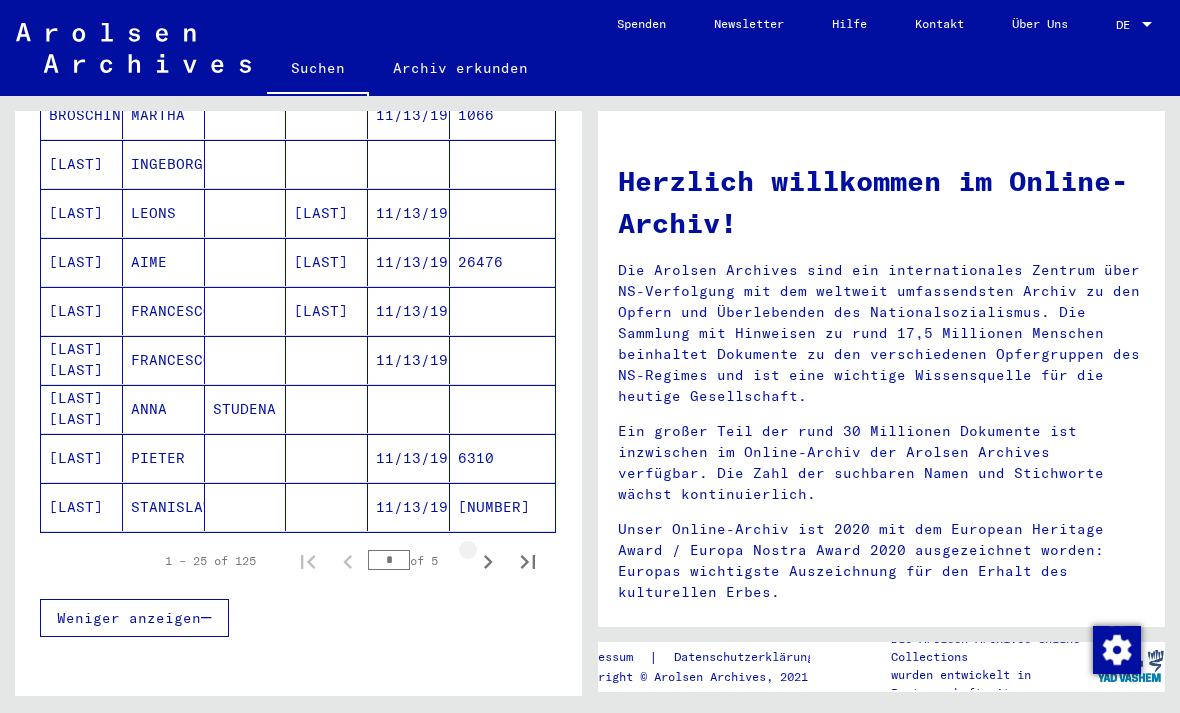 click 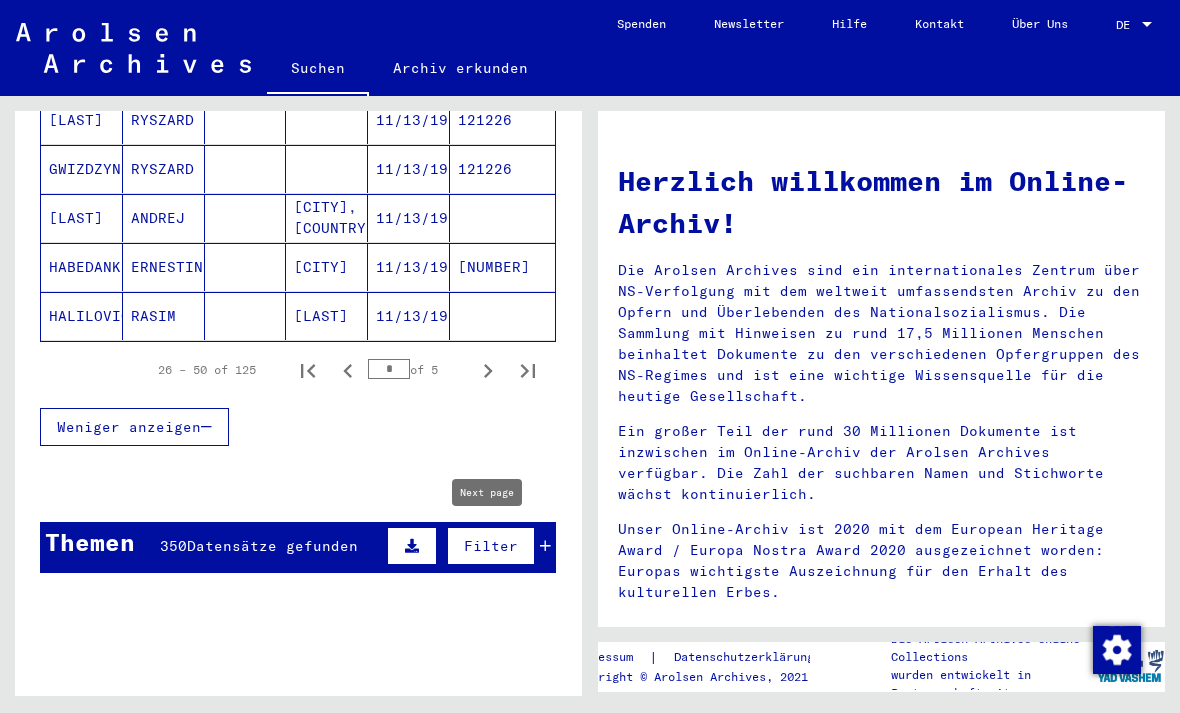 scroll, scrollTop: 1304, scrollLeft: 0, axis: vertical 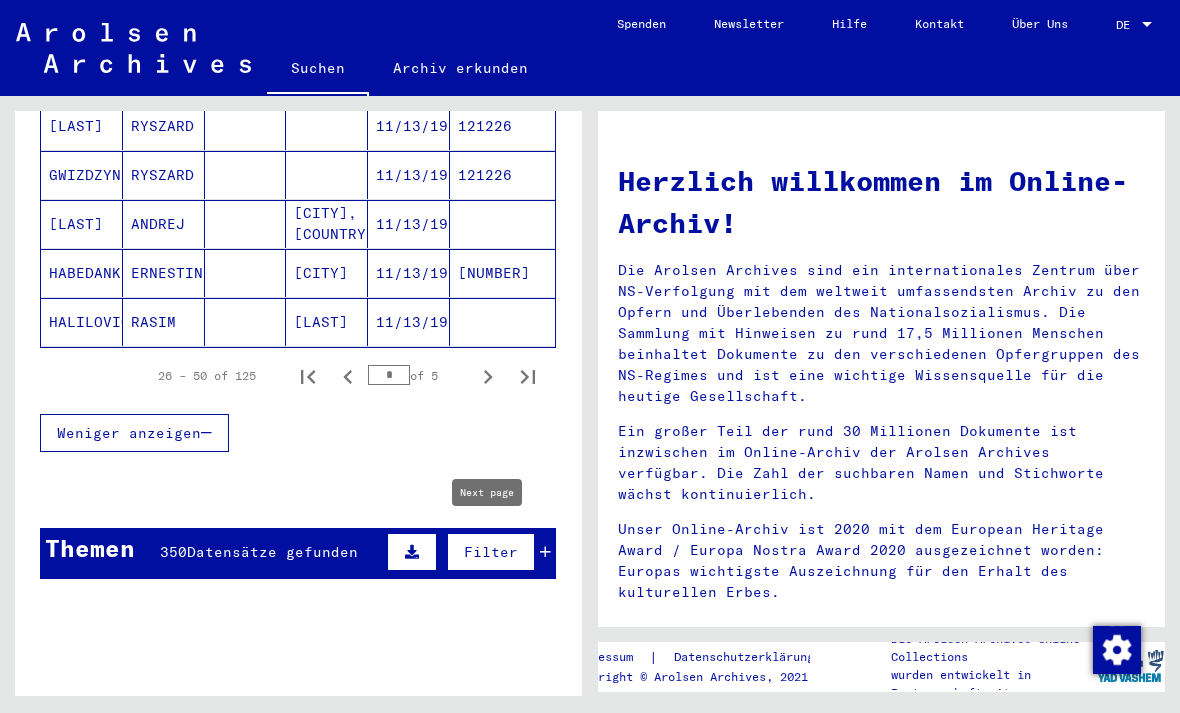 click 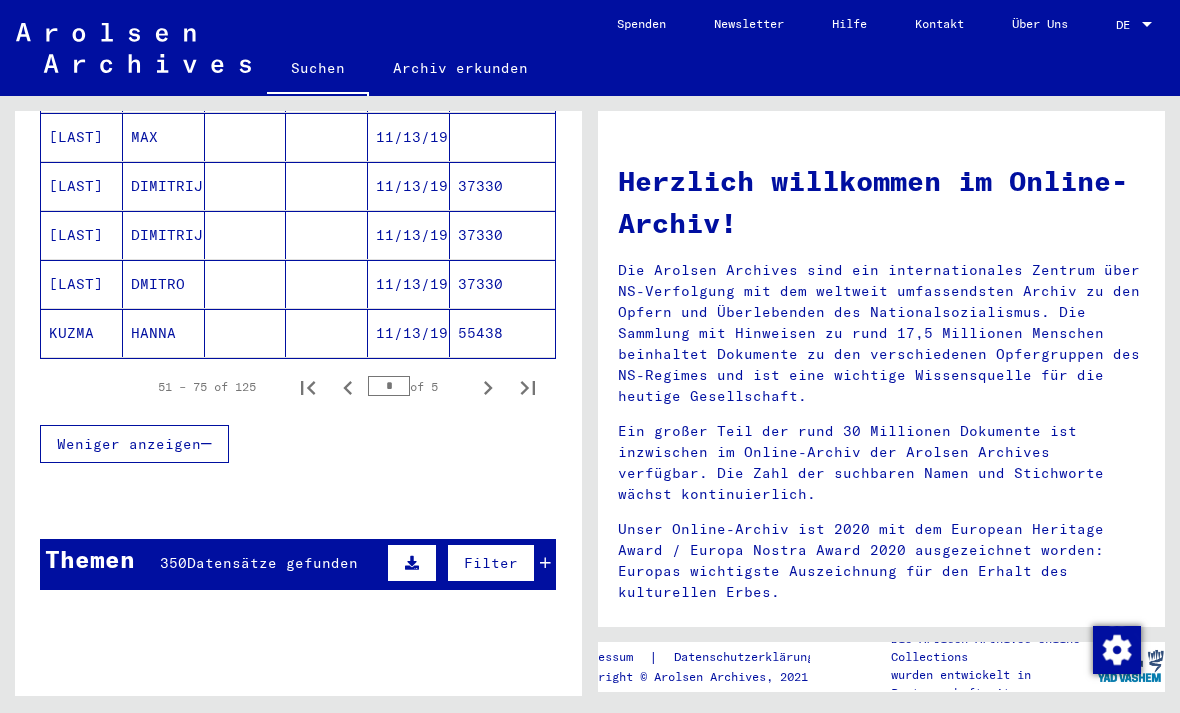 scroll, scrollTop: 1292, scrollLeft: 0, axis: vertical 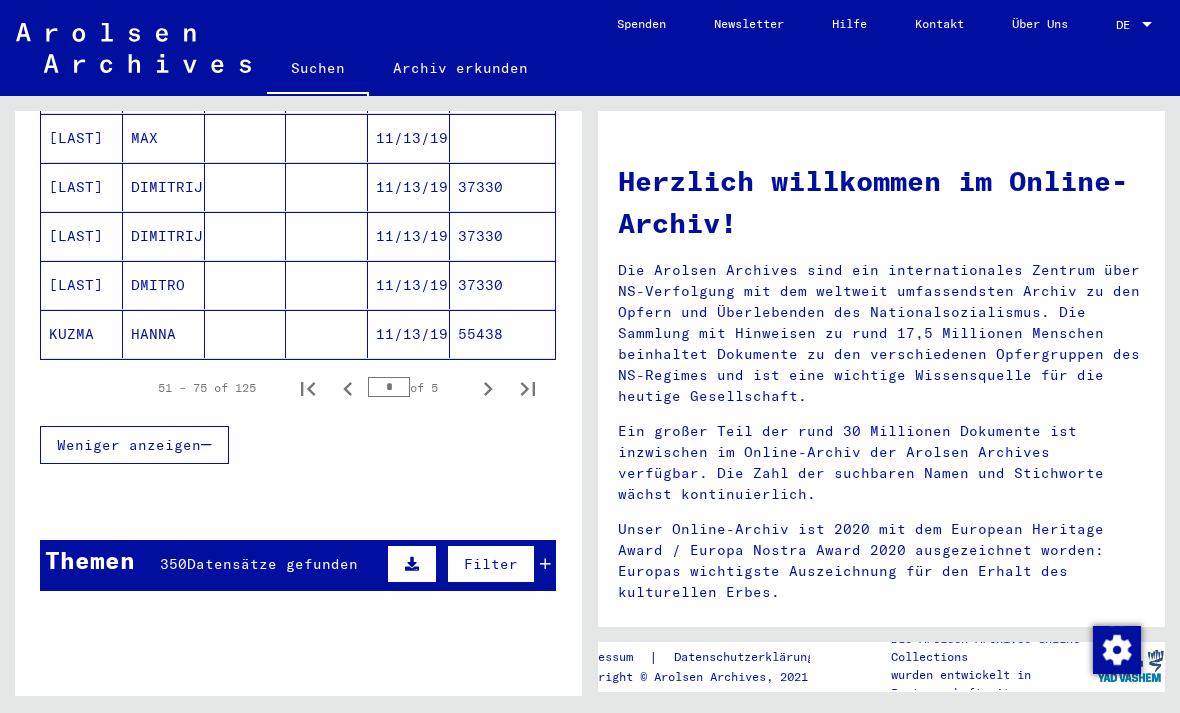 click 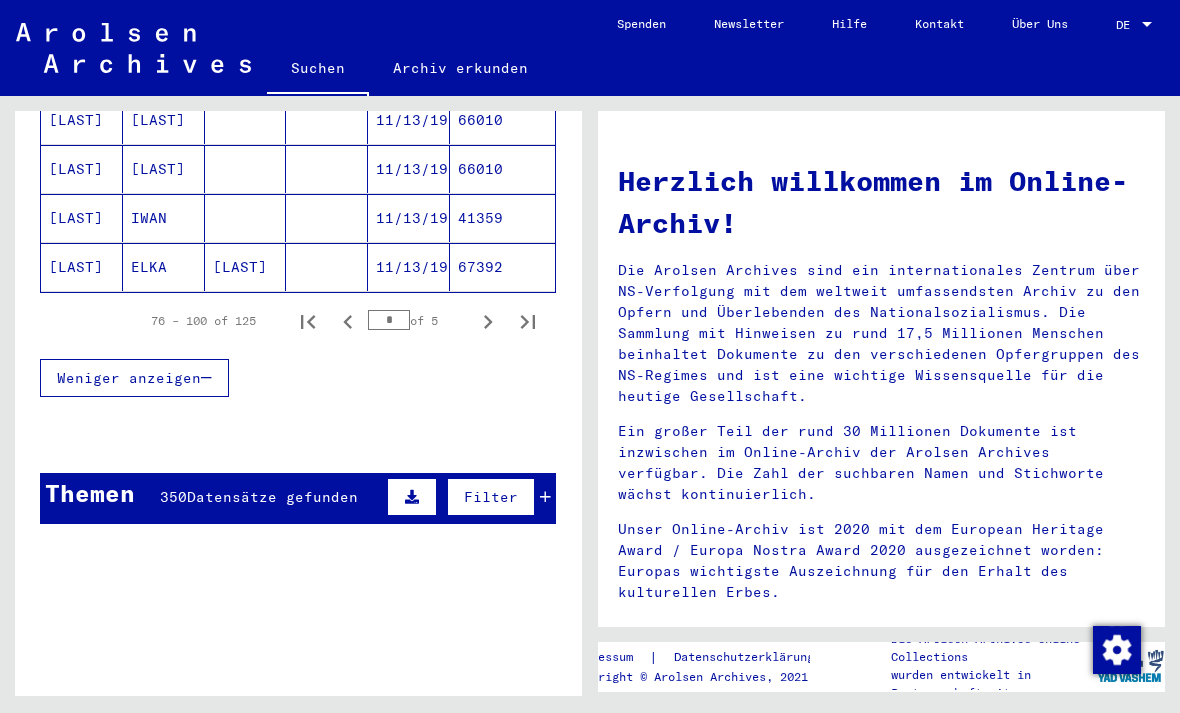 scroll, scrollTop: 1355, scrollLeft: 0, axis: vertical 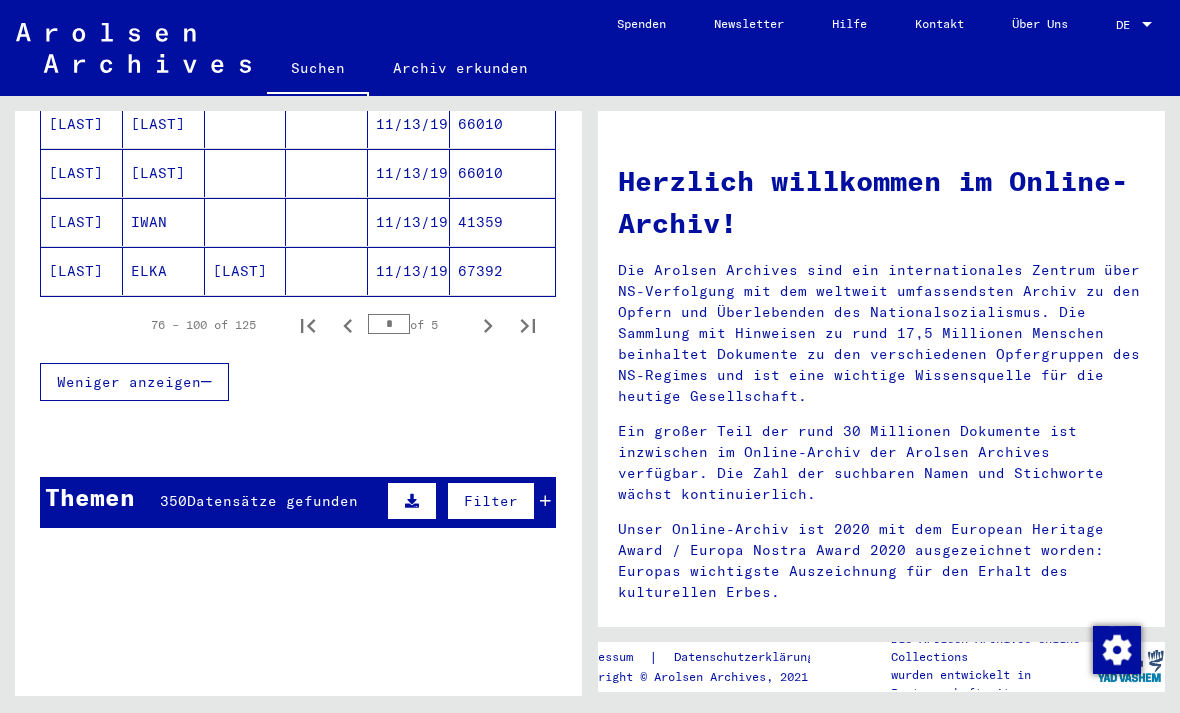 click 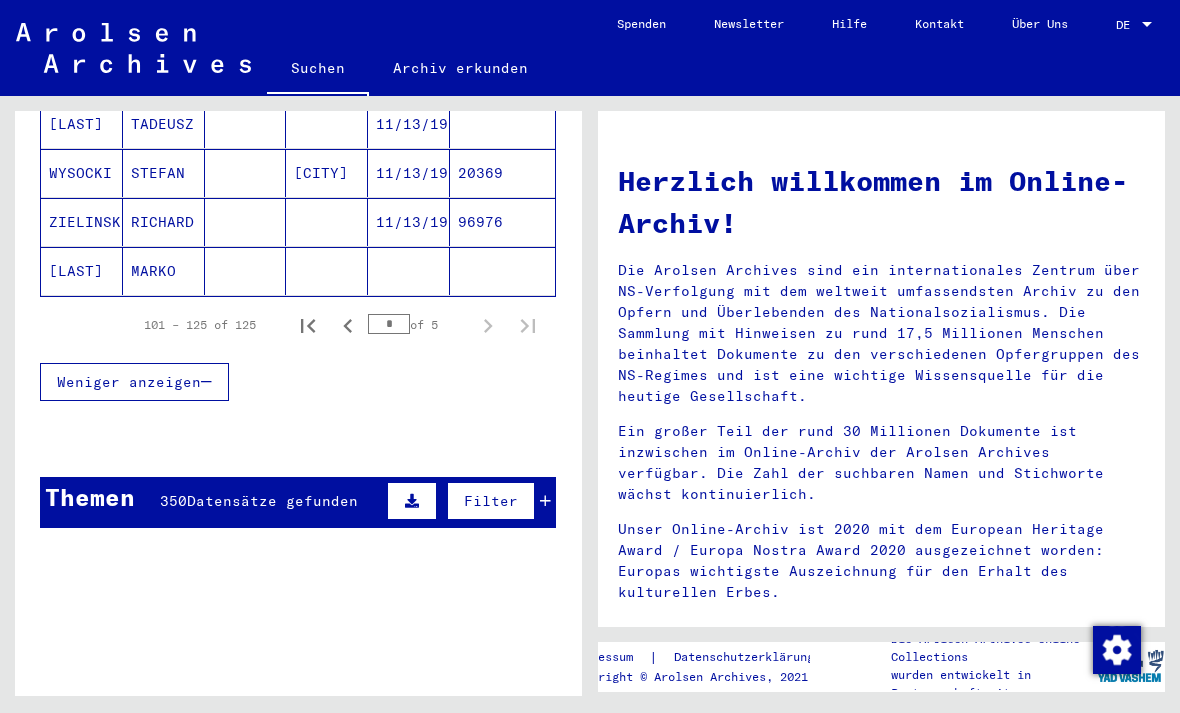 type on "*" 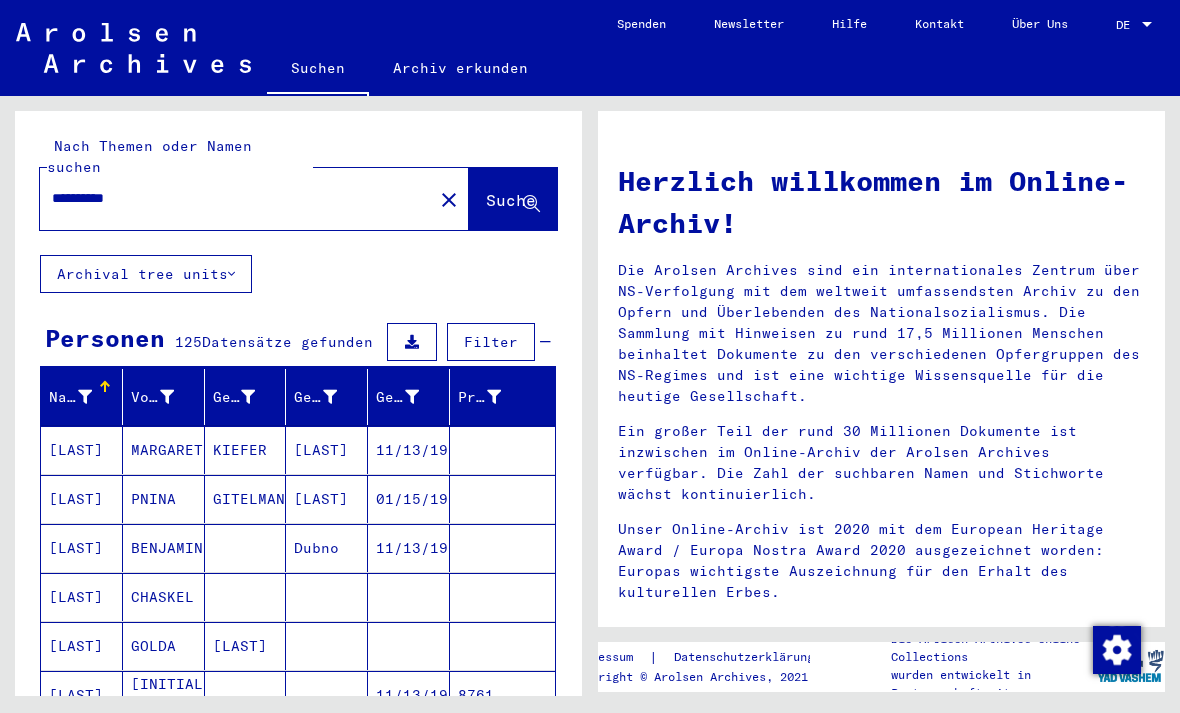 scroll, scrollTop: 0, scrollLeft: 0, axis: both 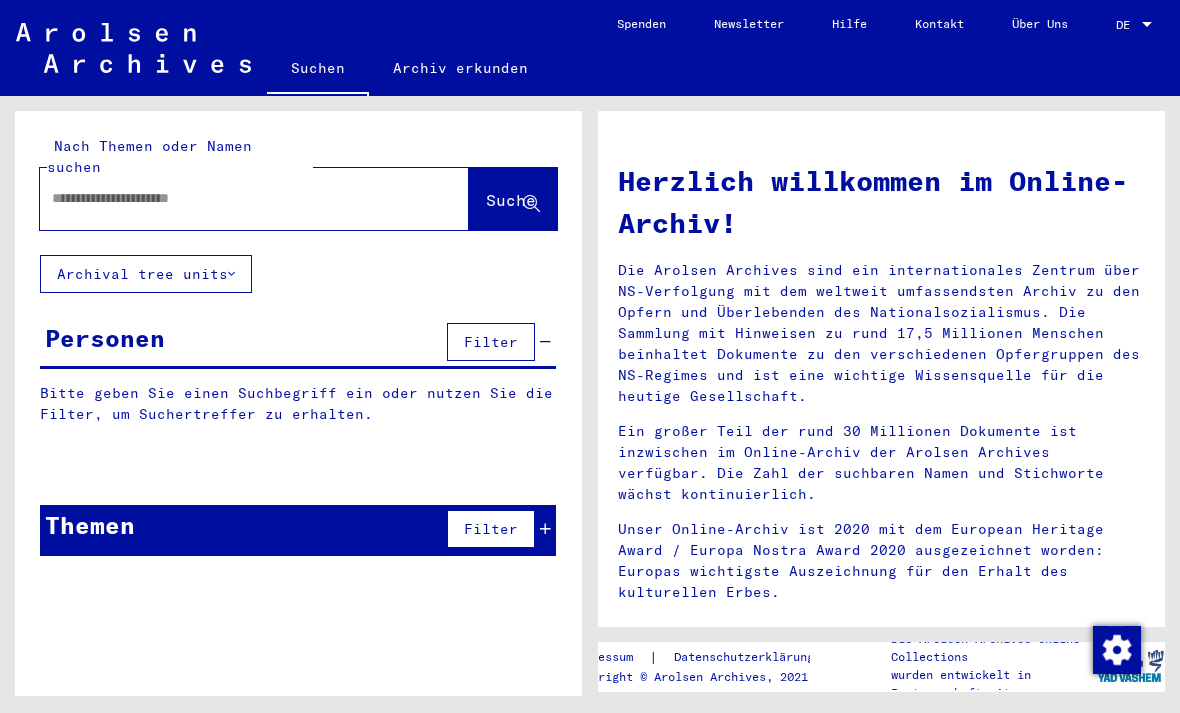click at bounding box center (230, 198) 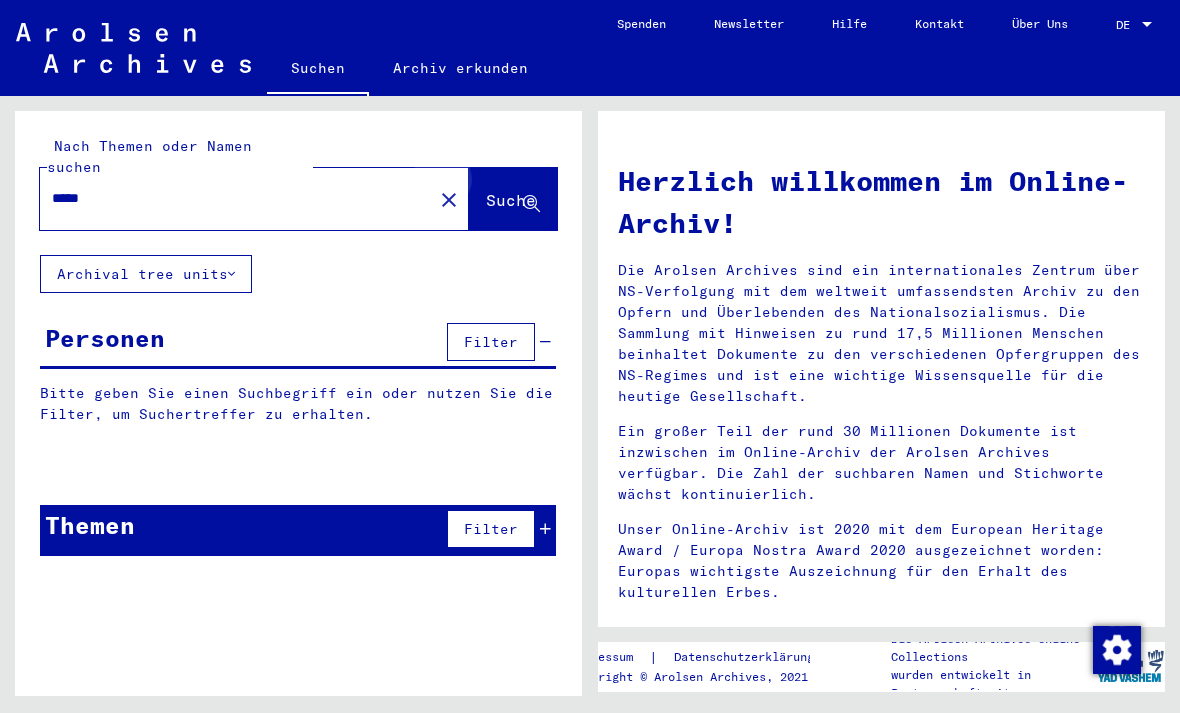 type on "*****" 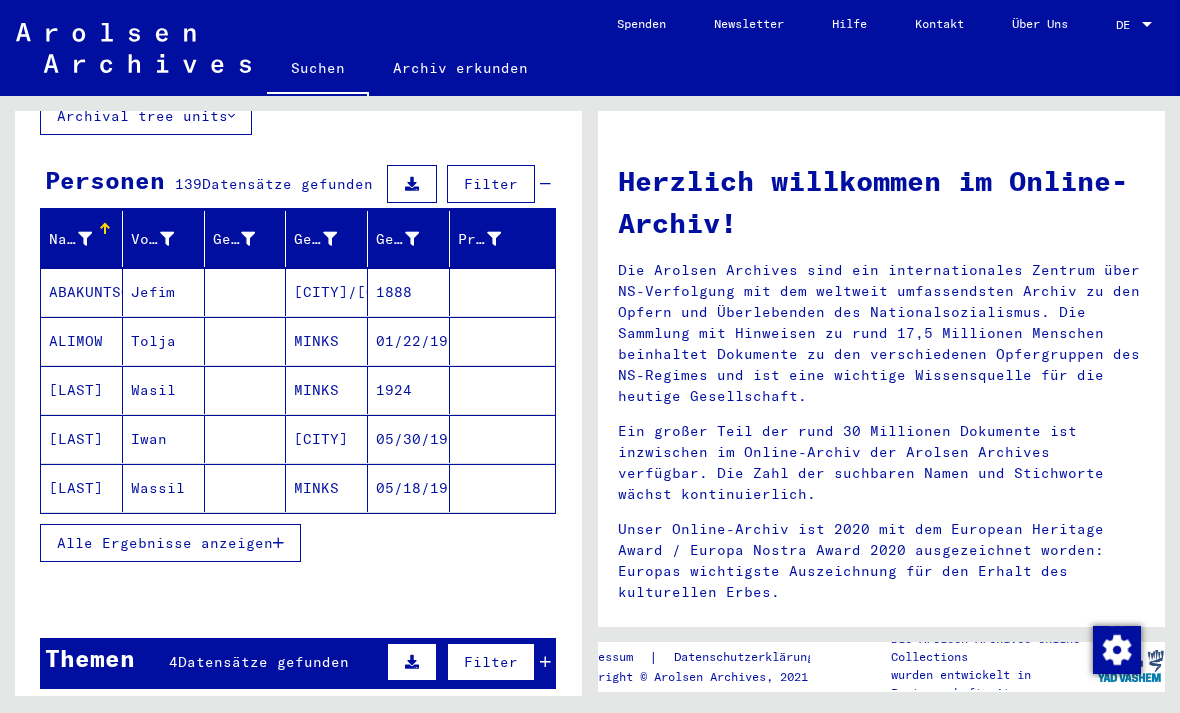 scroll, scrollTop: 159, scrollLeft: 0, axis: vertical 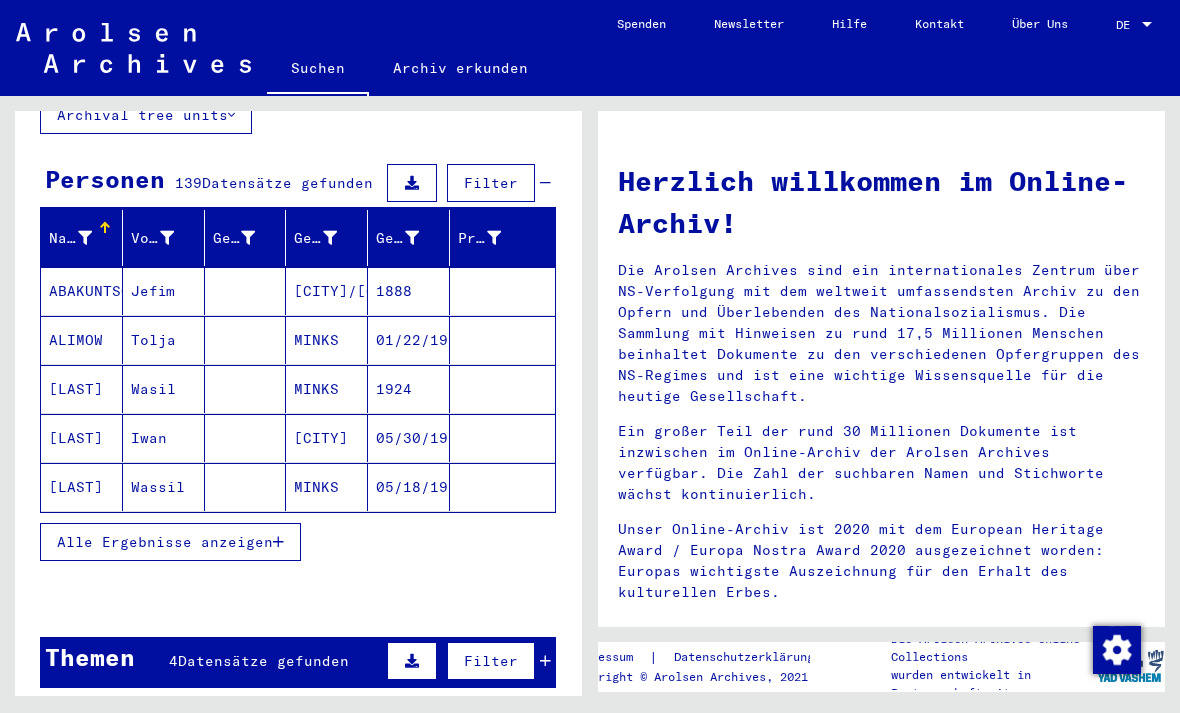 click on "Alle Ergebnisse anzeigen" at bounding box center (165, 542) 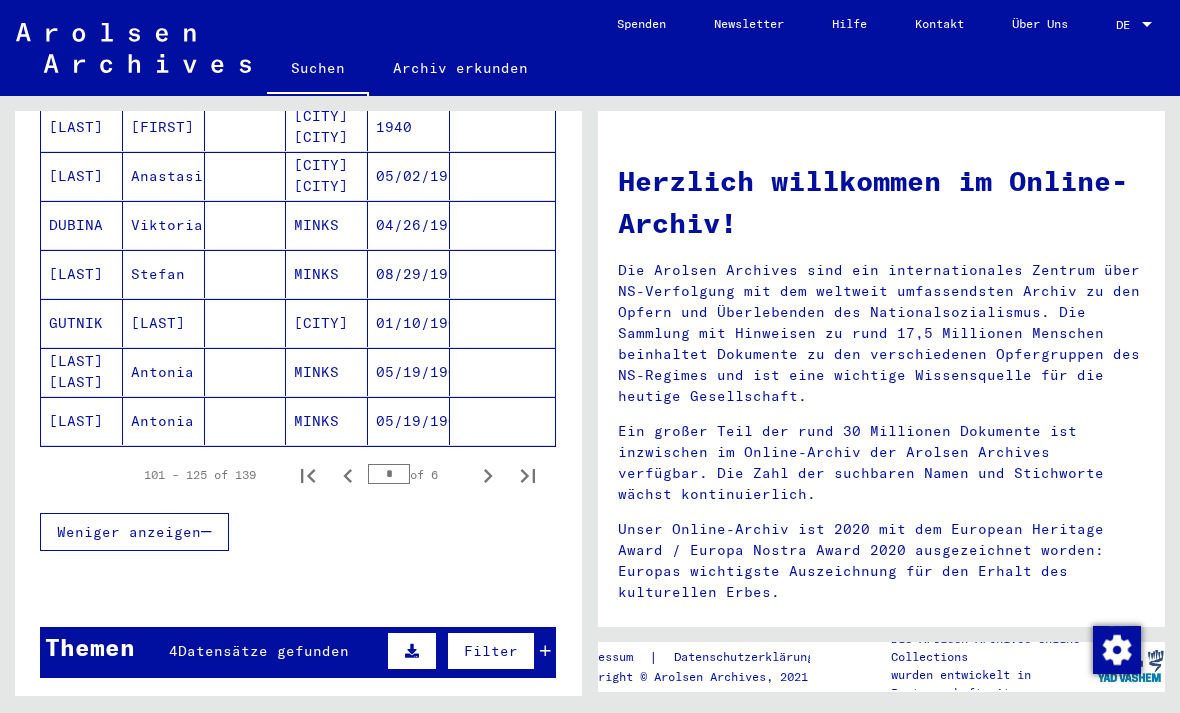 scroll, scrollTop: 1227, scrollLeft: 0, axis: vertical 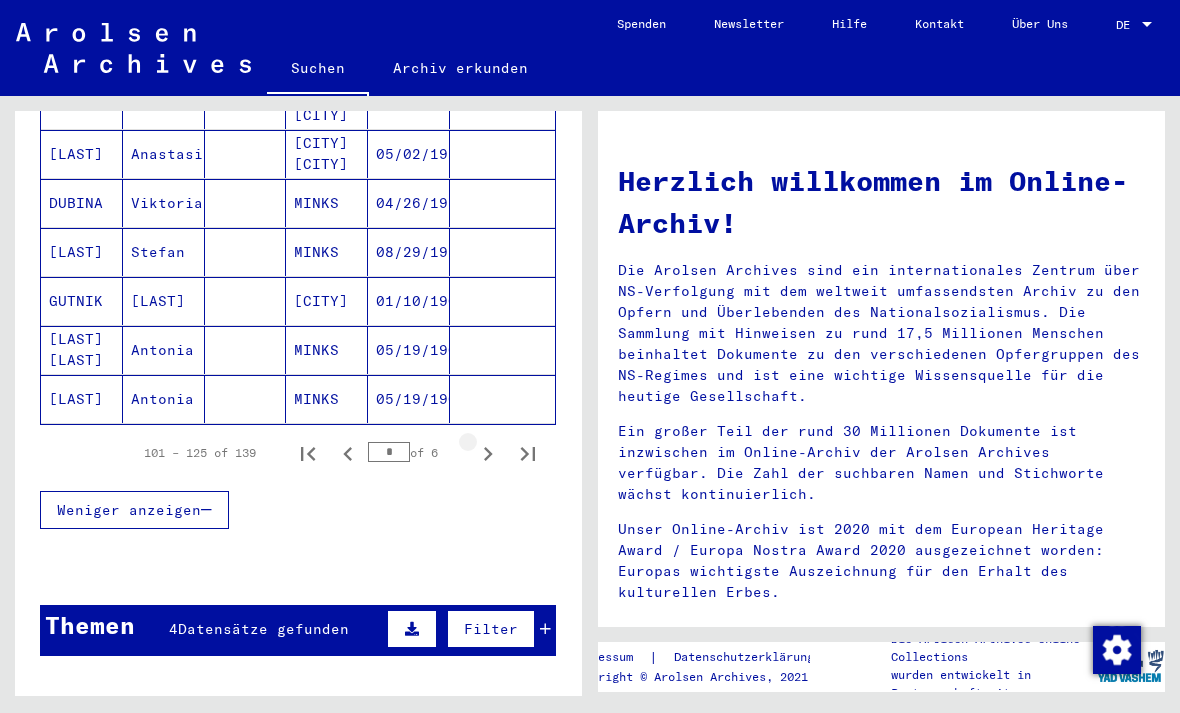 click 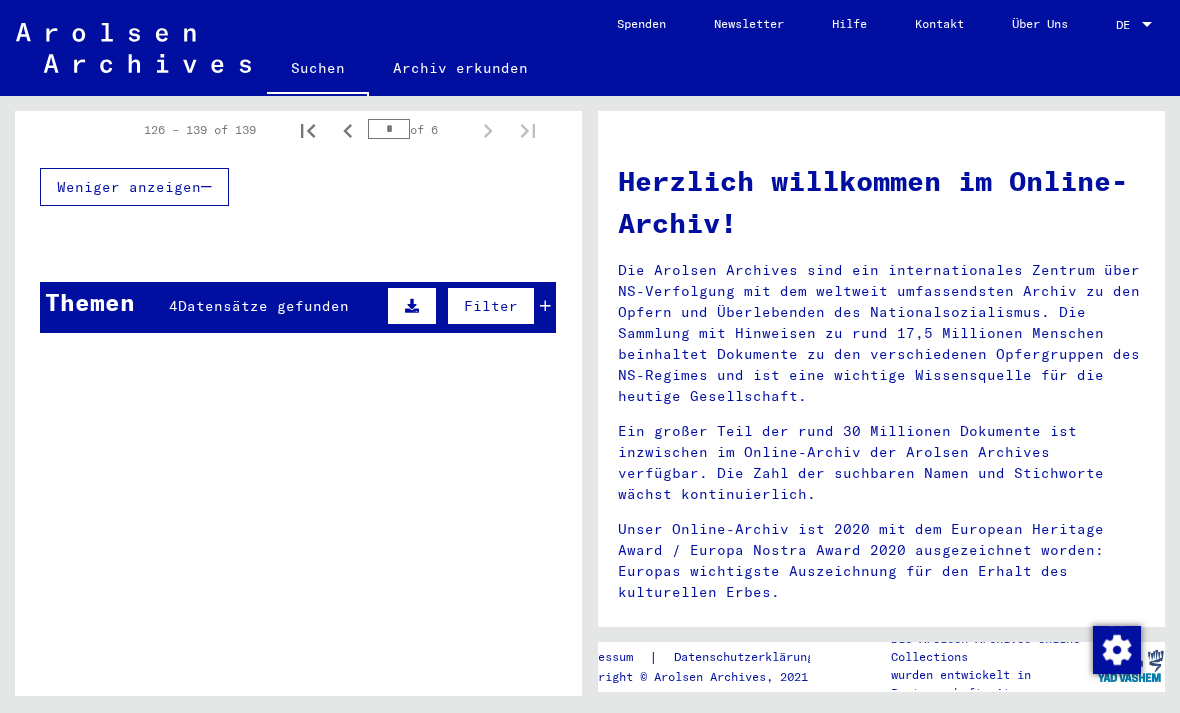 scroll, scrollTop: 0, scrollLeft: 0, axis: both 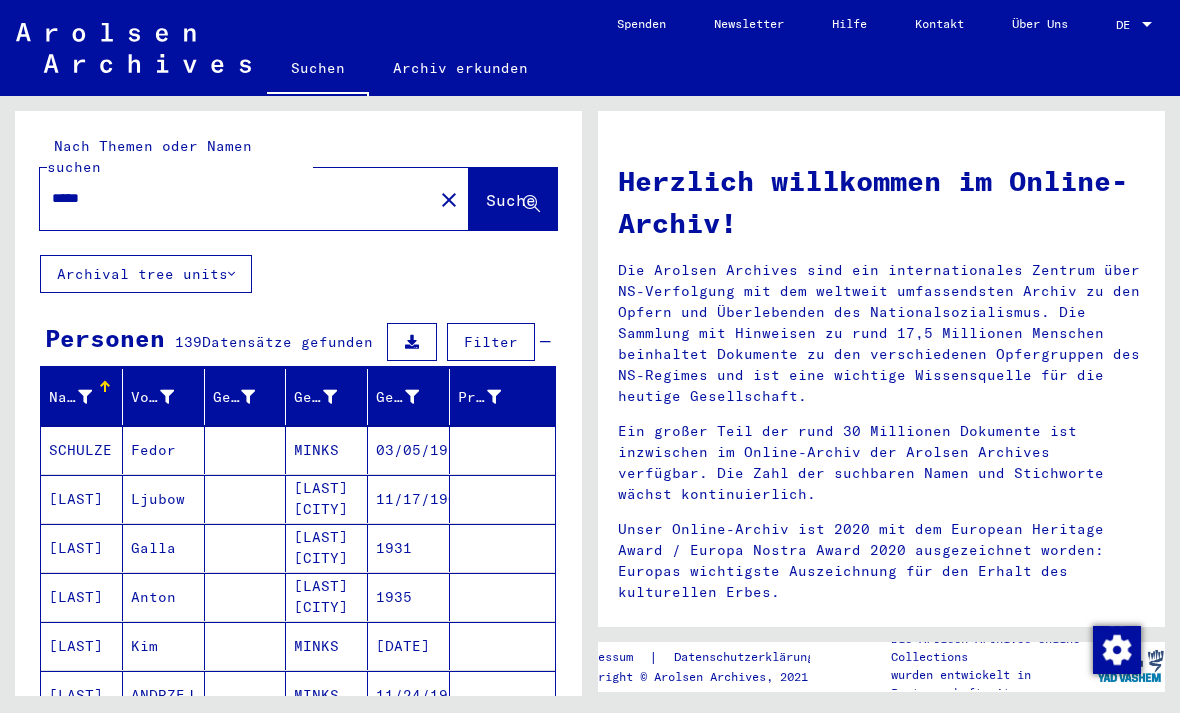 click on "close" 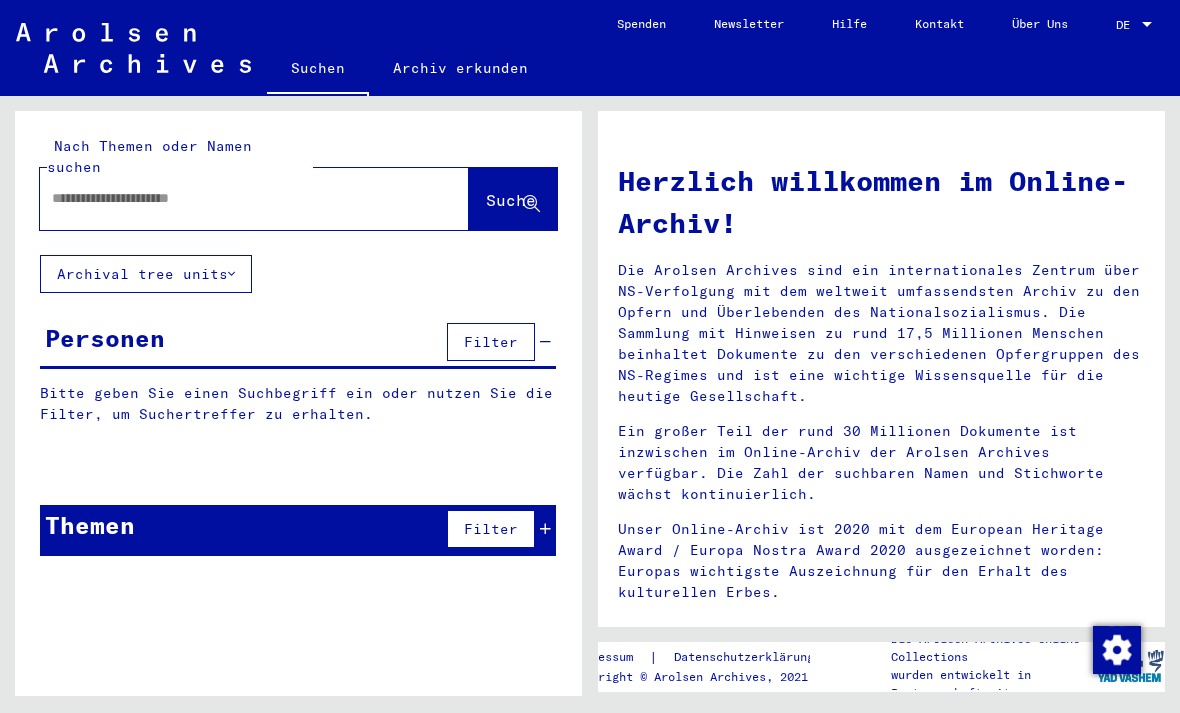 click at bounding box center (230, 198) 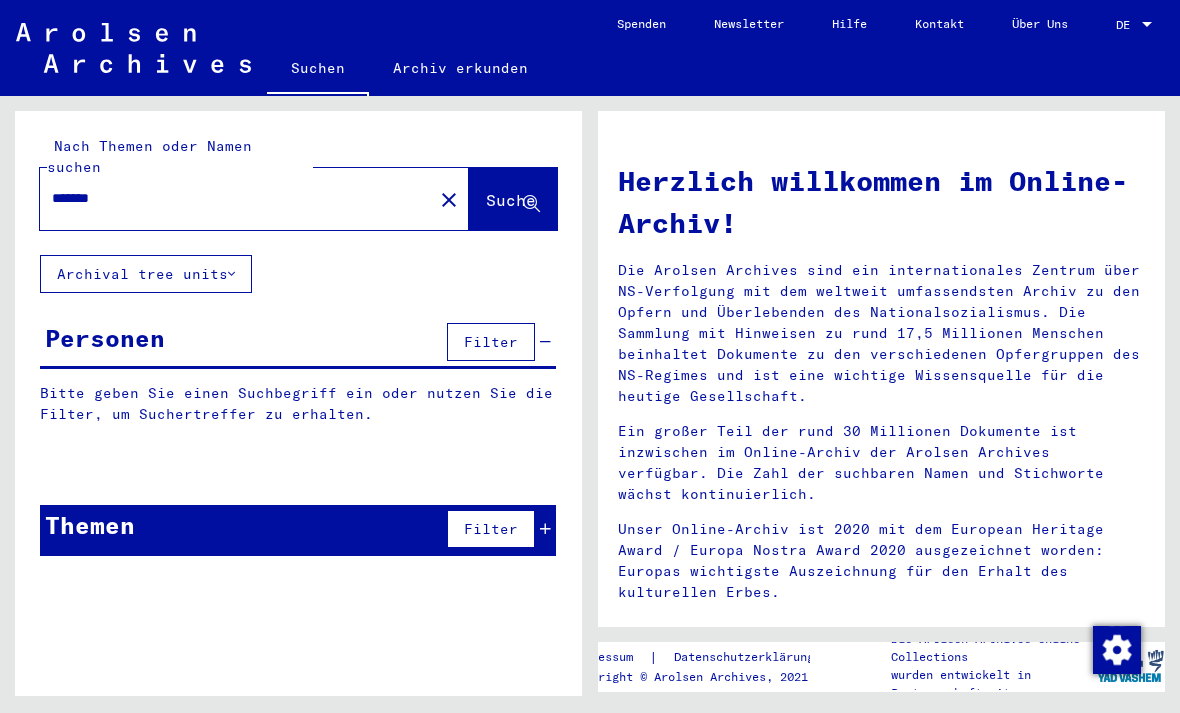 type on "*******" 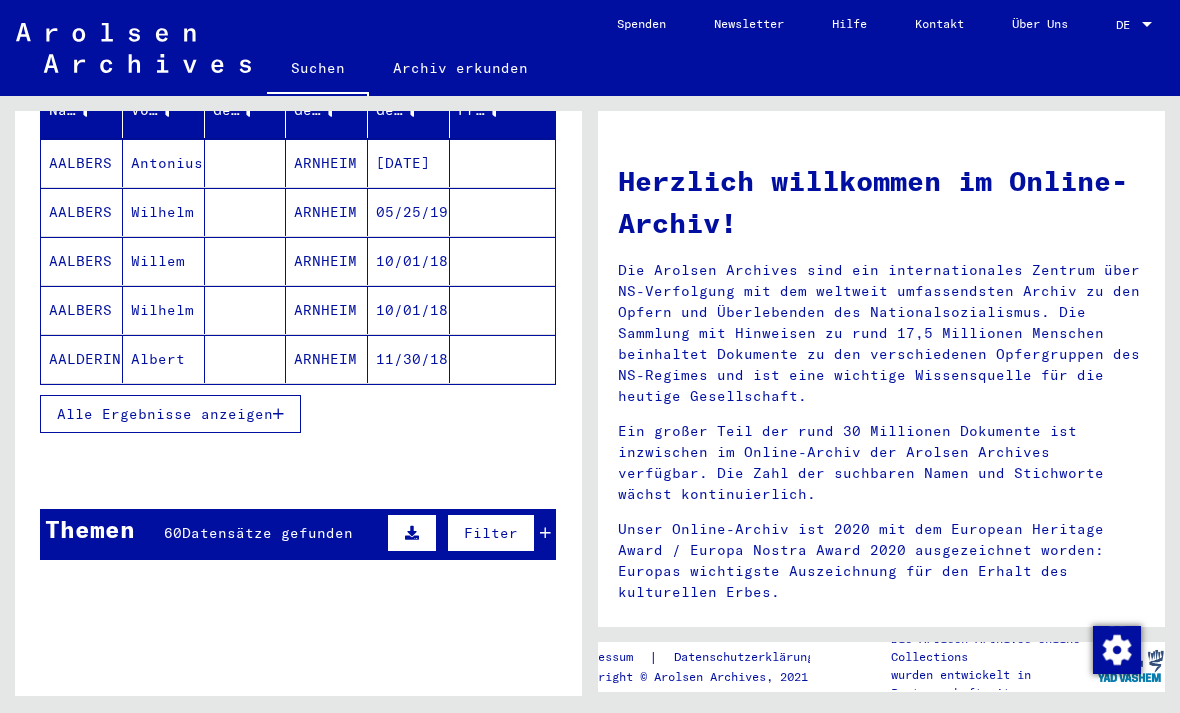 scroll, scrollTop: 295, scrollLeft: 0, axis: vertical 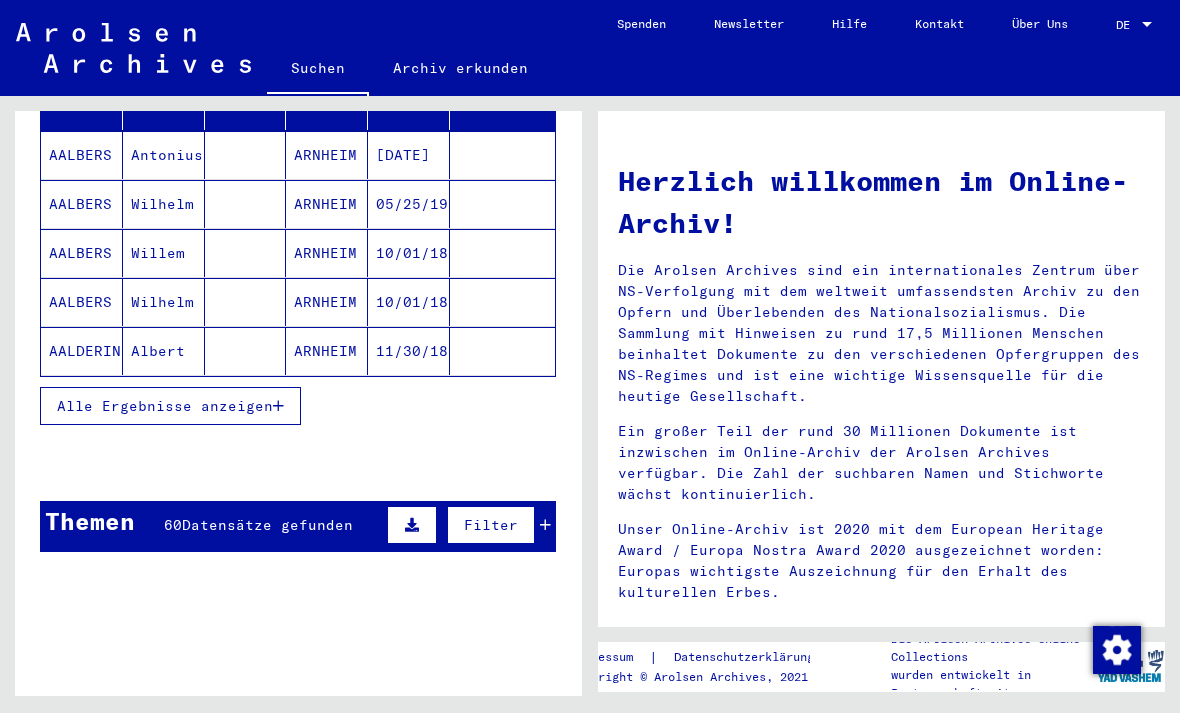 click at bounding box center [278, 406] 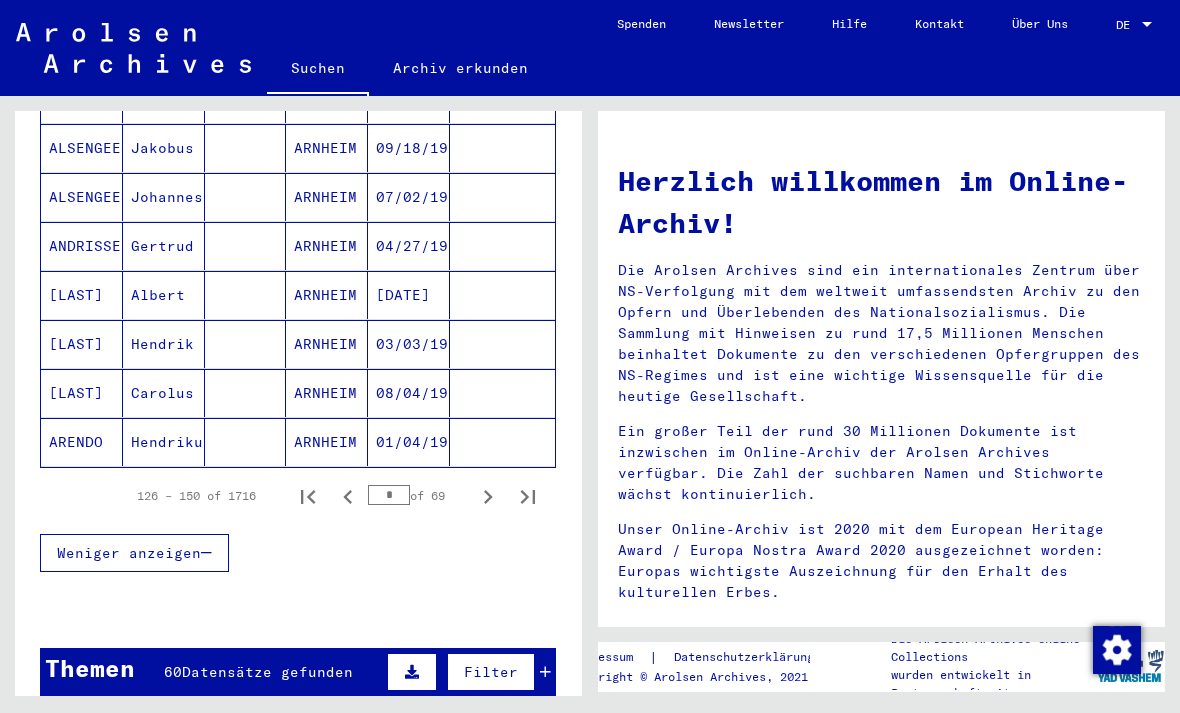scroll, scrollTop: 1212, scrollLeft: 0, axis: vertical 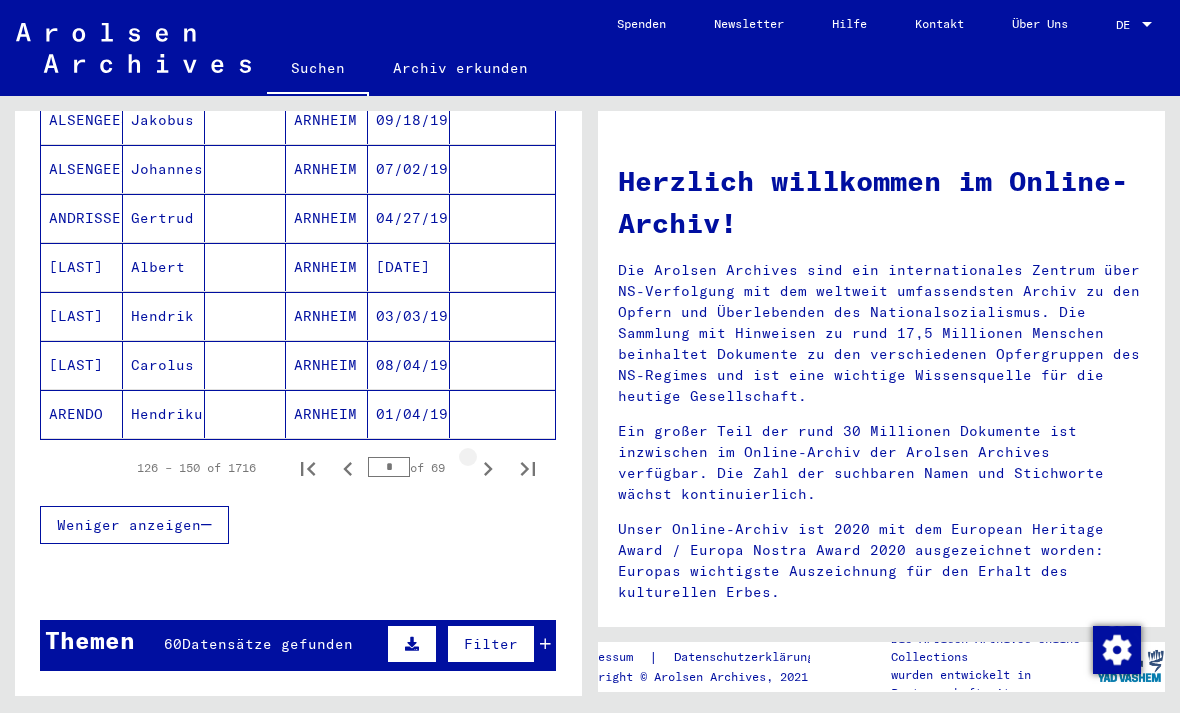 click 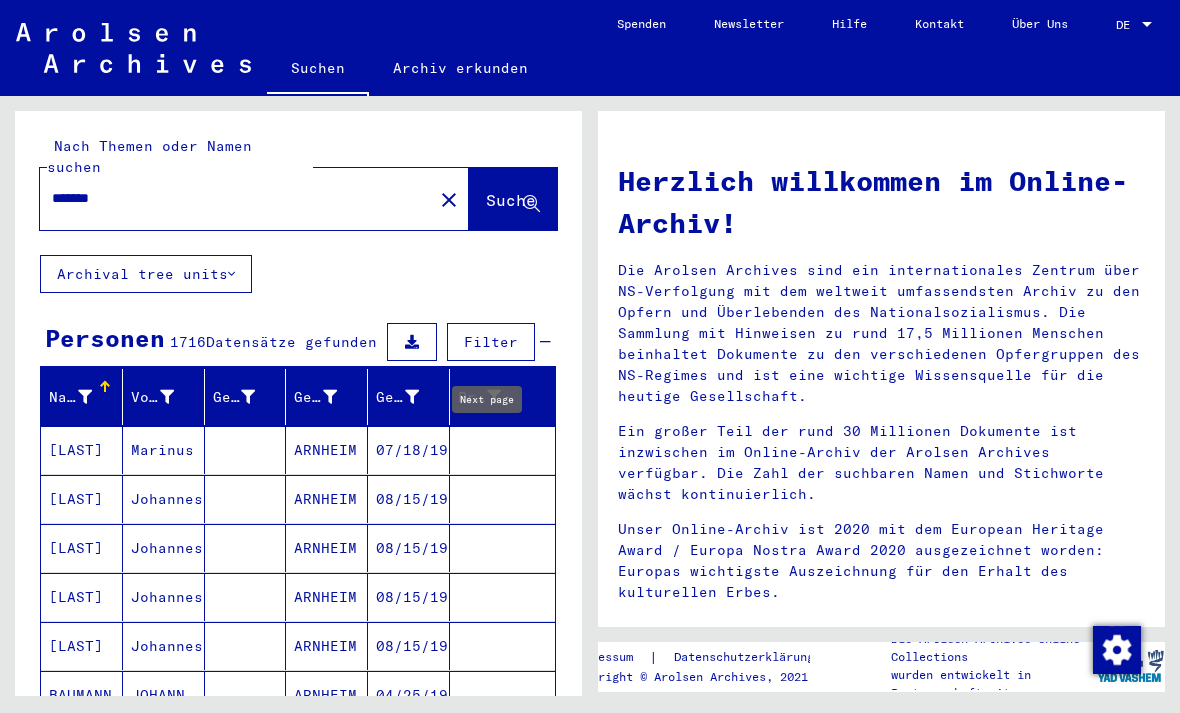 scroll, scrollTop: 0, scrollLeft: 0, axis: both 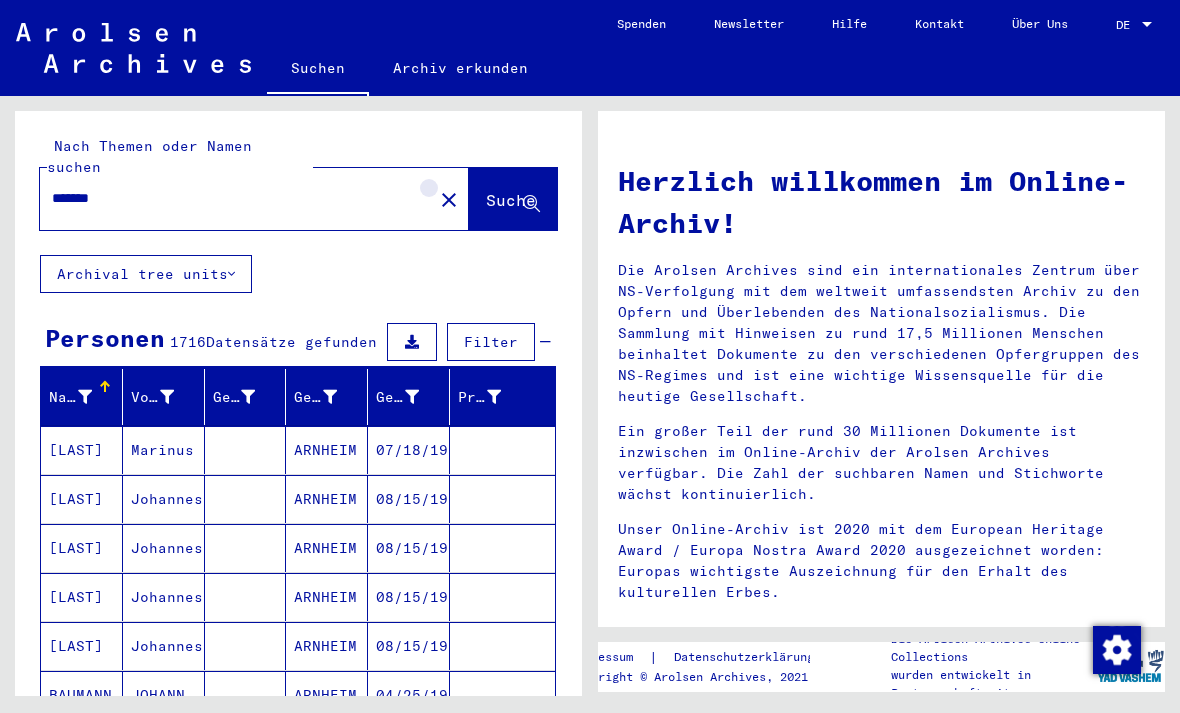 click on "close" 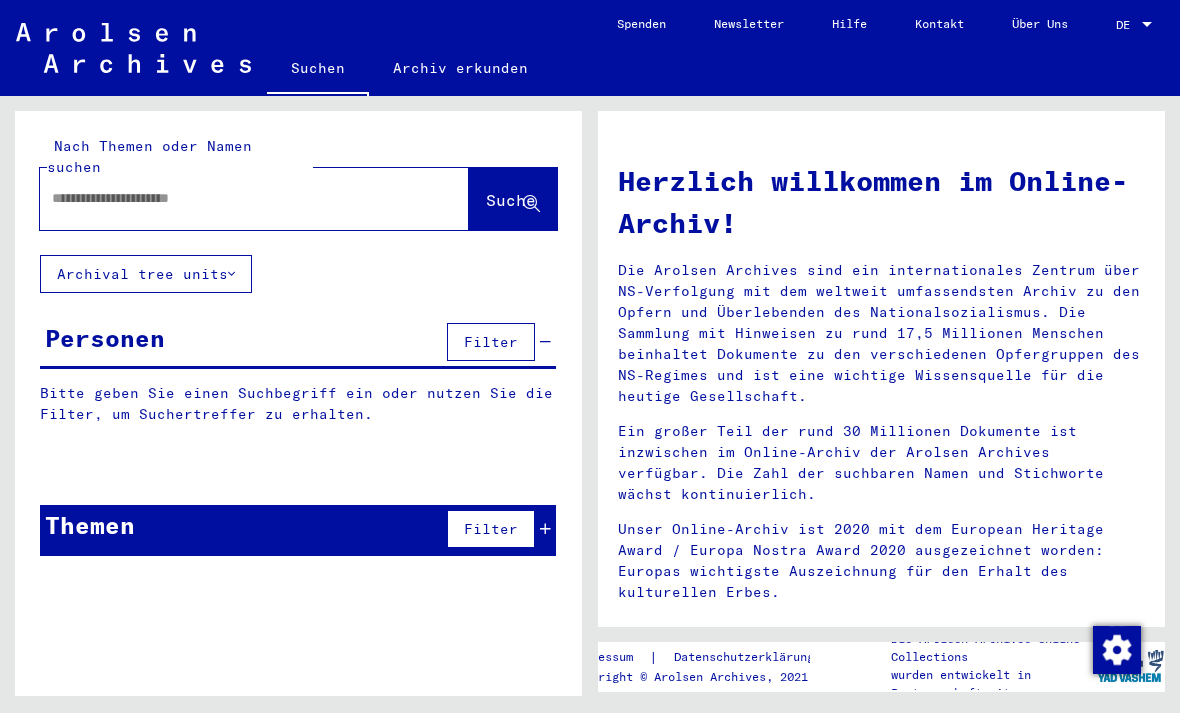 click at bounding box center [230, 198] 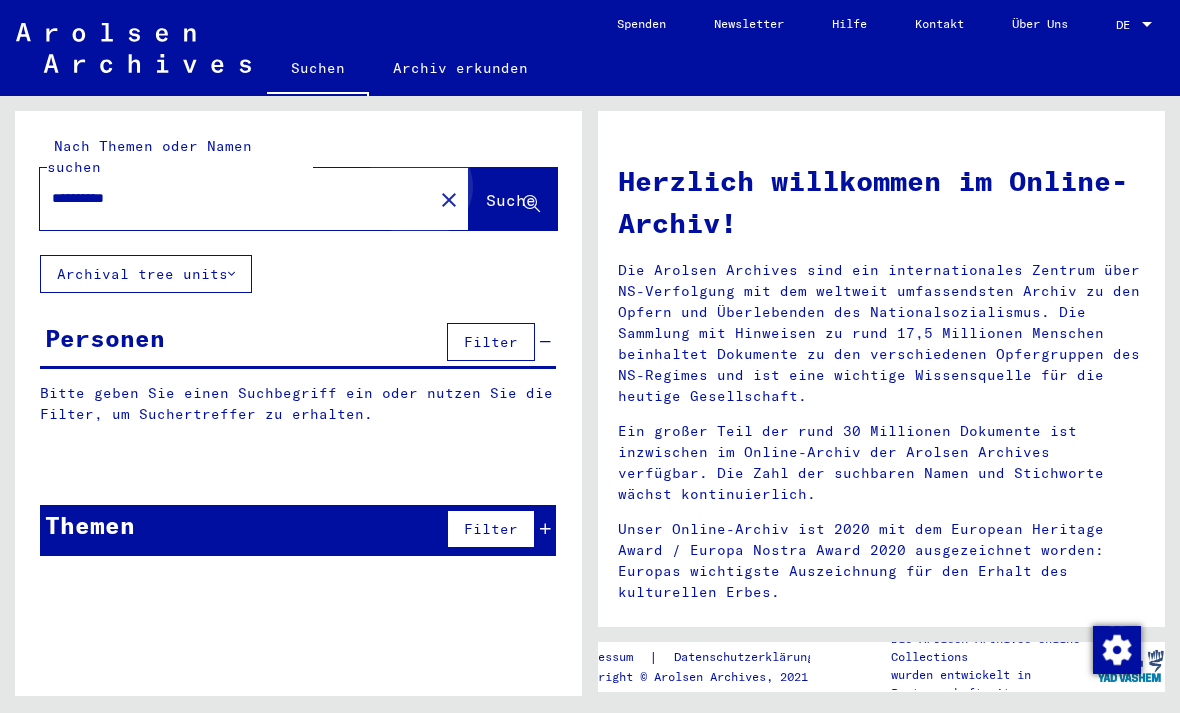 type on "**********" 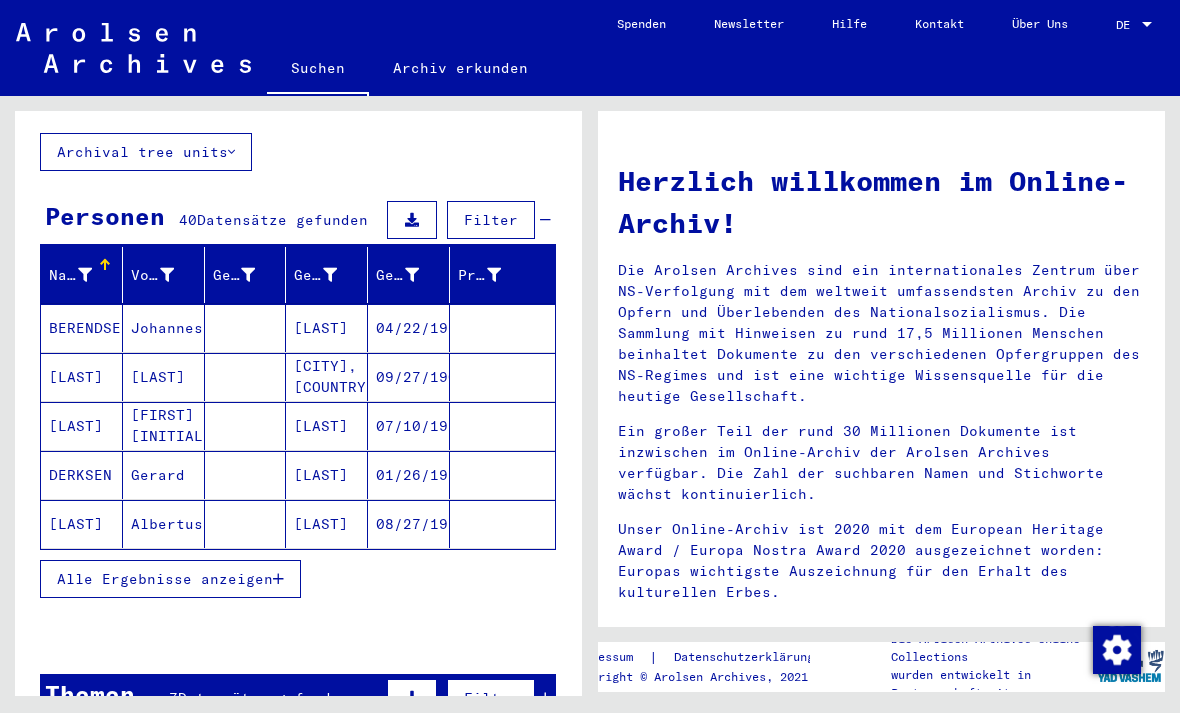 scroll, scrollTop: 147, scrollLeft: 0, axis: vertical 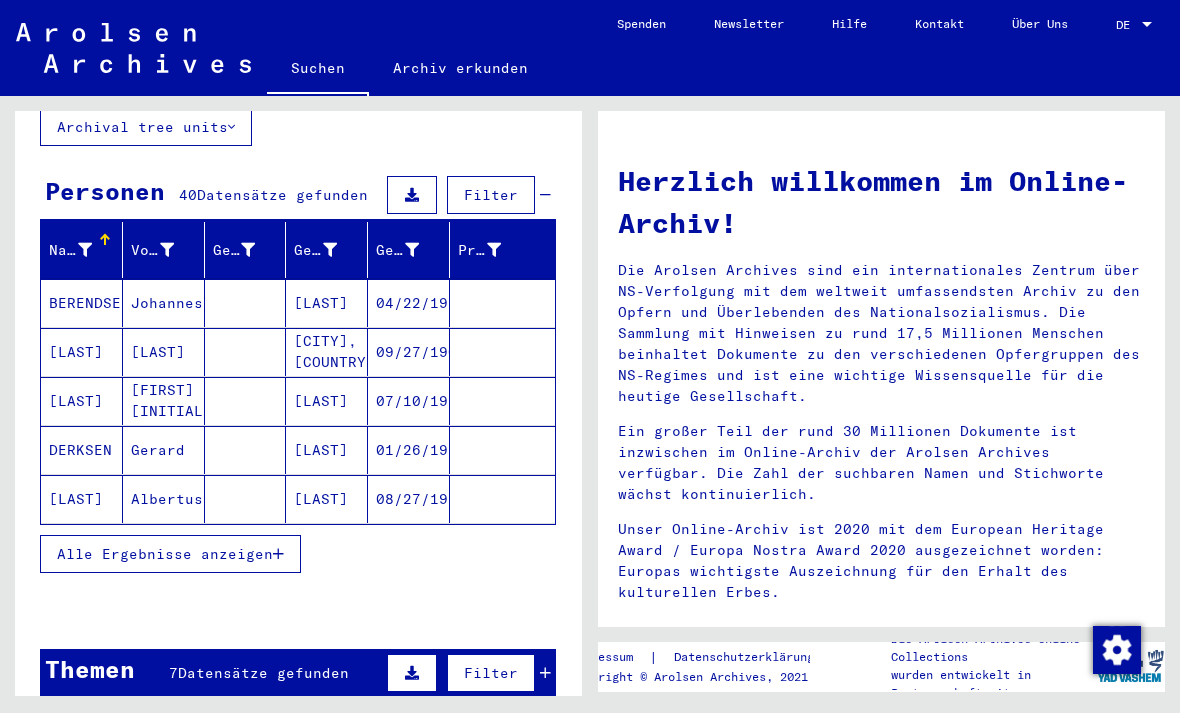 click on "Alle Ergebnisse anzeigen" at bounding box center (165, 554) 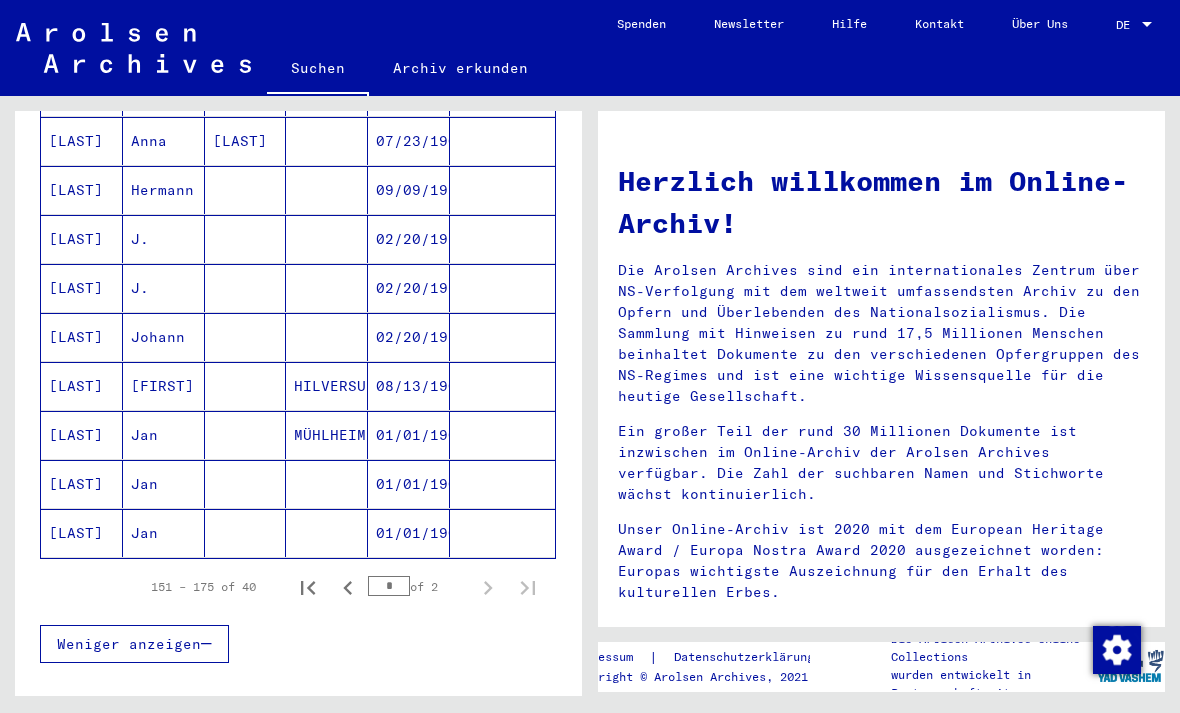 scroll, scrollTop: 1103, scrollLeft: 0, axis: vertical 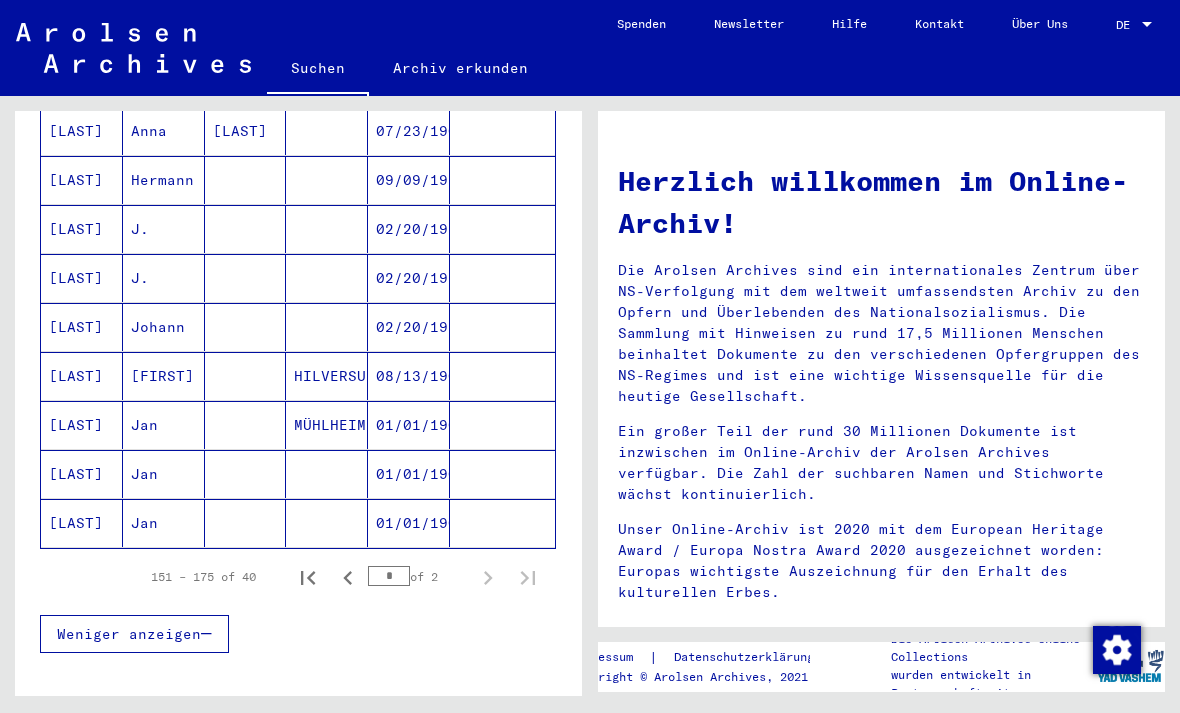 click 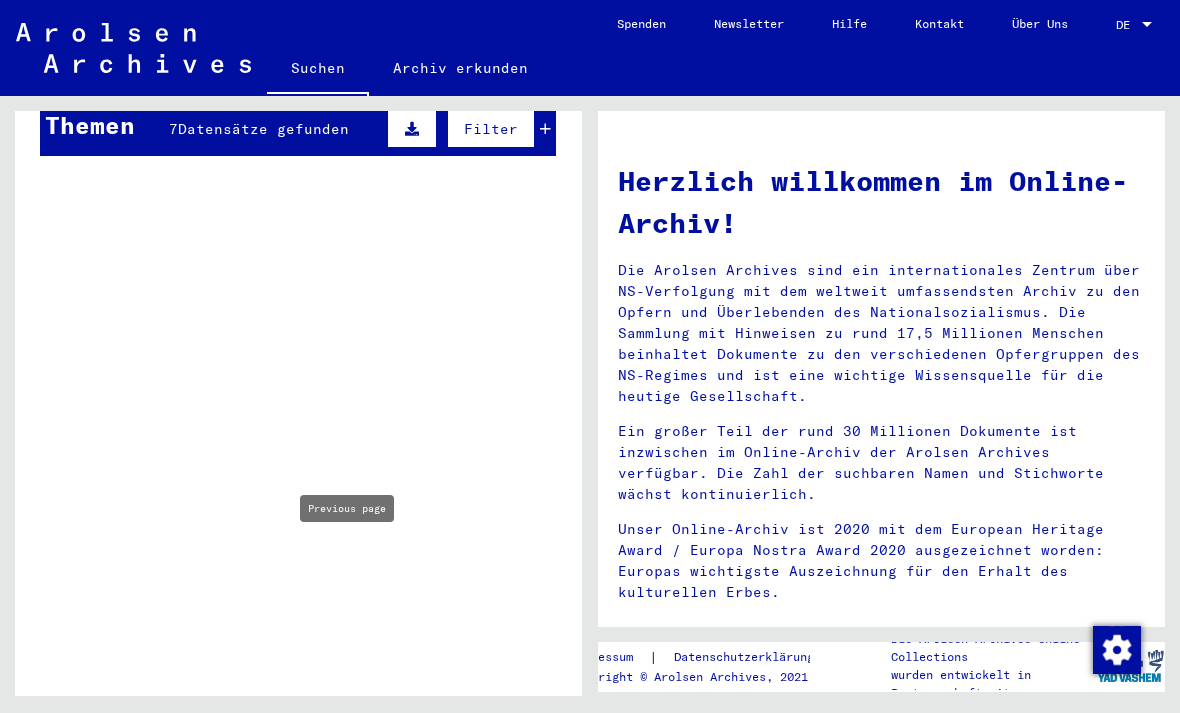 scroll, scrollTop: 359, scrollLeft: 0, axis: vertical 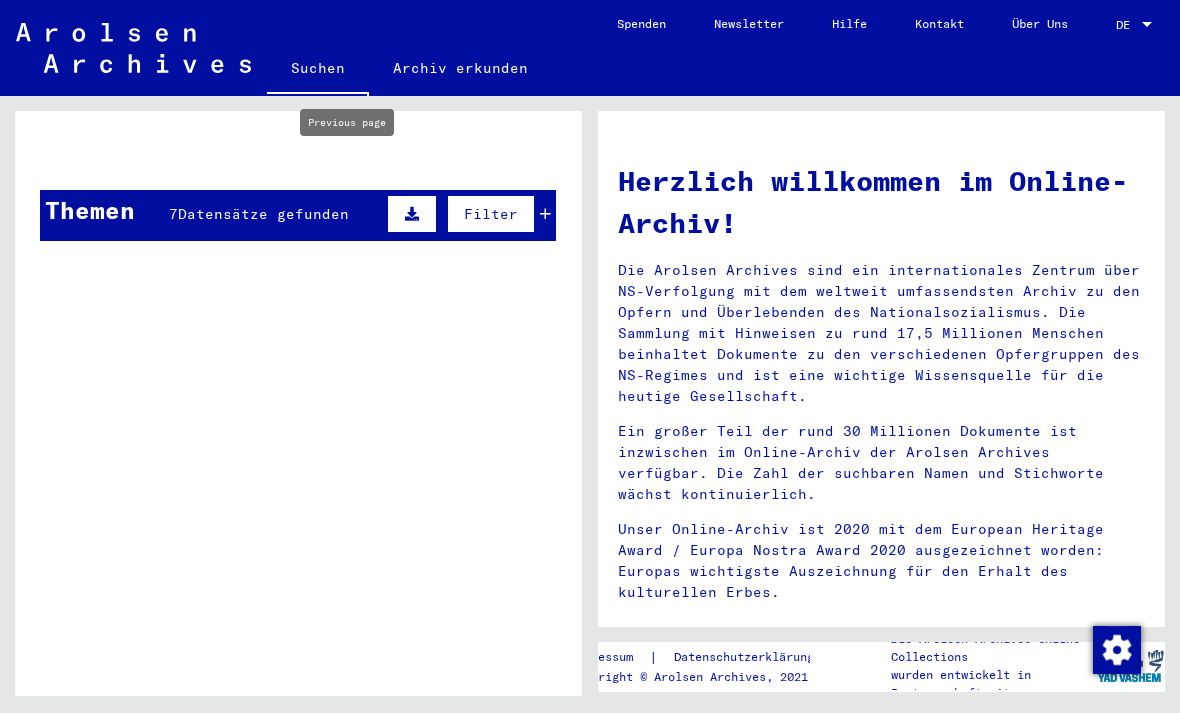 click on "Datensätze gefunden" at bounding box center (263, 214) 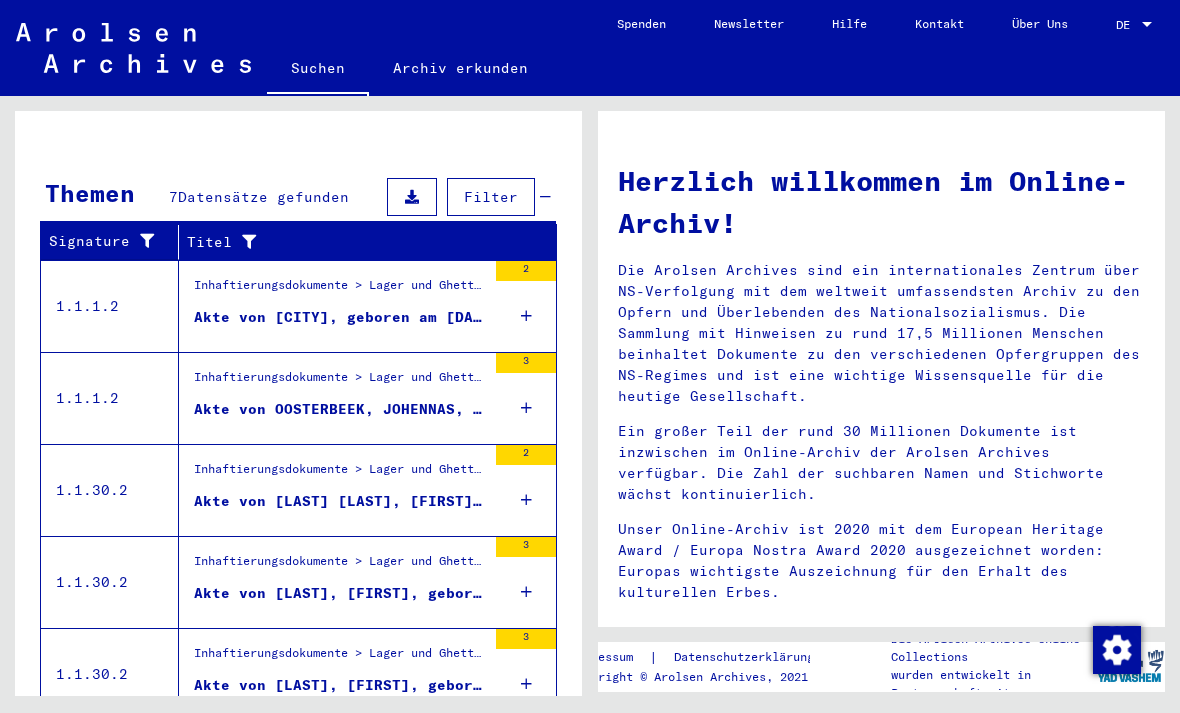 scroll, scrollTop: 375, scrollLeft: 0, axis: vertical 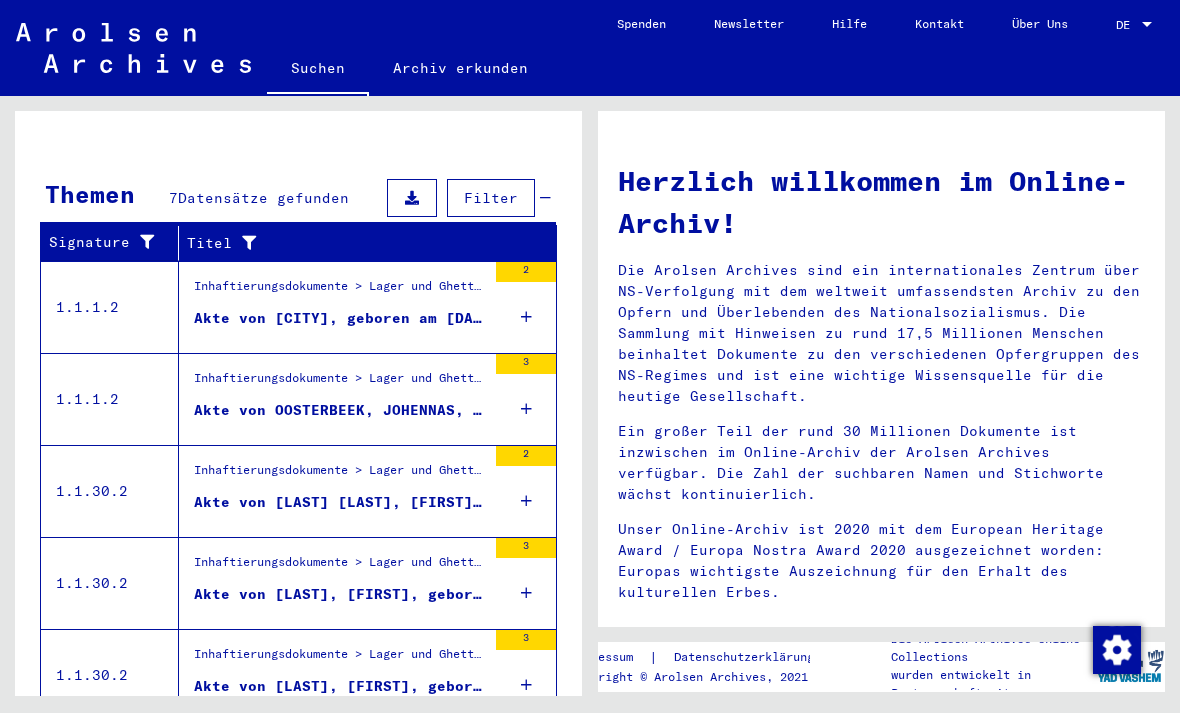 click on "Akte von [LAST] [LAST], [FIRST], geboren am [DATE], geboren in [CITY], [CITY]" at bounding box center (340, 502) 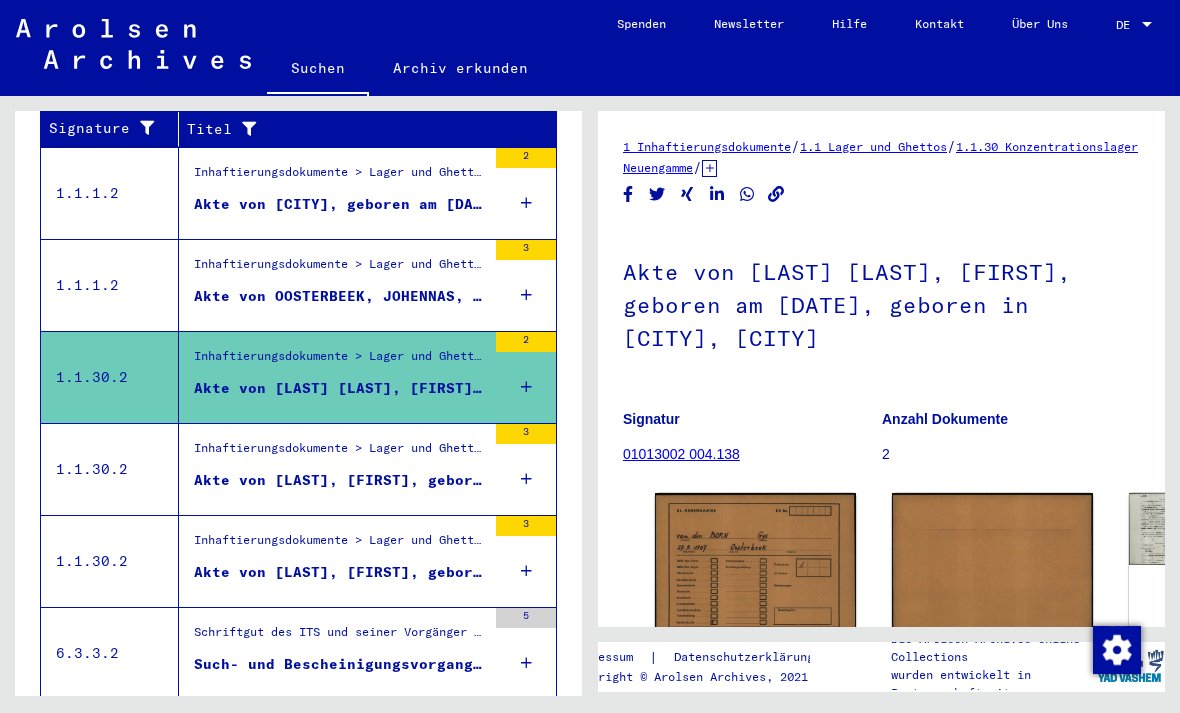 scroll, scrollTop: 0, scrollLeft: 0, axis: both 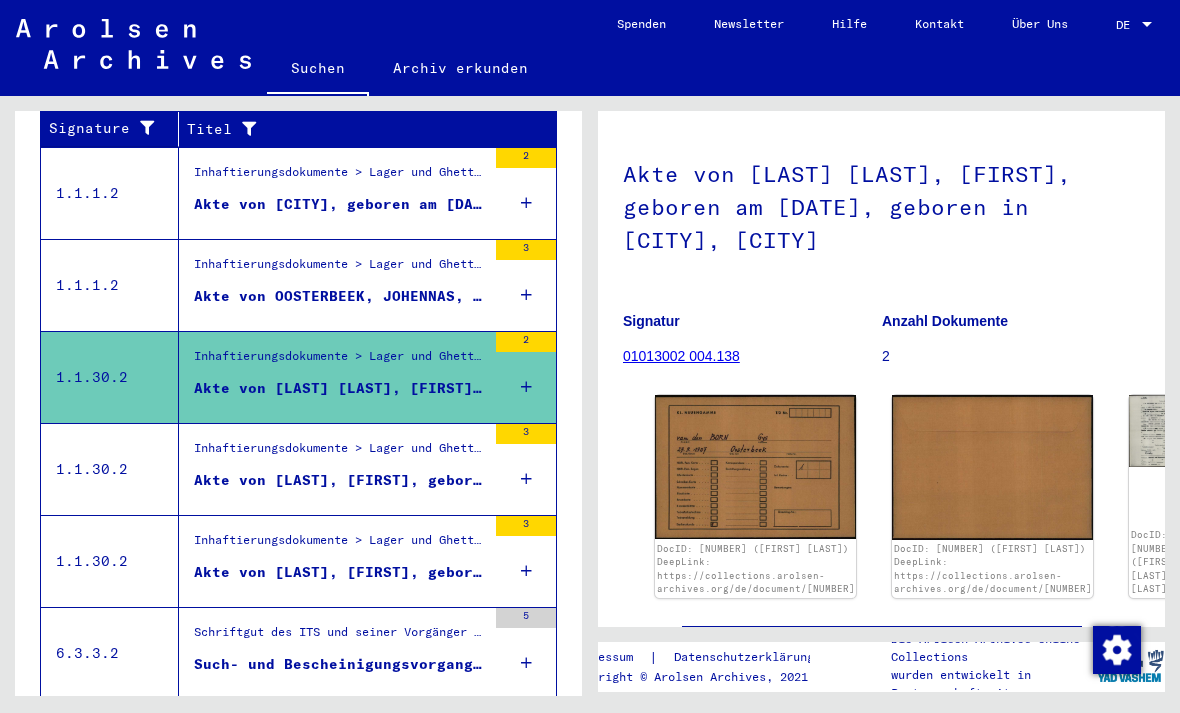 click 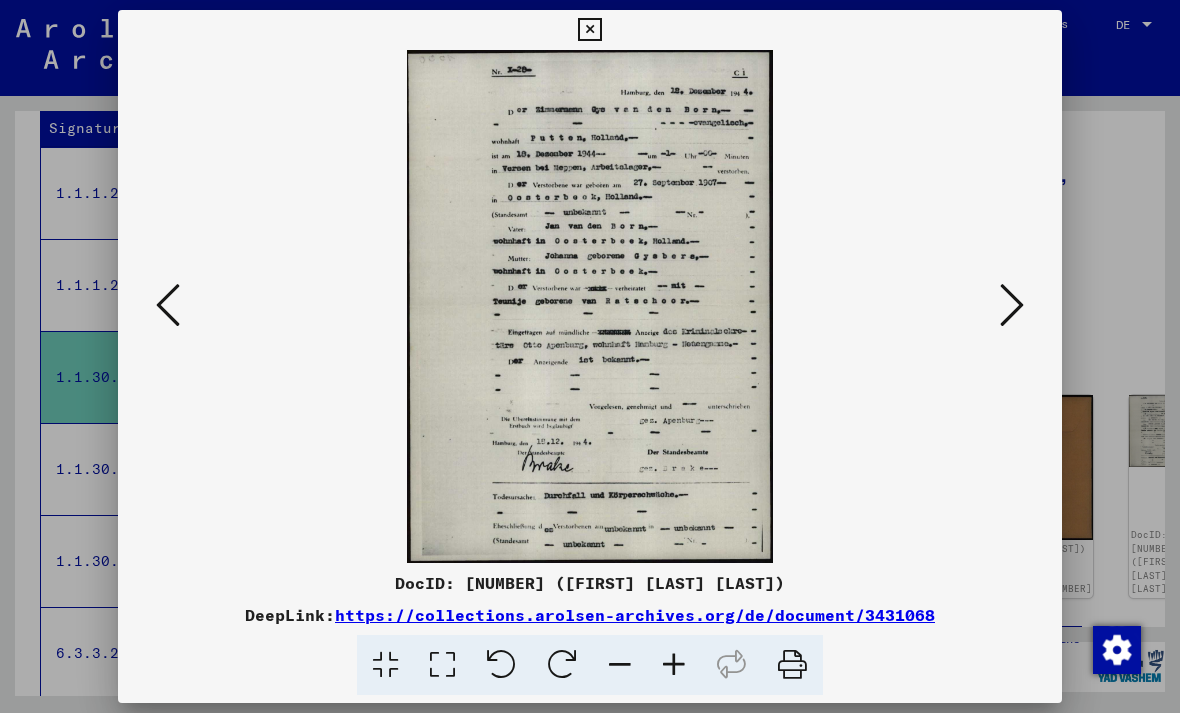 click at bounding box center (589, 30) 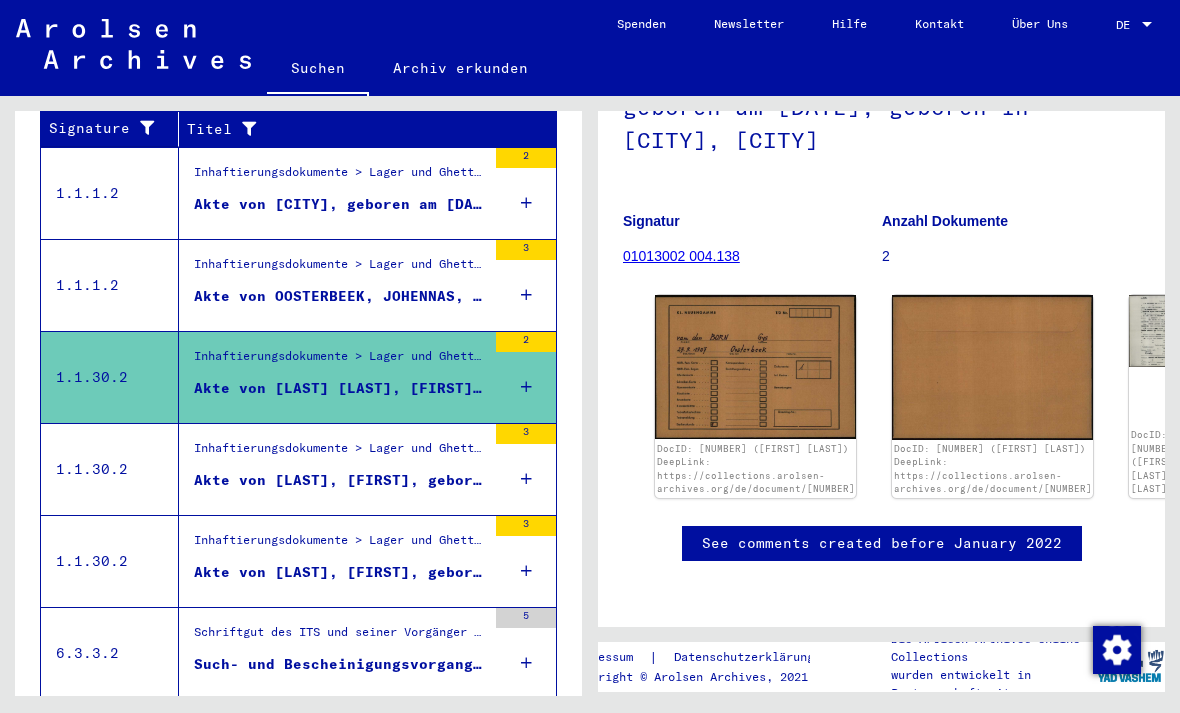 scroll, scrollTop: 591, scrollLeft: 0, axis: vertical 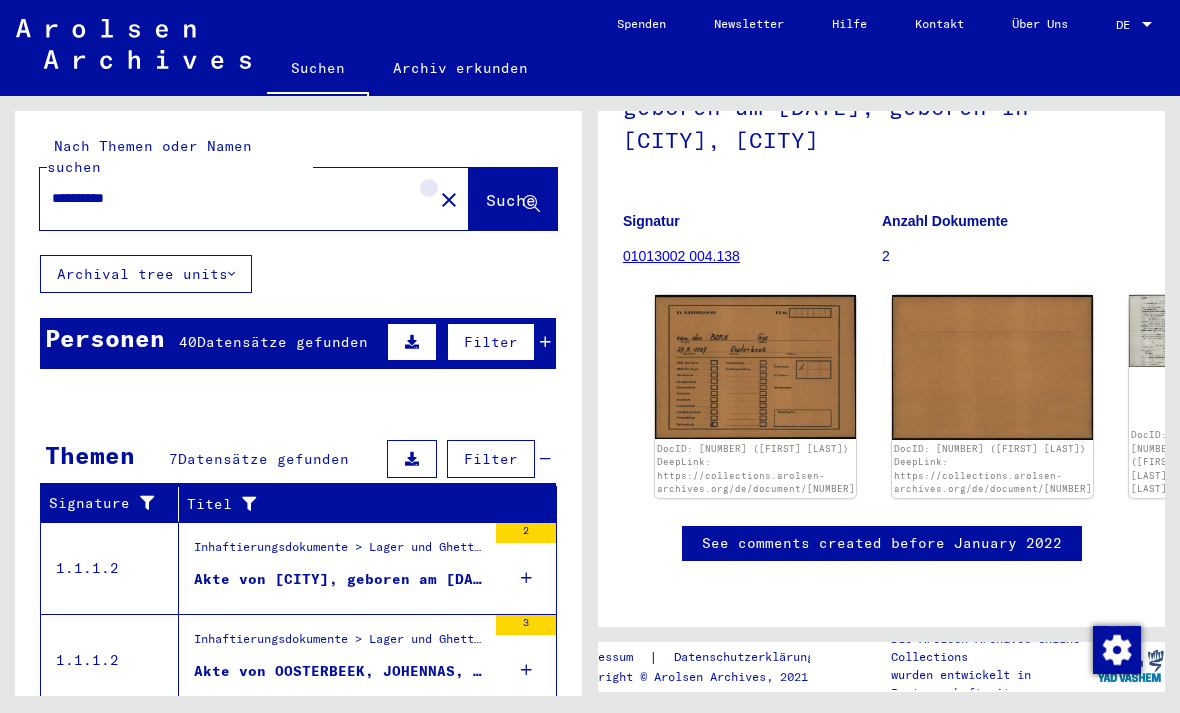 click on "close" 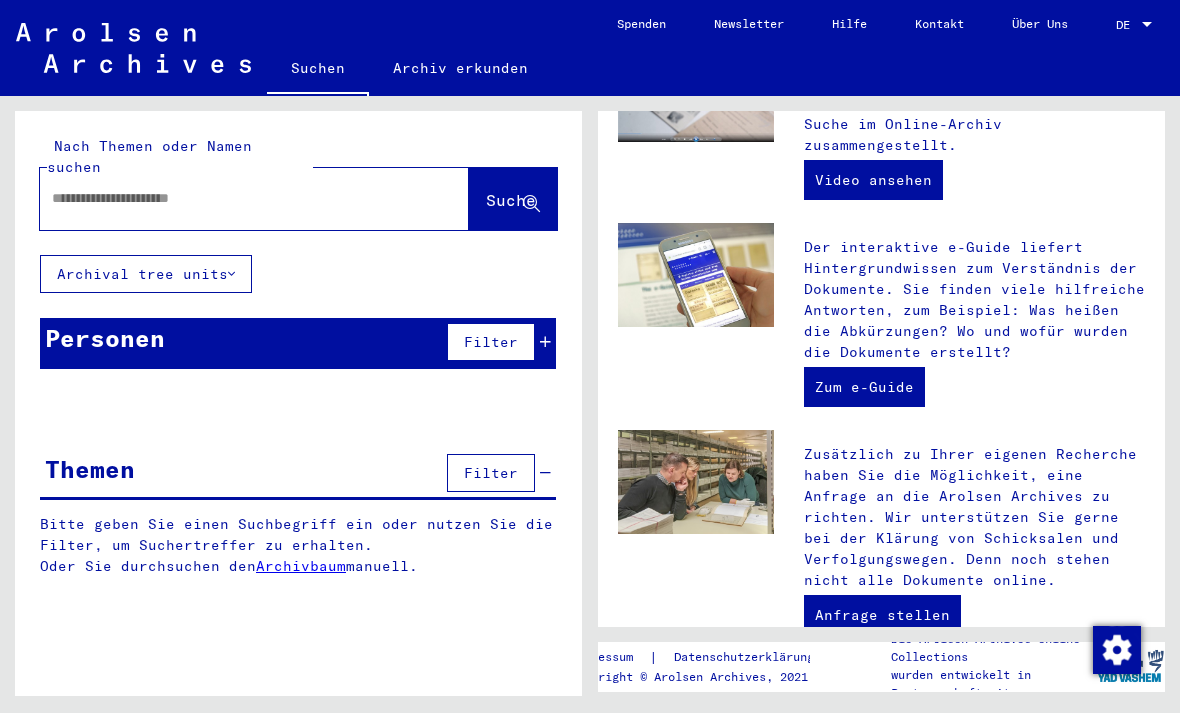 click at bounding box center (230, 198) 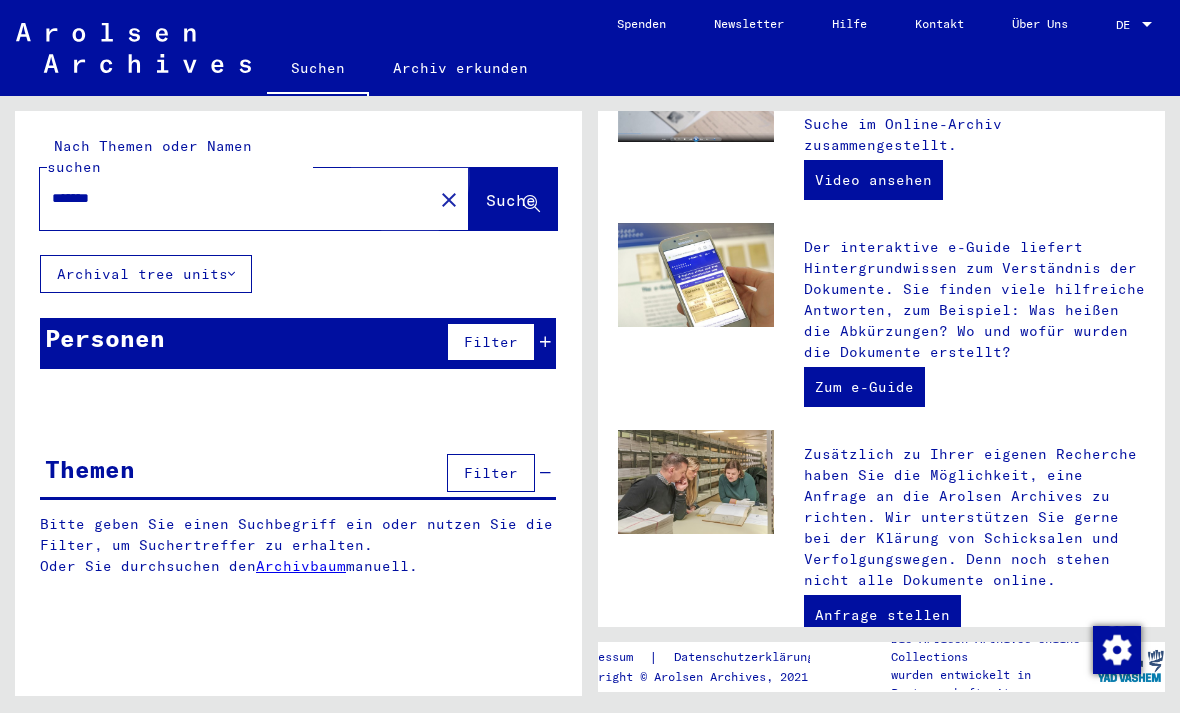 click on "Suche" 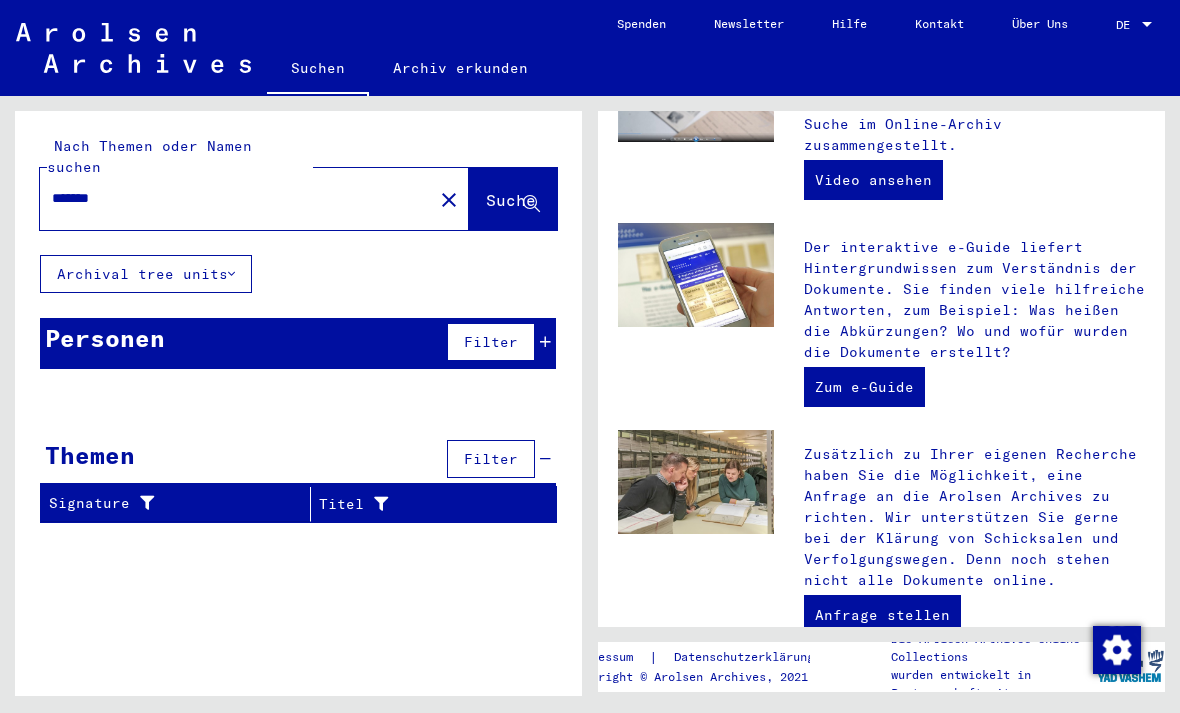click on "*******" at bounding box center (230, 198) 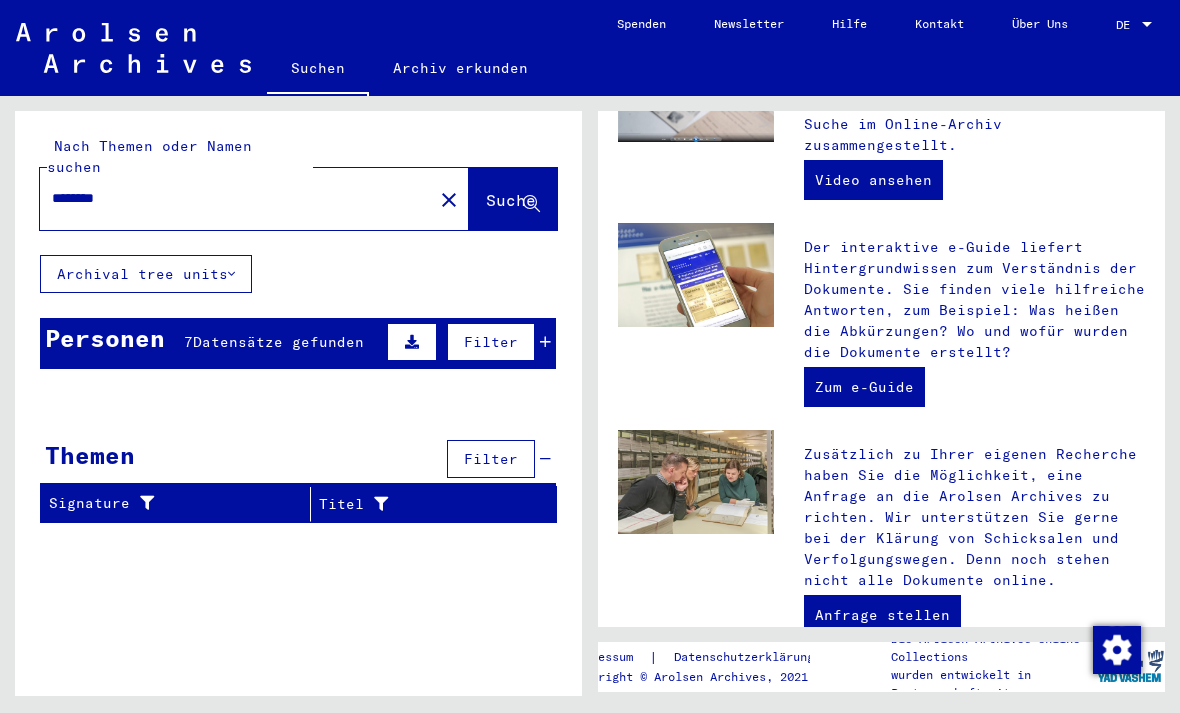 click on "Datensätze gefunden" at bounding box center [278, 342] 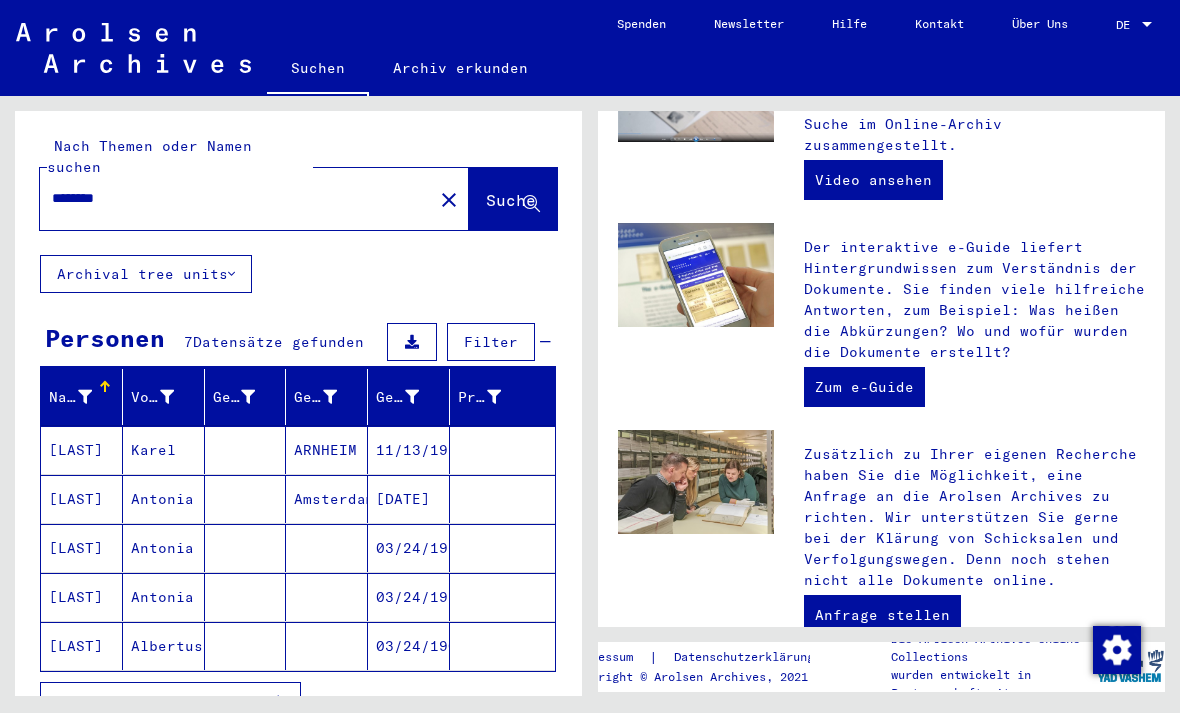 click on "ARNHEIM" at bounding box center (327, 499) 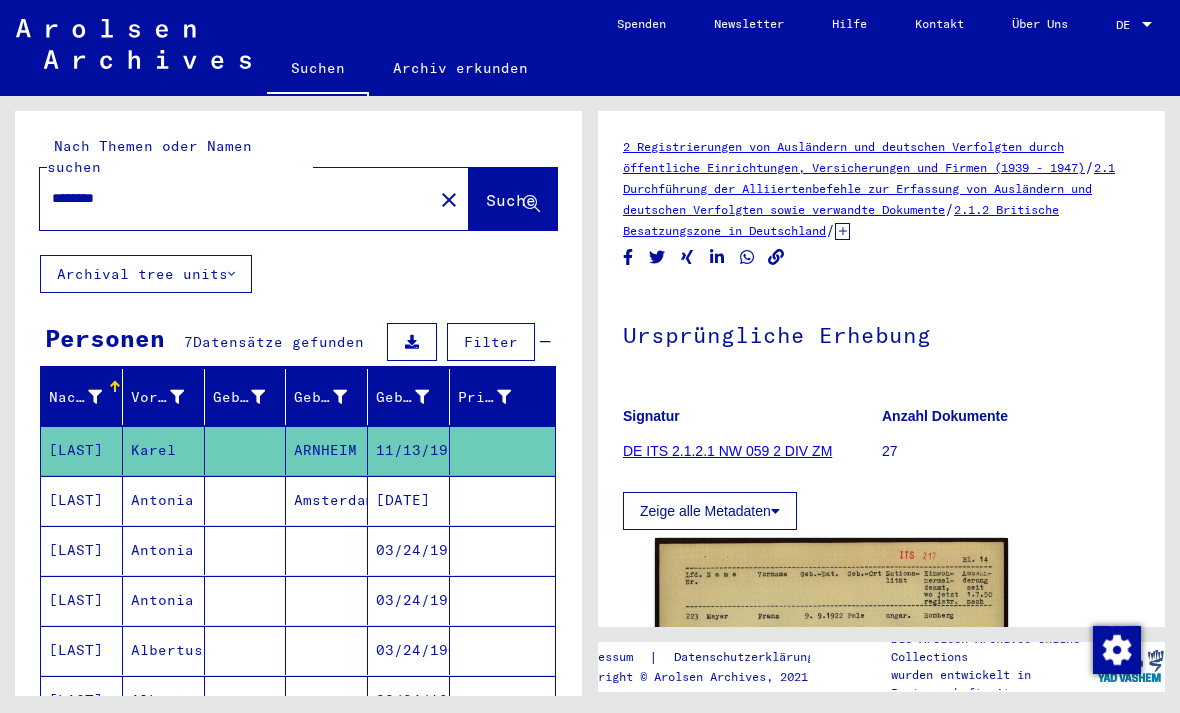 scroll, scrollTop: 0, scrollLeft: 0, axis: both 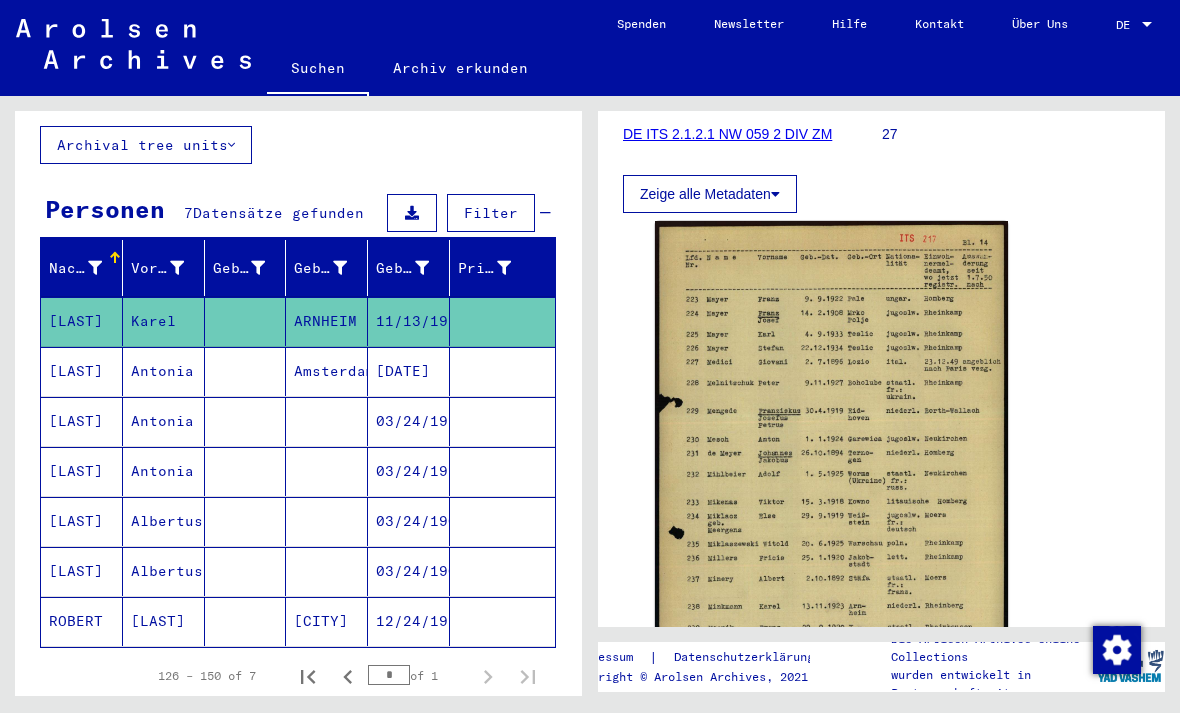 click on "[LAST]" 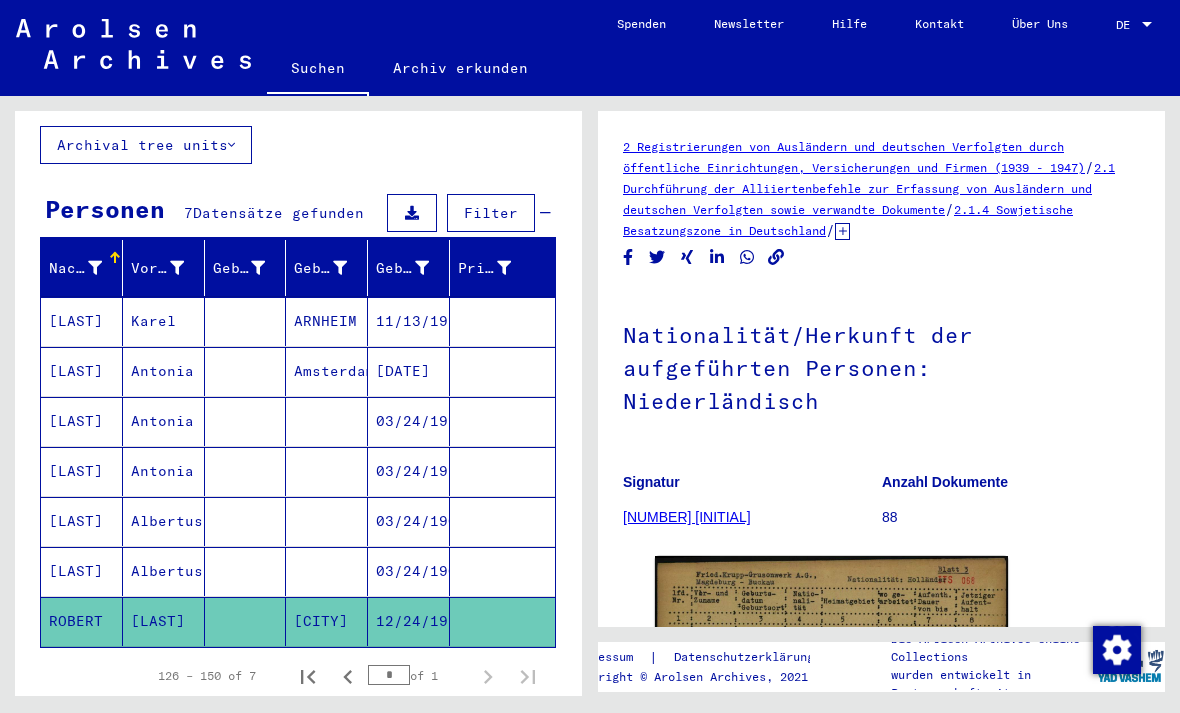 scroll, scrollTop: 0, scrollLeft: 0, axis: both 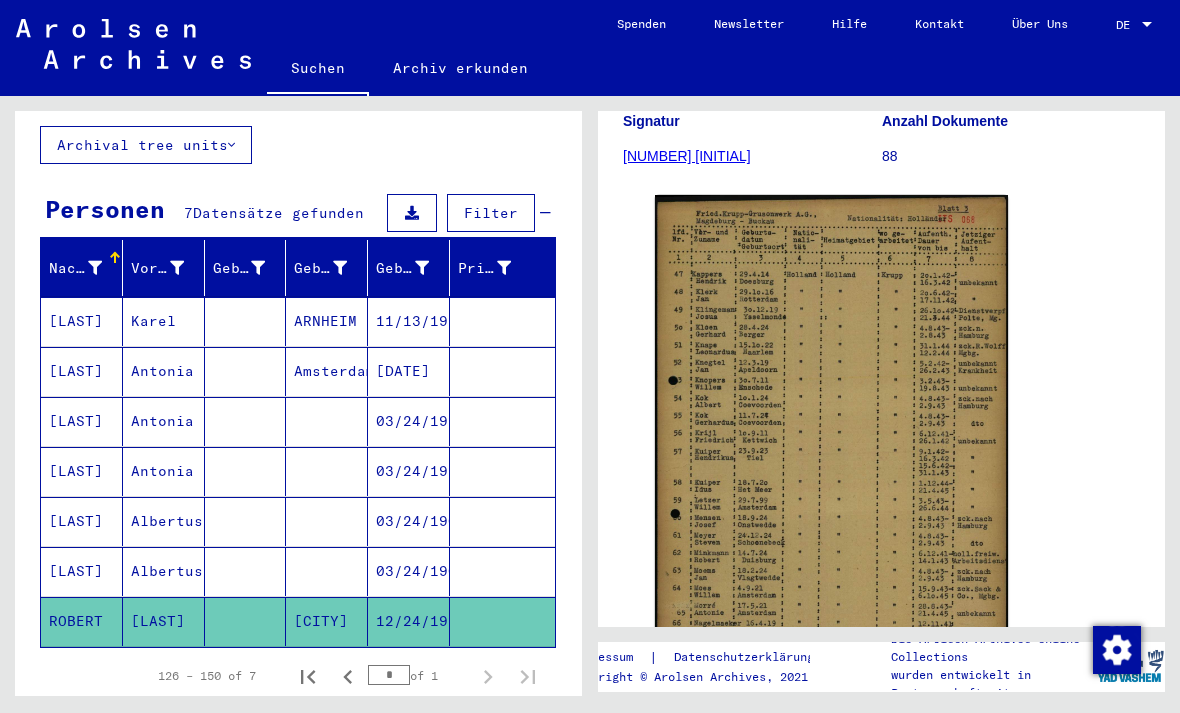 click on "Albertus" at bounding box center (164, 571) 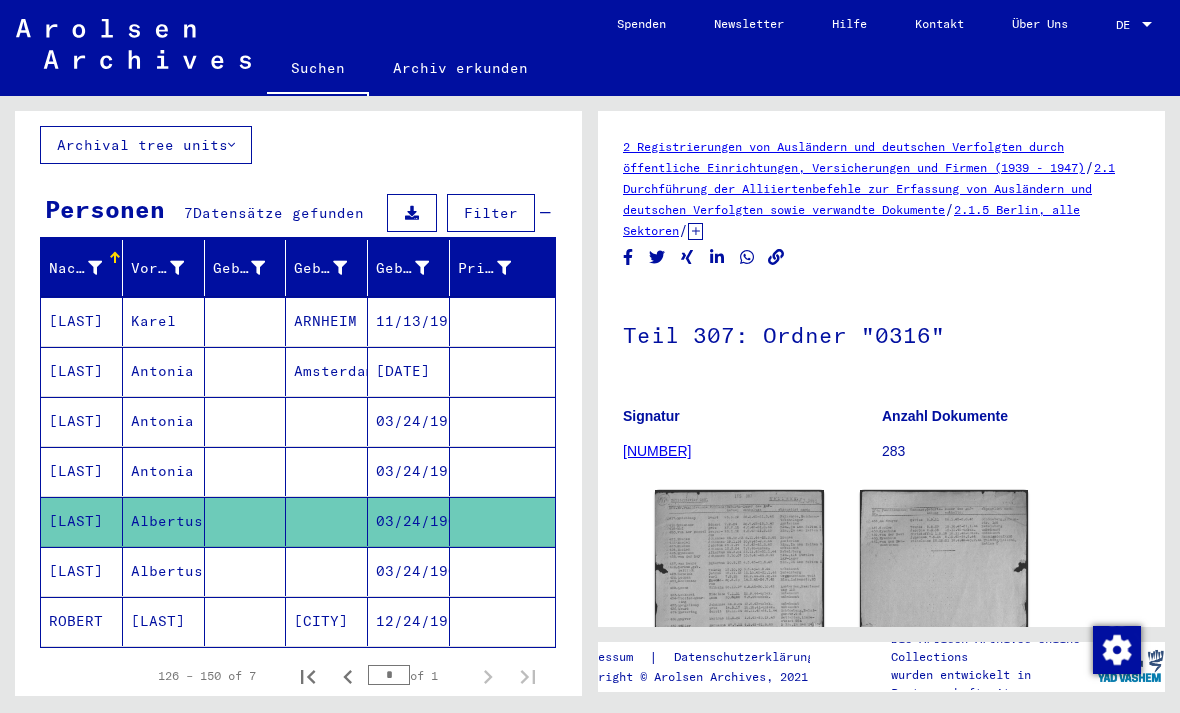 scroll, scrollTop: 0, scrollLeft: 0, axis: both 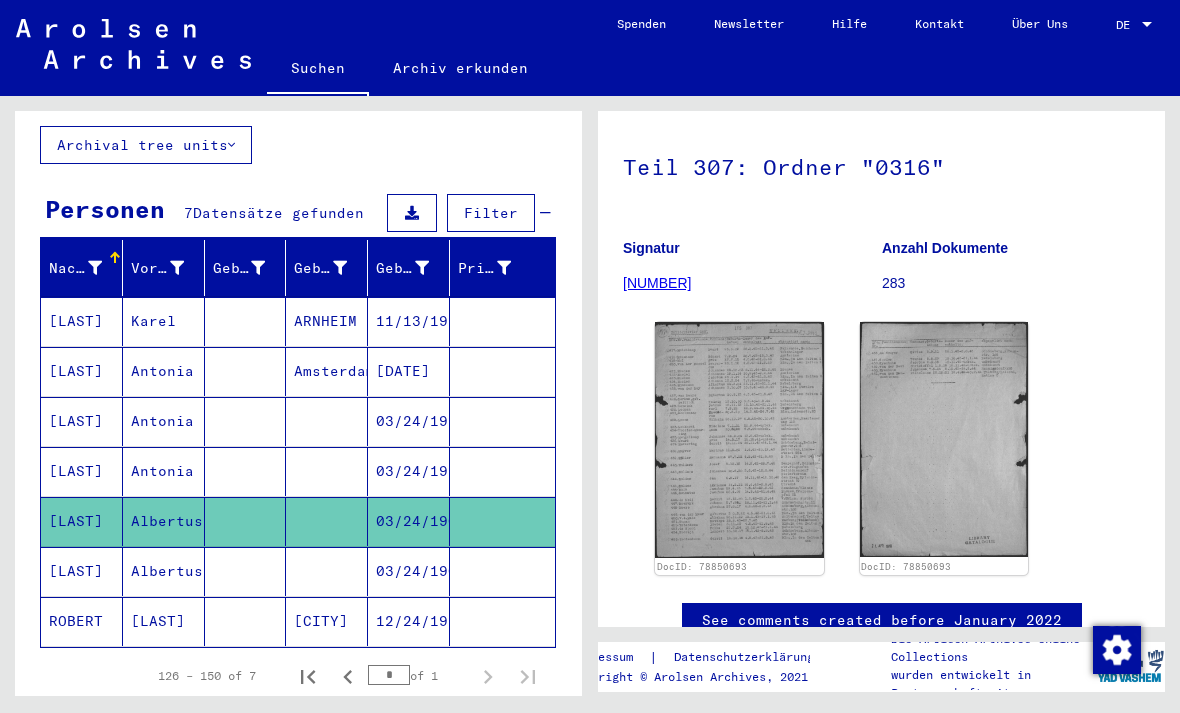 click on "Antonia" at bounding box center (164, 421) 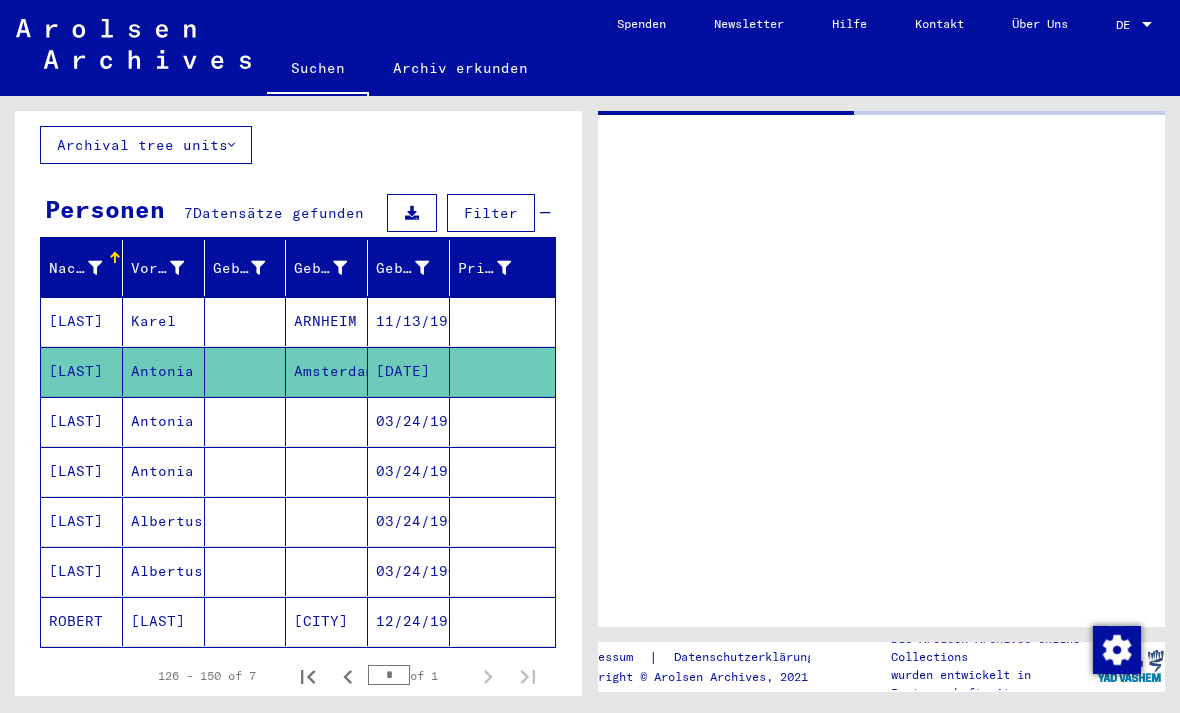 scroll, scrollTop: 0, scrollLeft: 0, axis: both 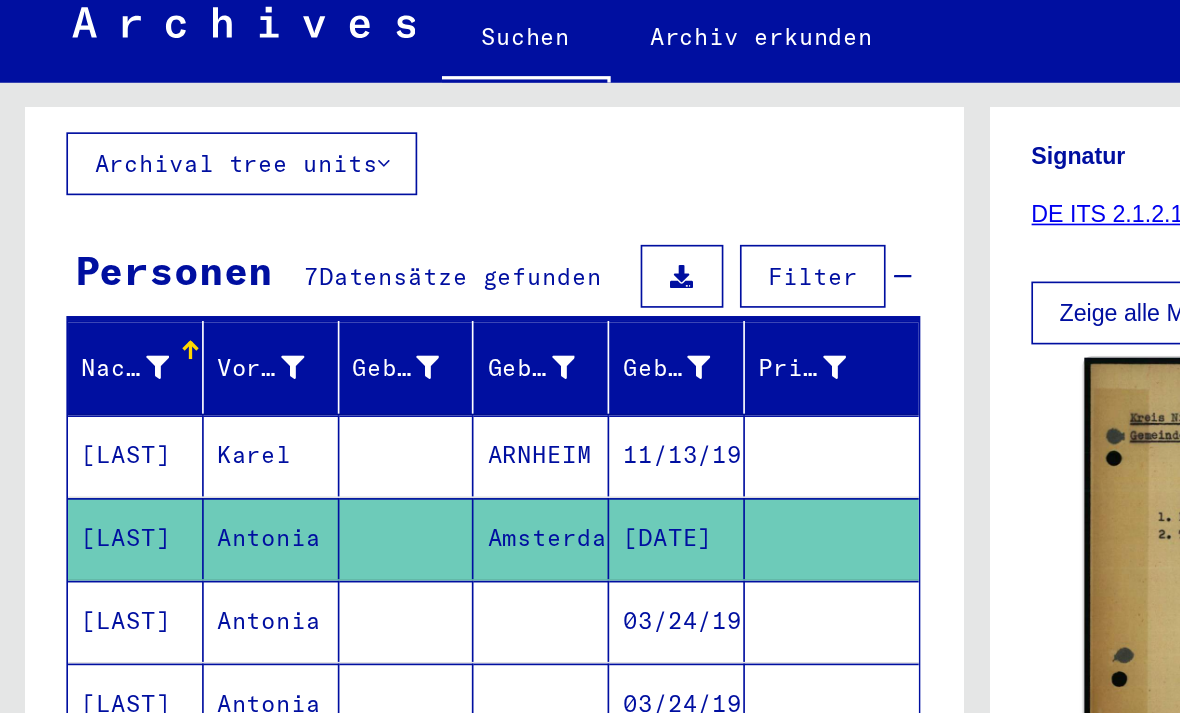 click on "Antonia" at bounding box center [164, 471] 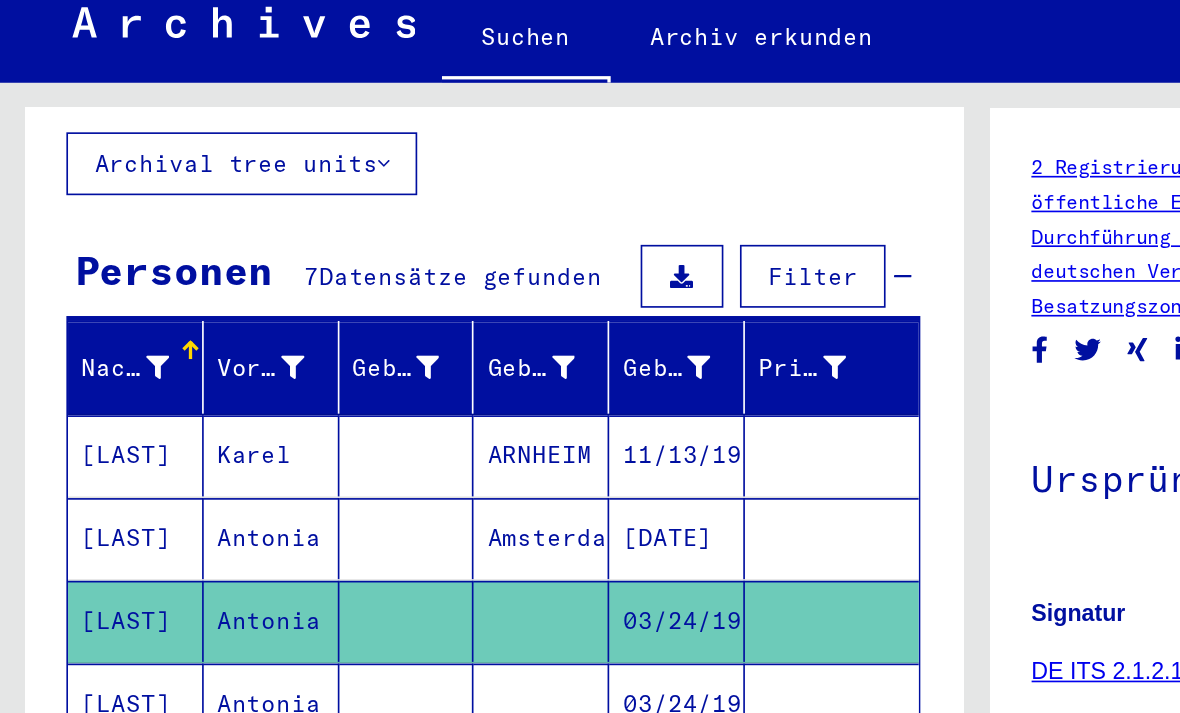 scroll, scrollTop: 0, scrollLeft: 0, axis: both 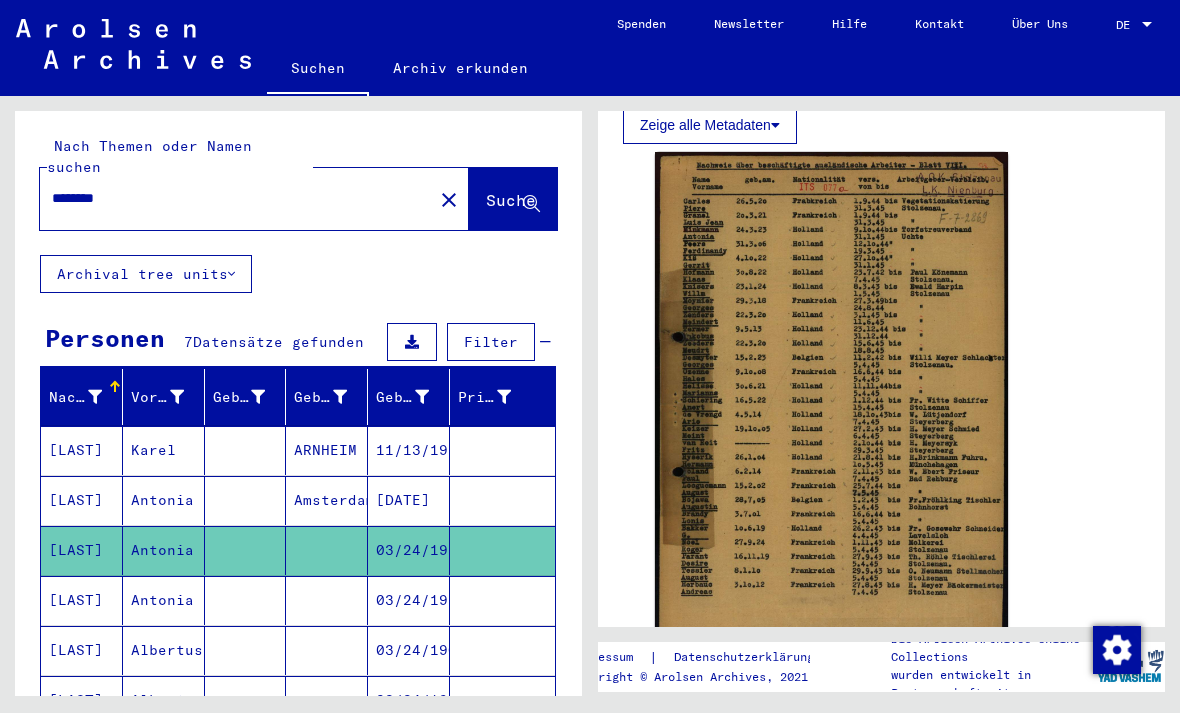 click on "********" at bounding box center (236, 198) 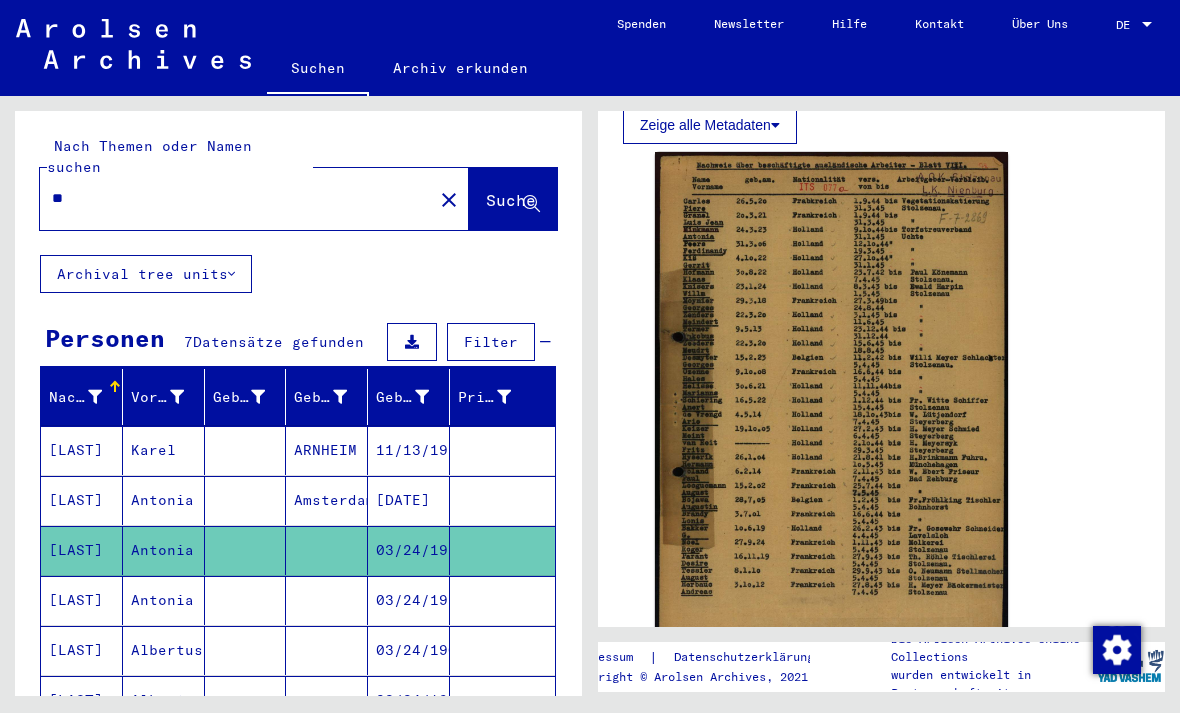 type on "*" 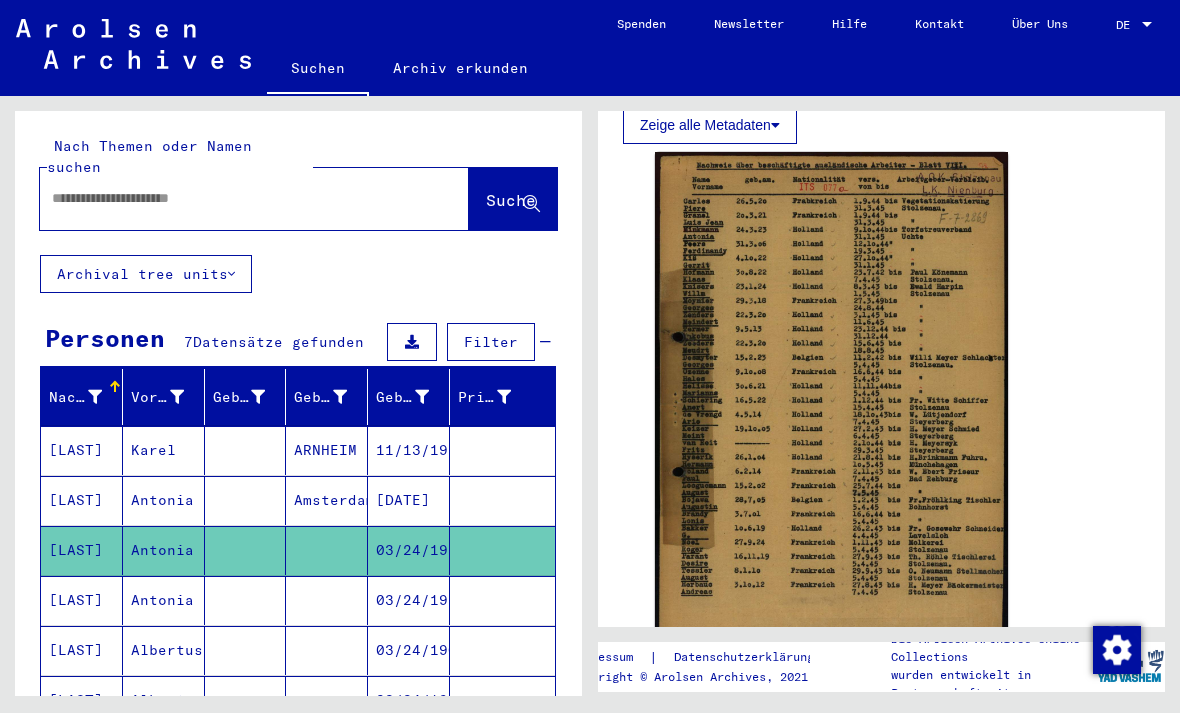 click at bounding box center (236, 198) 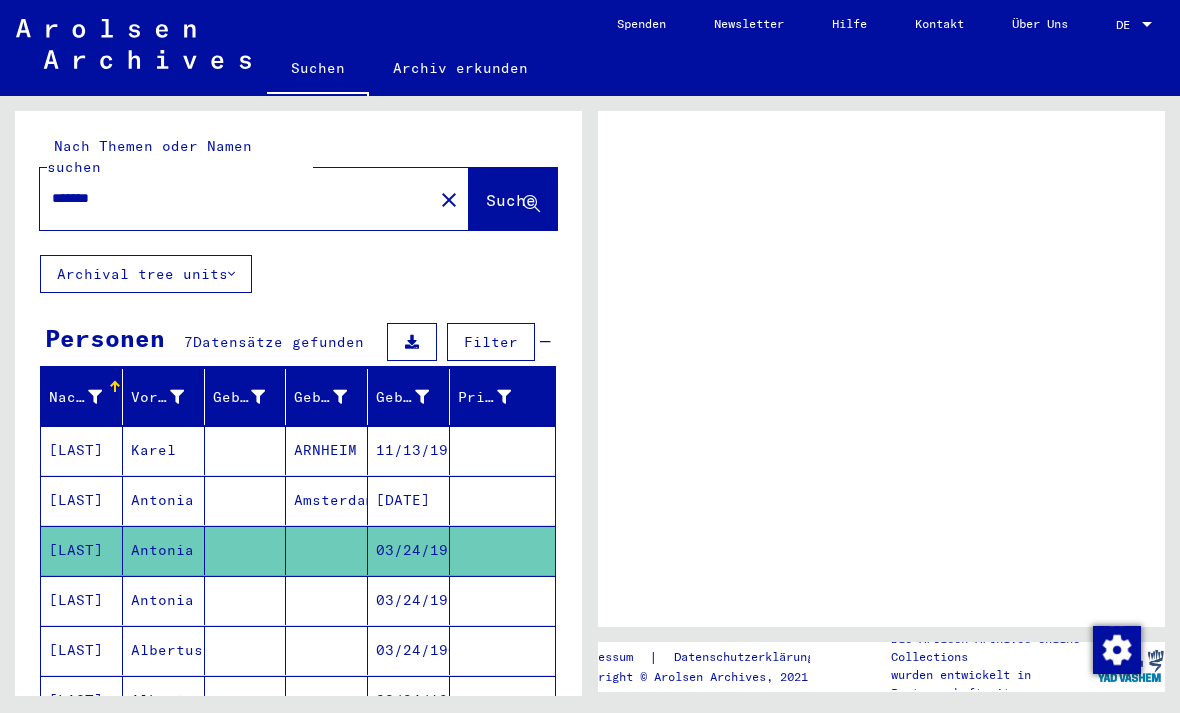 type on "*******" 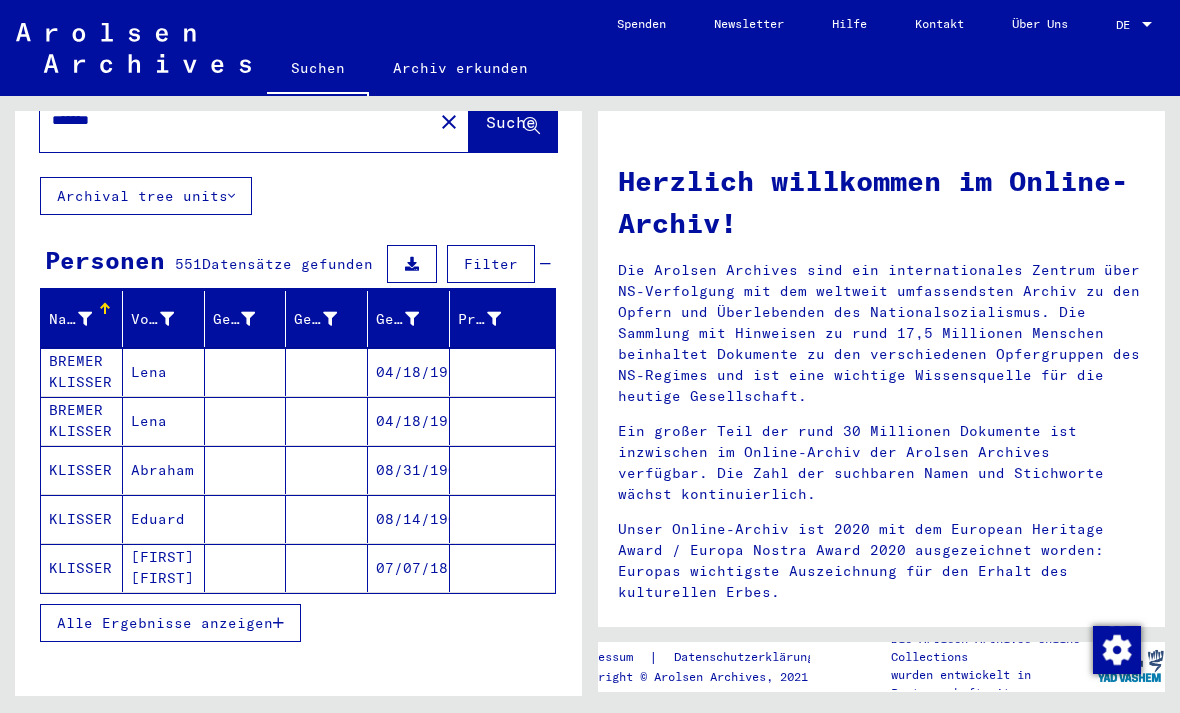 scroll, scrollTop: 83, scrollLeft: 0, axis: vertical 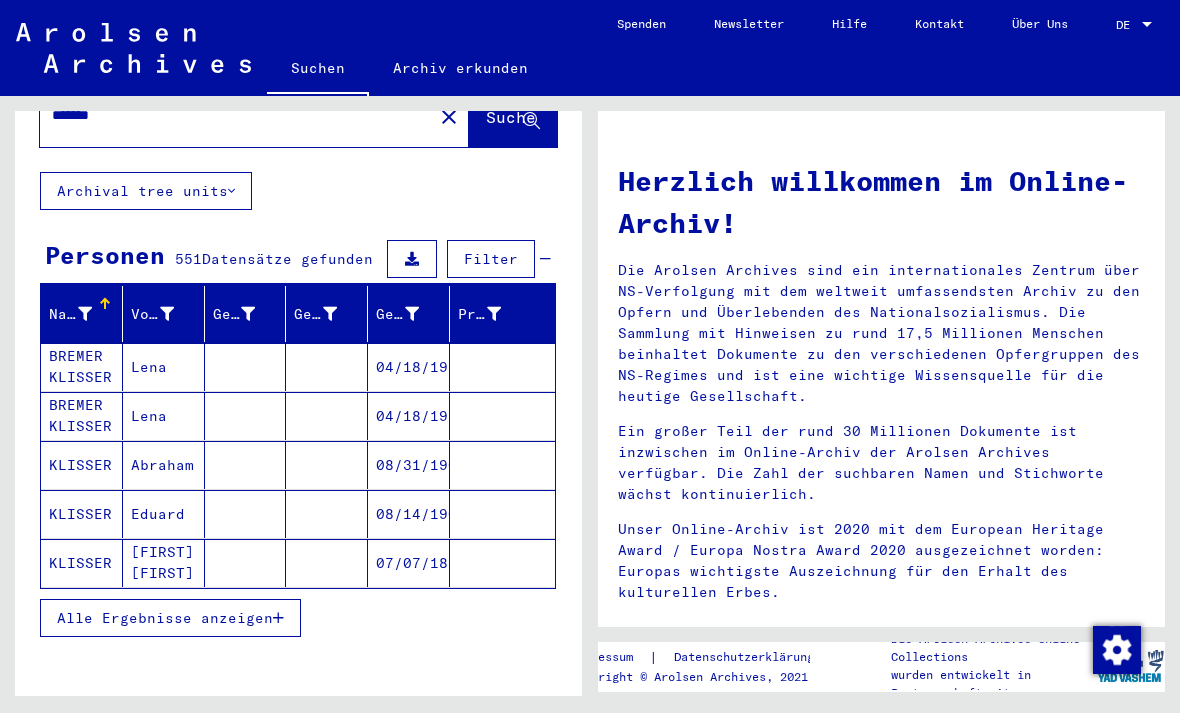 click at bounding box center (246, 563) 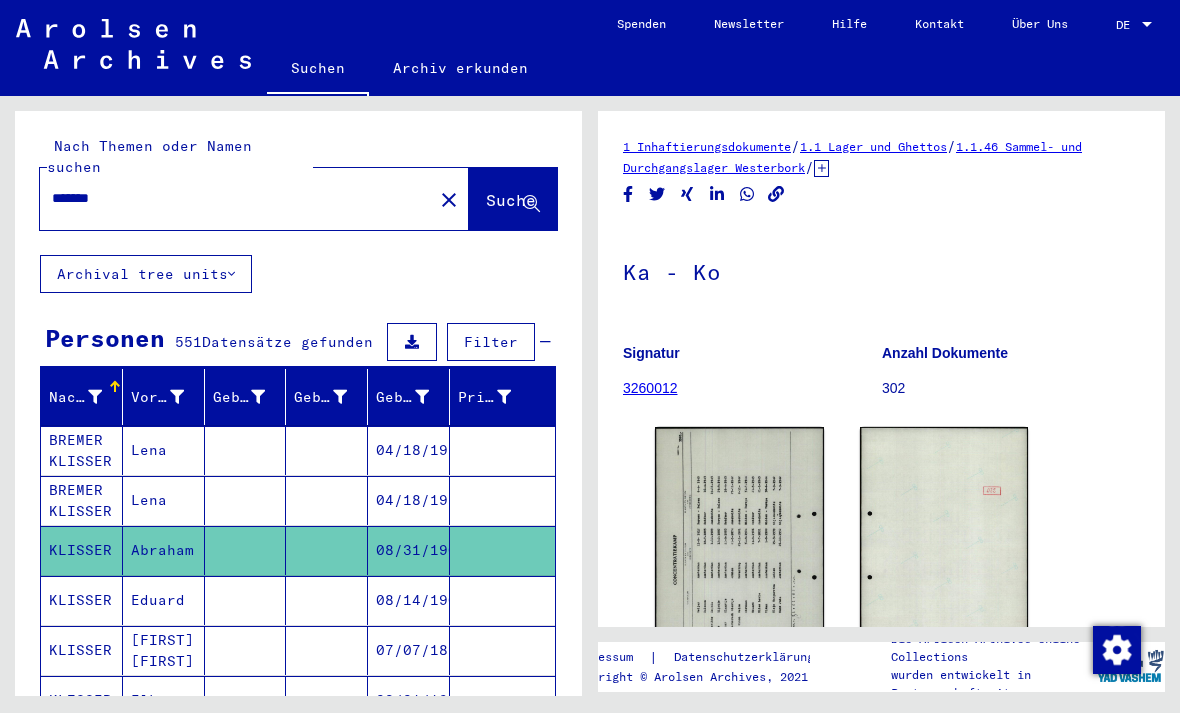 scroll, scrollTop: 0, scrollLeft: 0, axis: both 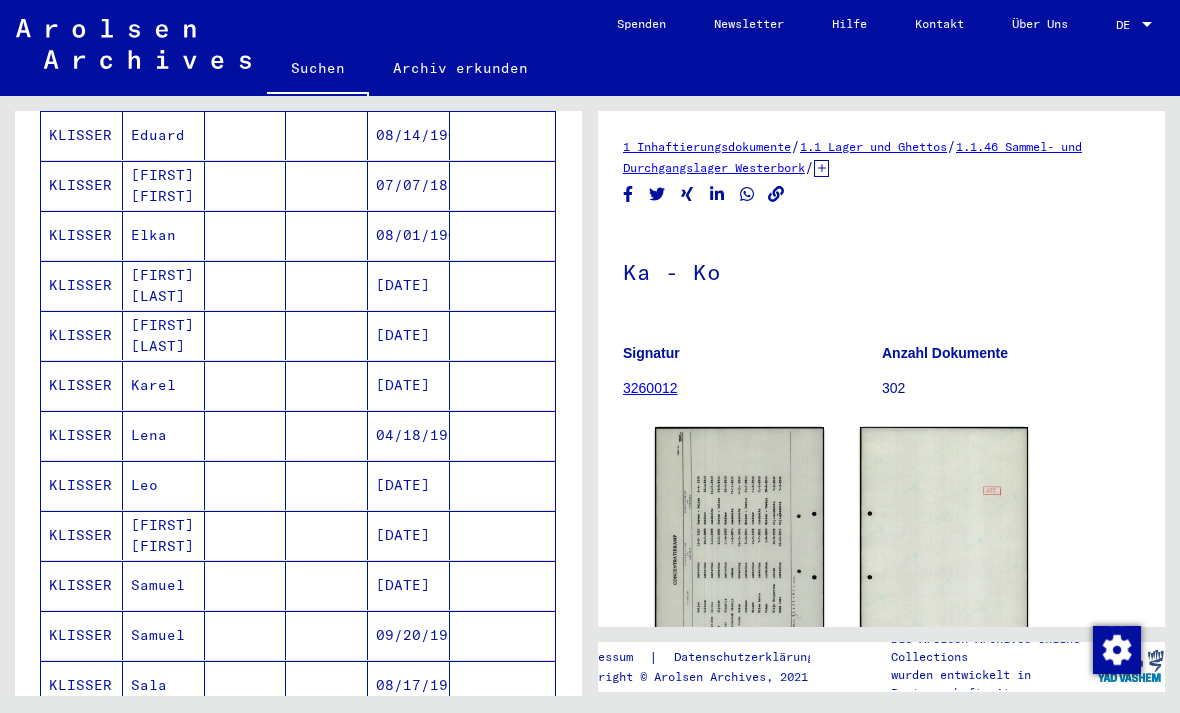 click on "Karel" at bounding box center (164, 435) 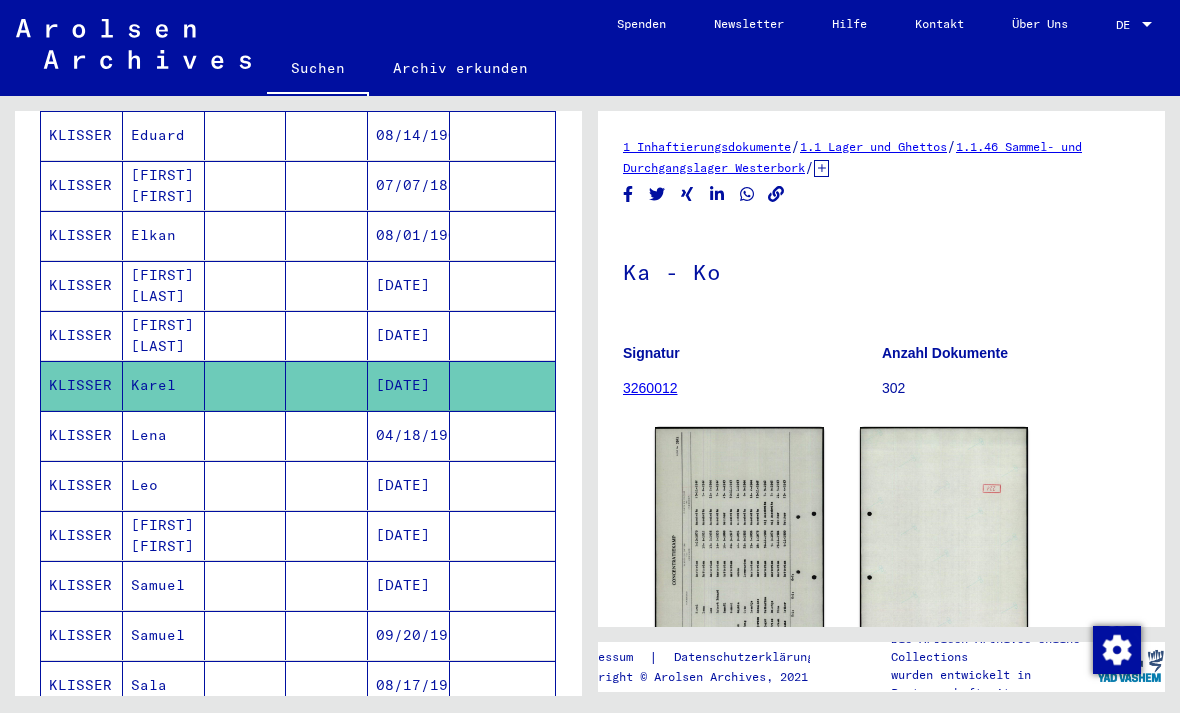 scroll, scrollTop: 0, scrollLeft: 0, axis: both 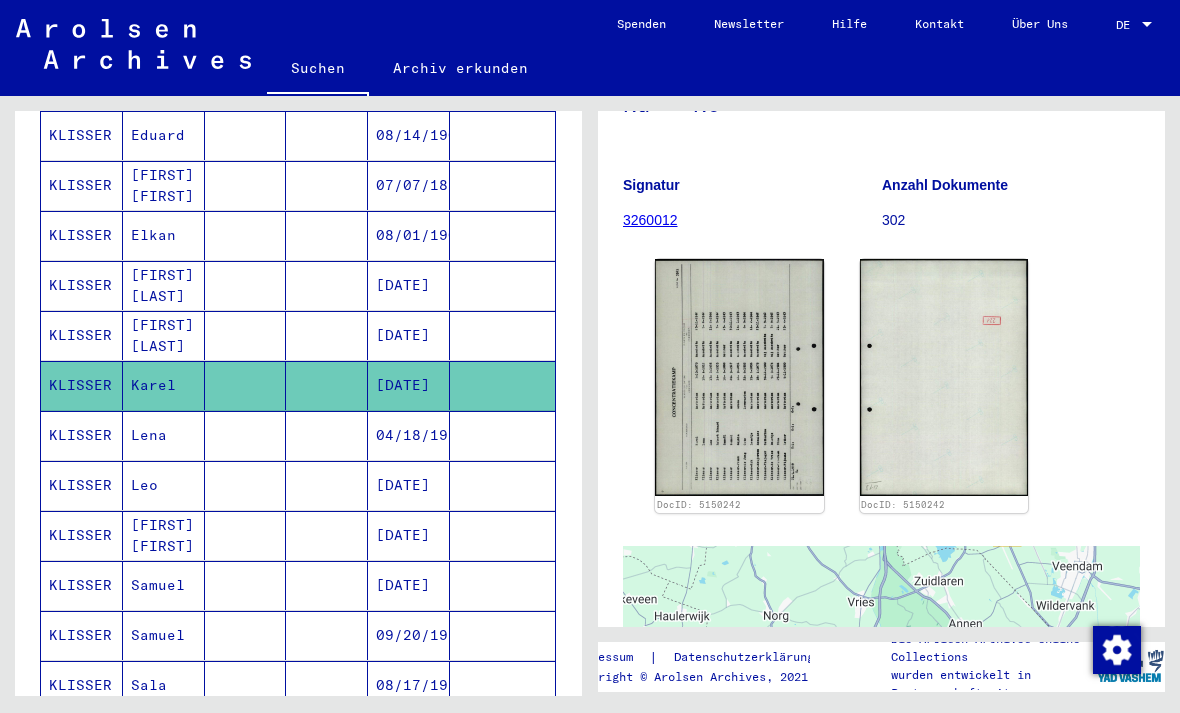 click 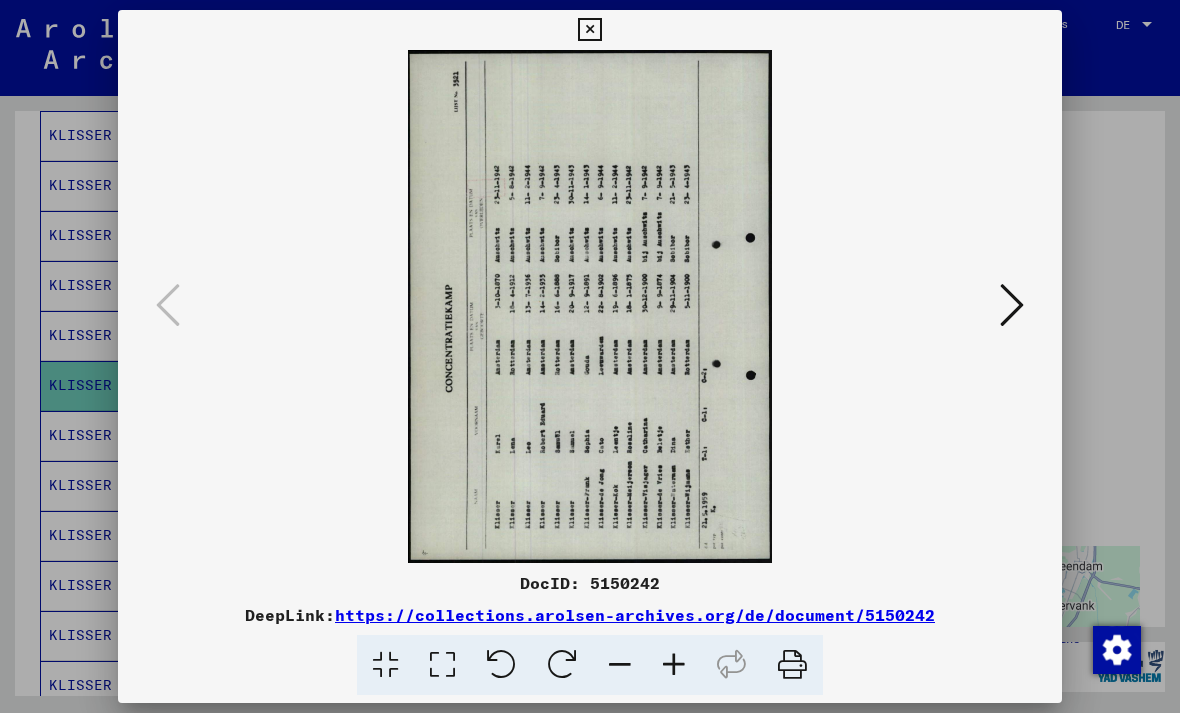 click at bounding box center (589, 30) 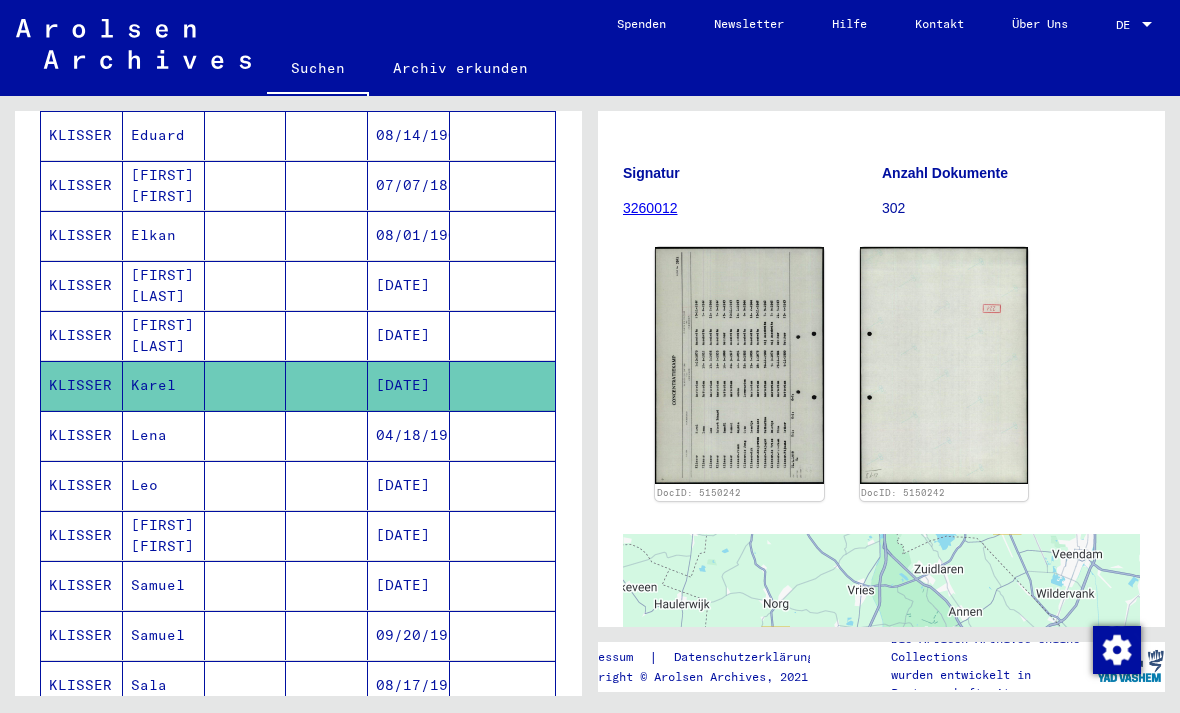 scroll, scrollTop: 173, scrollLeft: 0, axis: vertical 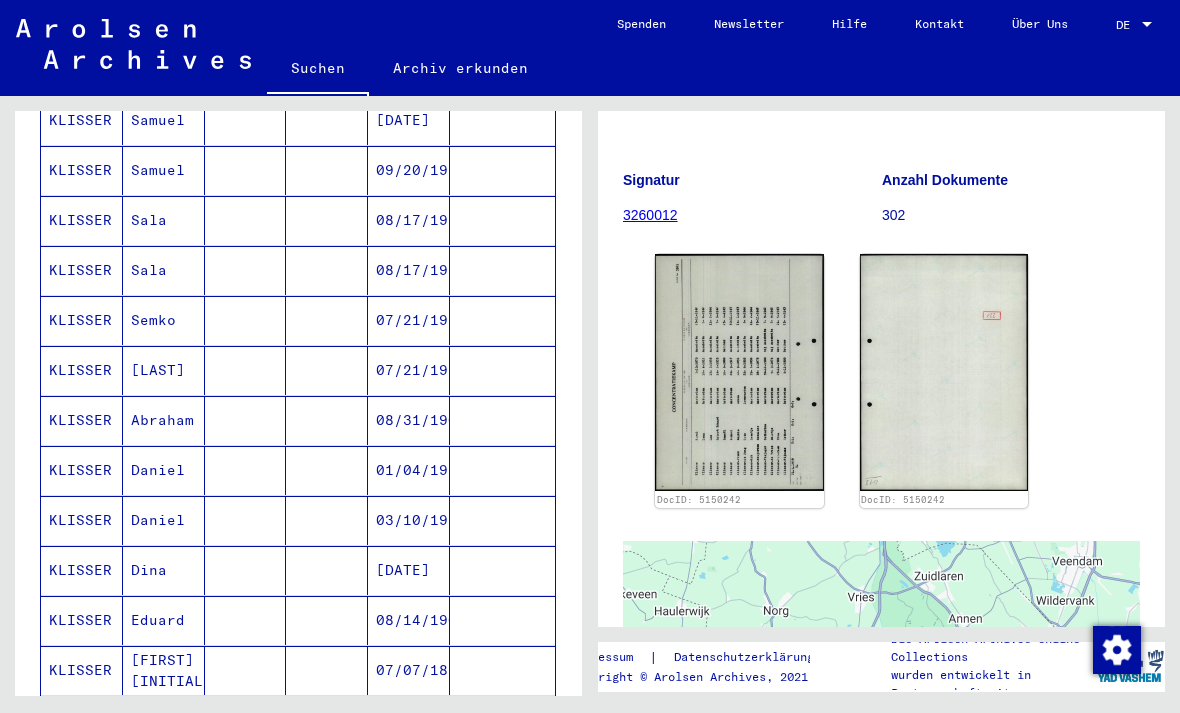 click on "Daniel" at bounding box center (164, 520) 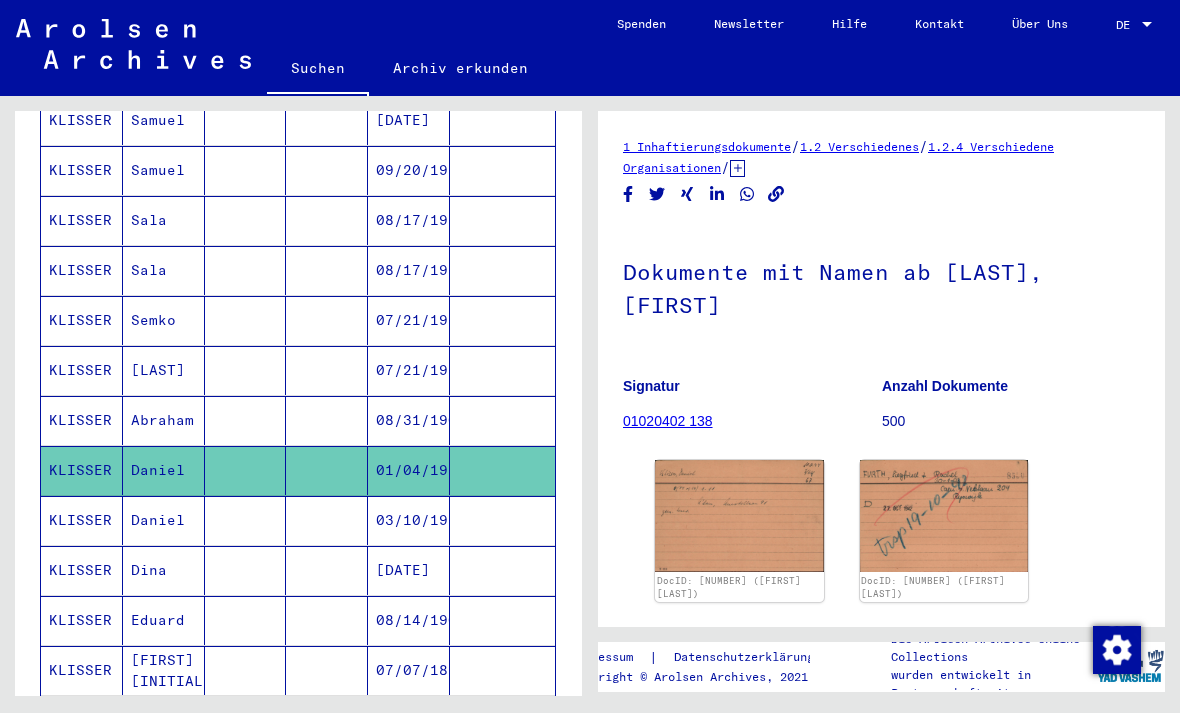 scroll, scrollTop: 0, scrollLeft: 0, axis: both 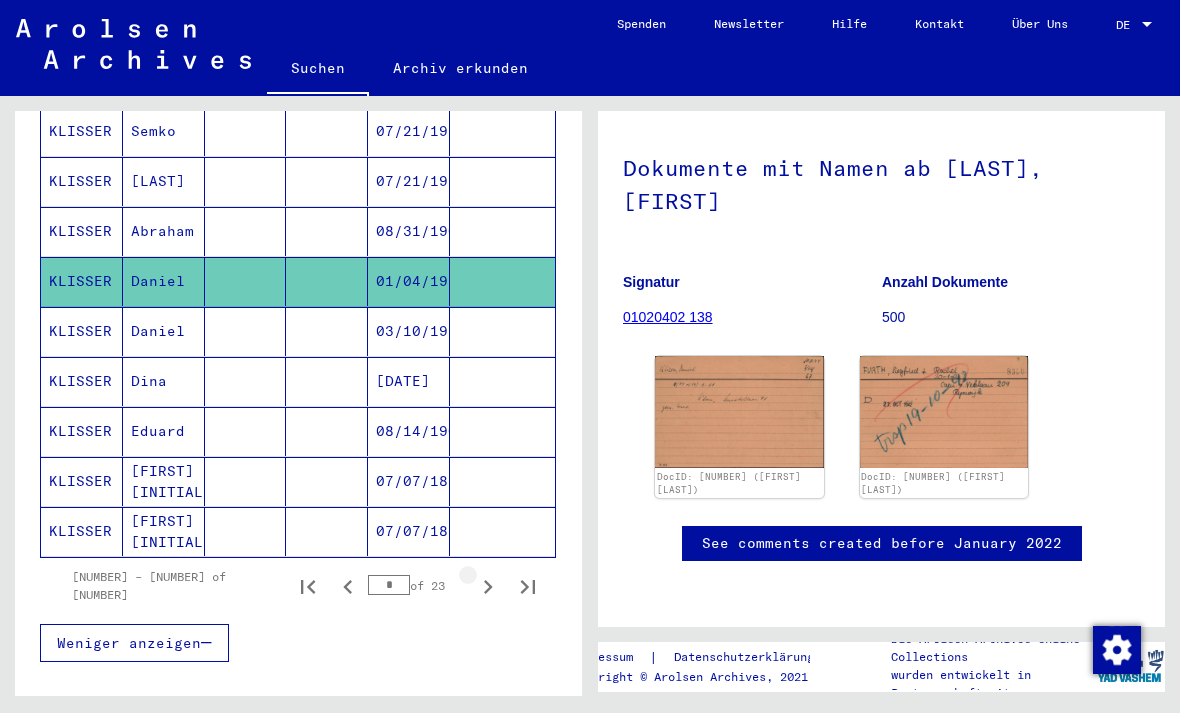 click 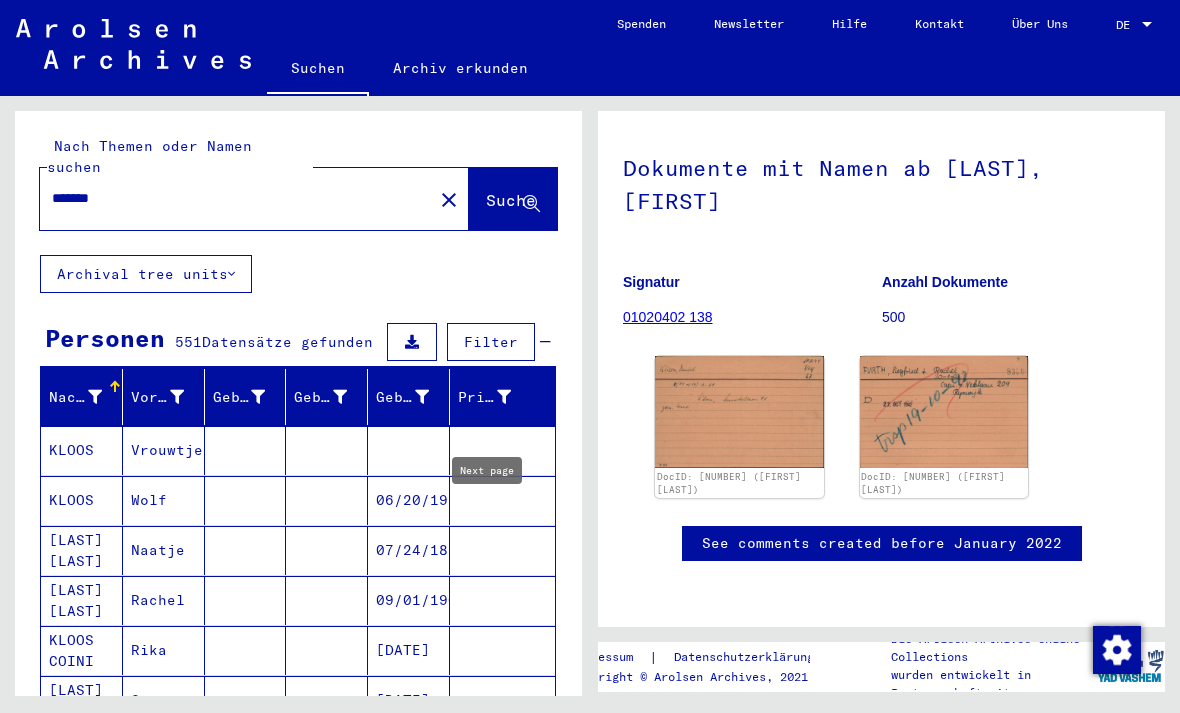 scroll, scrollTop: -1, scrollLeft: 0, axis: vertical 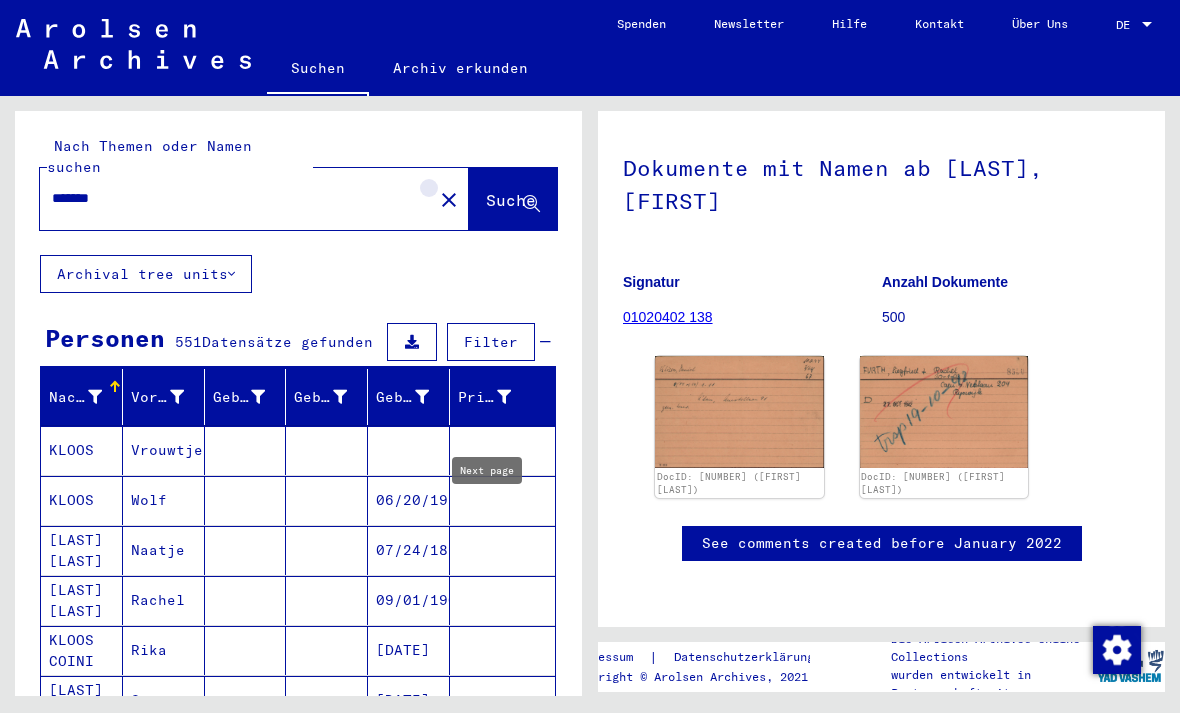 click on "close" 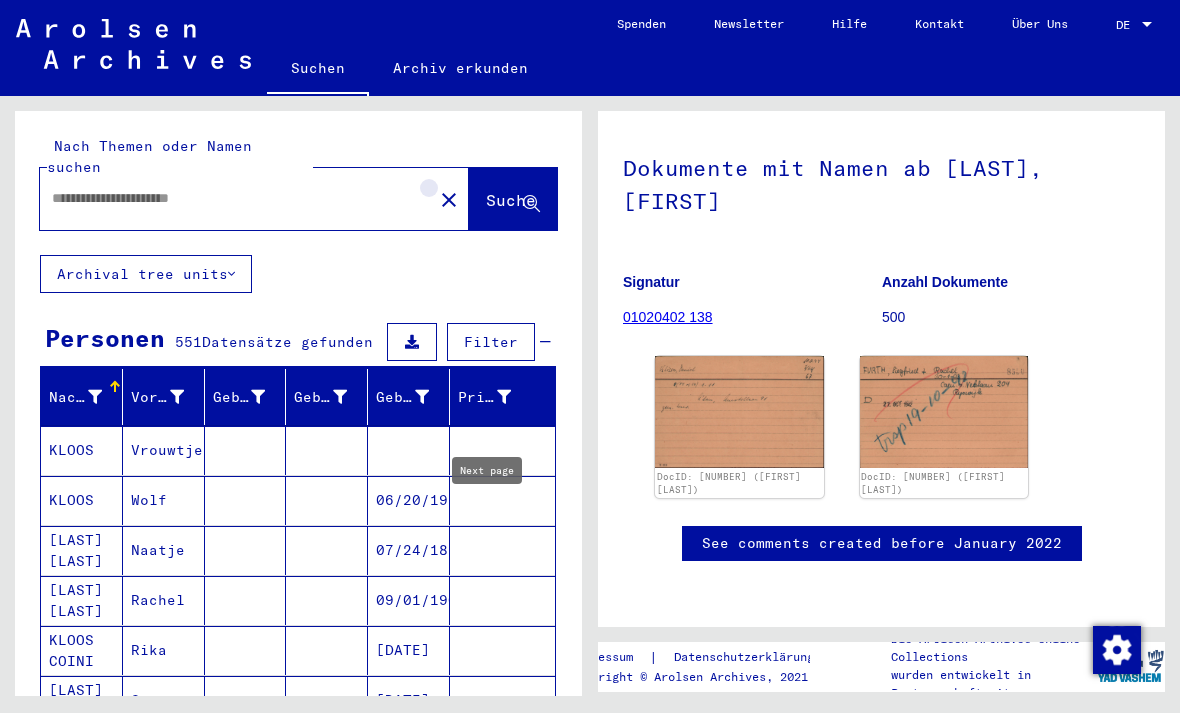scroll, scrollTop: 0, scrollLeft: 0, axis: both 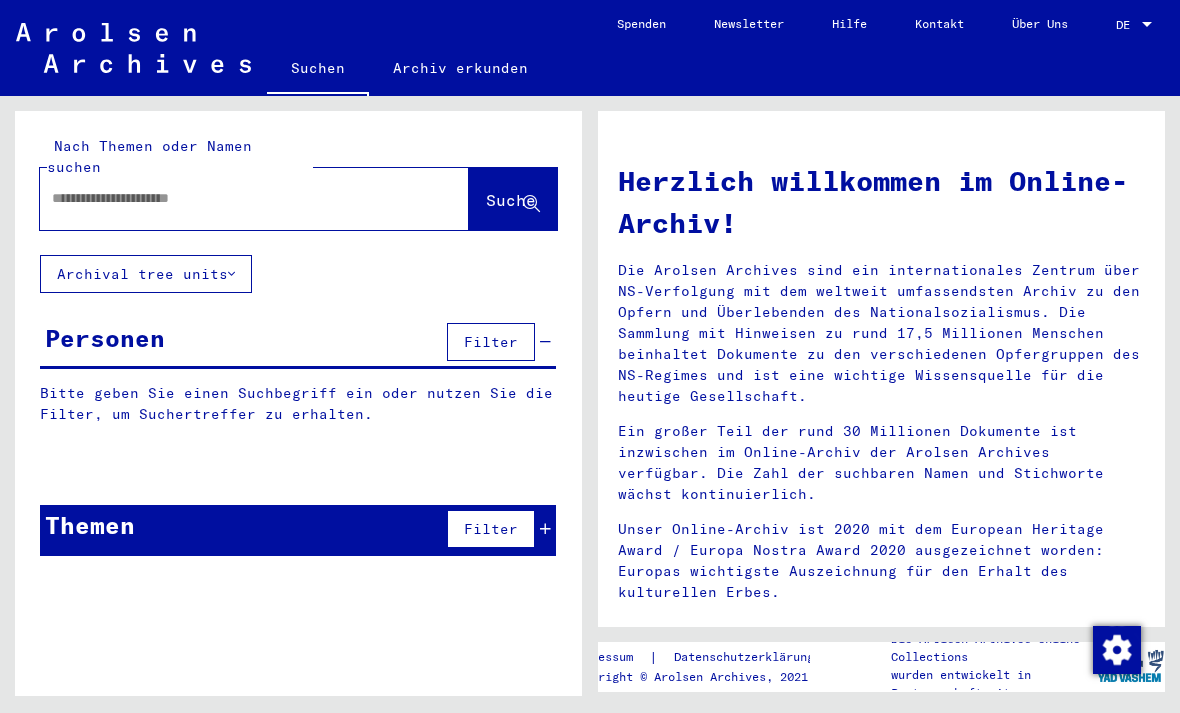 click at bounding box center [230, 198] 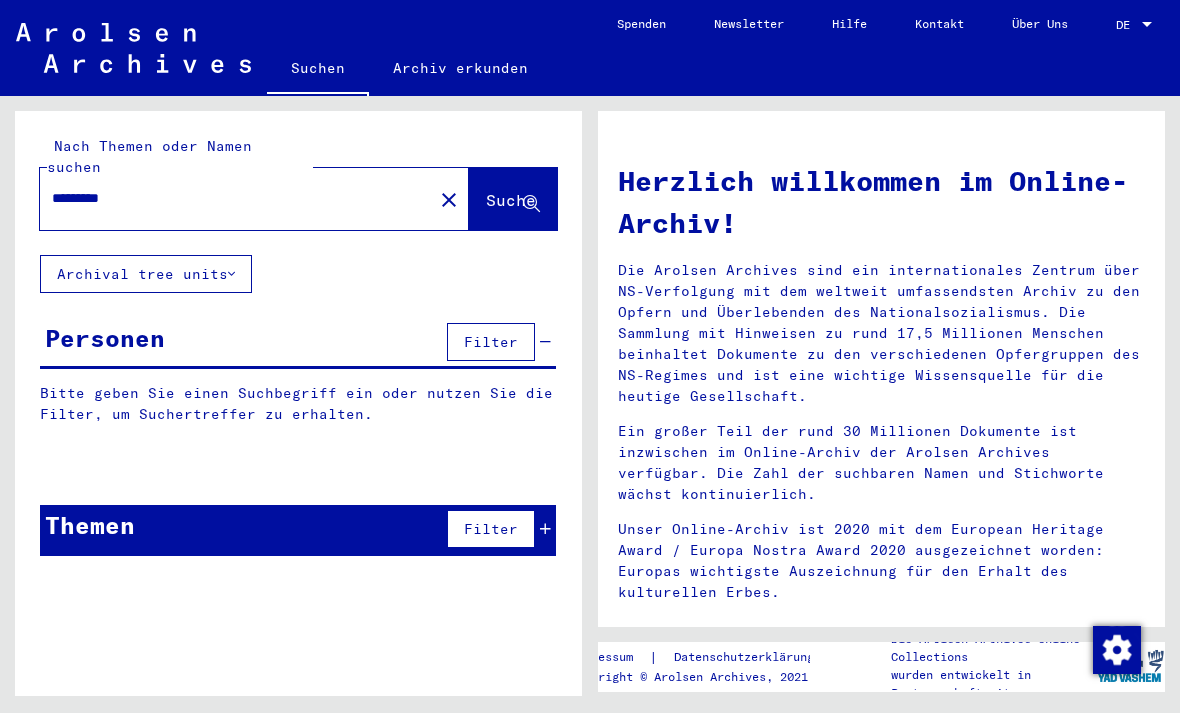 type on "*********" 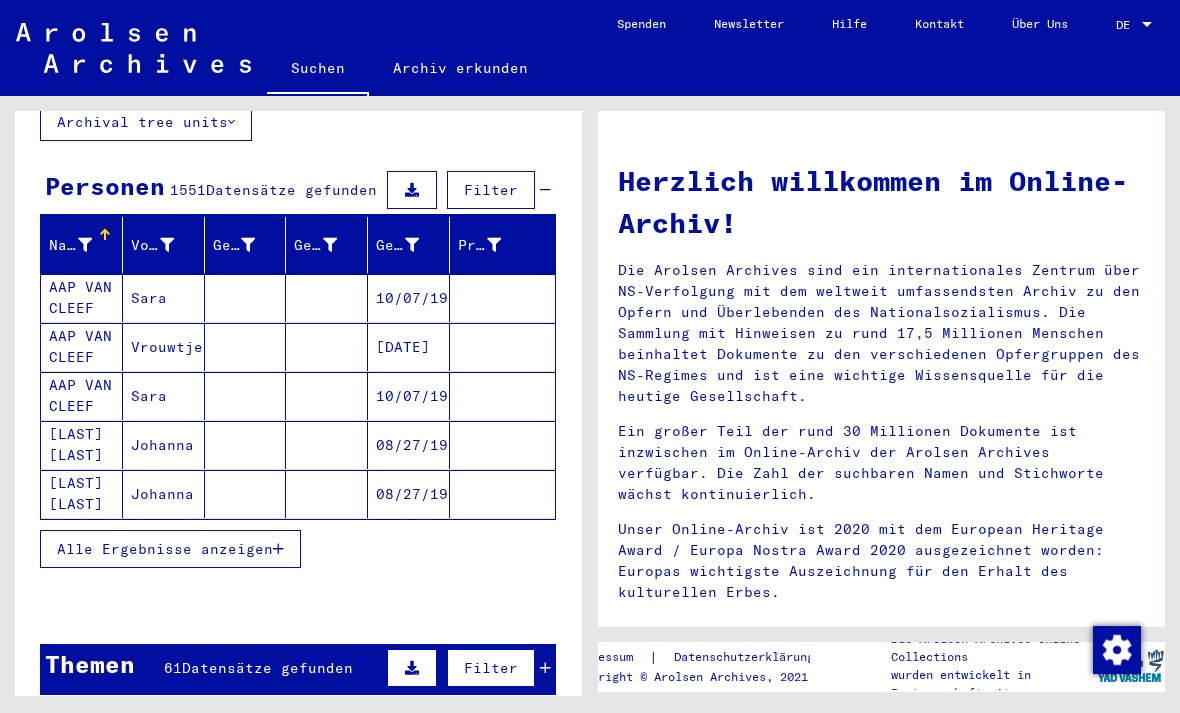 scroll, scrollTop: 153, scrollLeft: 0, axis: vertical 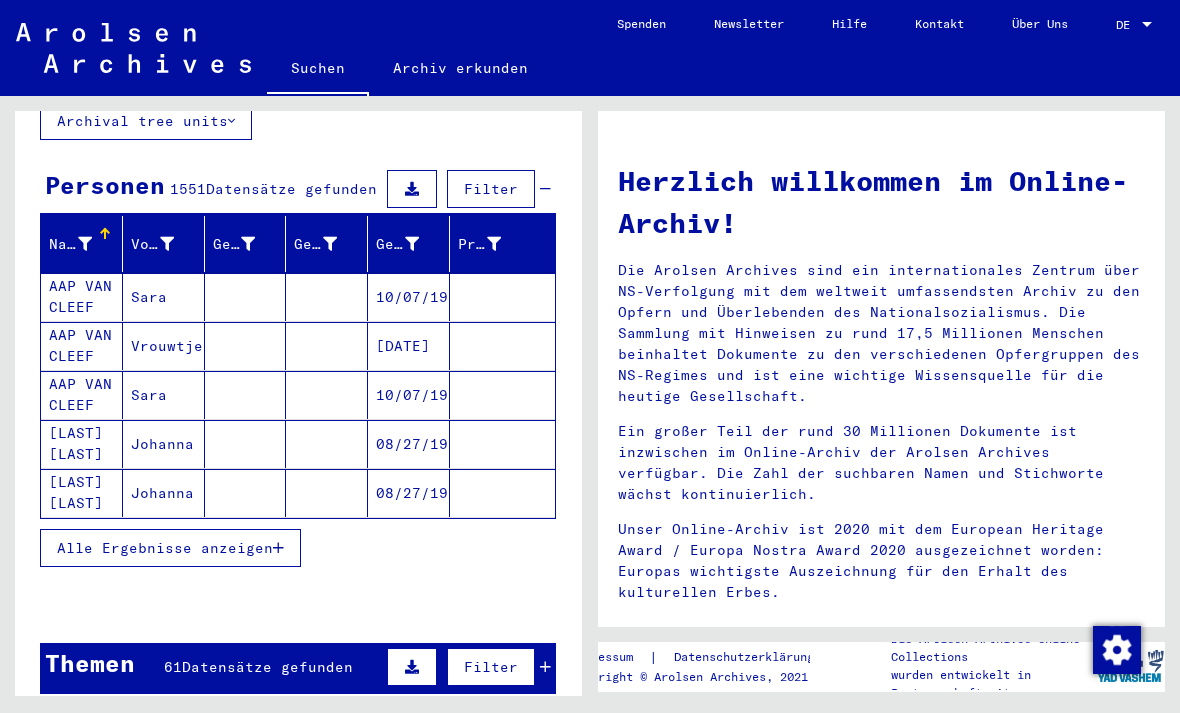 click on "Alle Ergebnisse anzeigen" at bounding box center (165, 548) 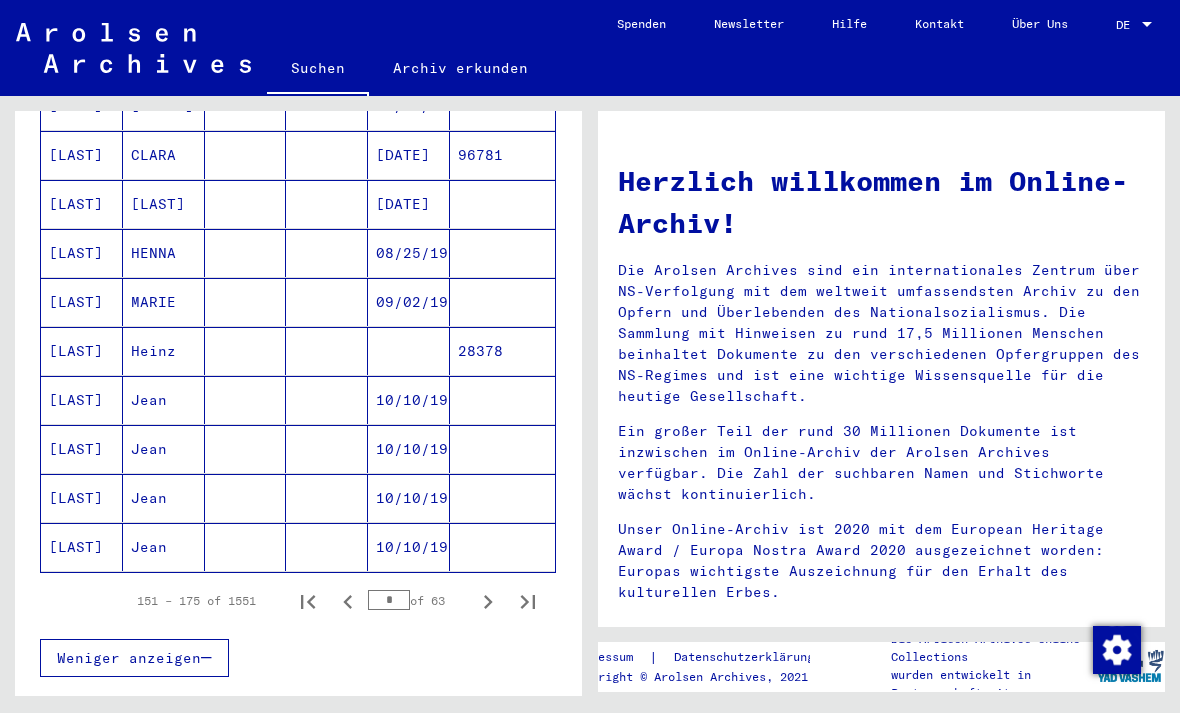 scroll, scrollTop: 1102, scrollLeft: 0, axis: vertical 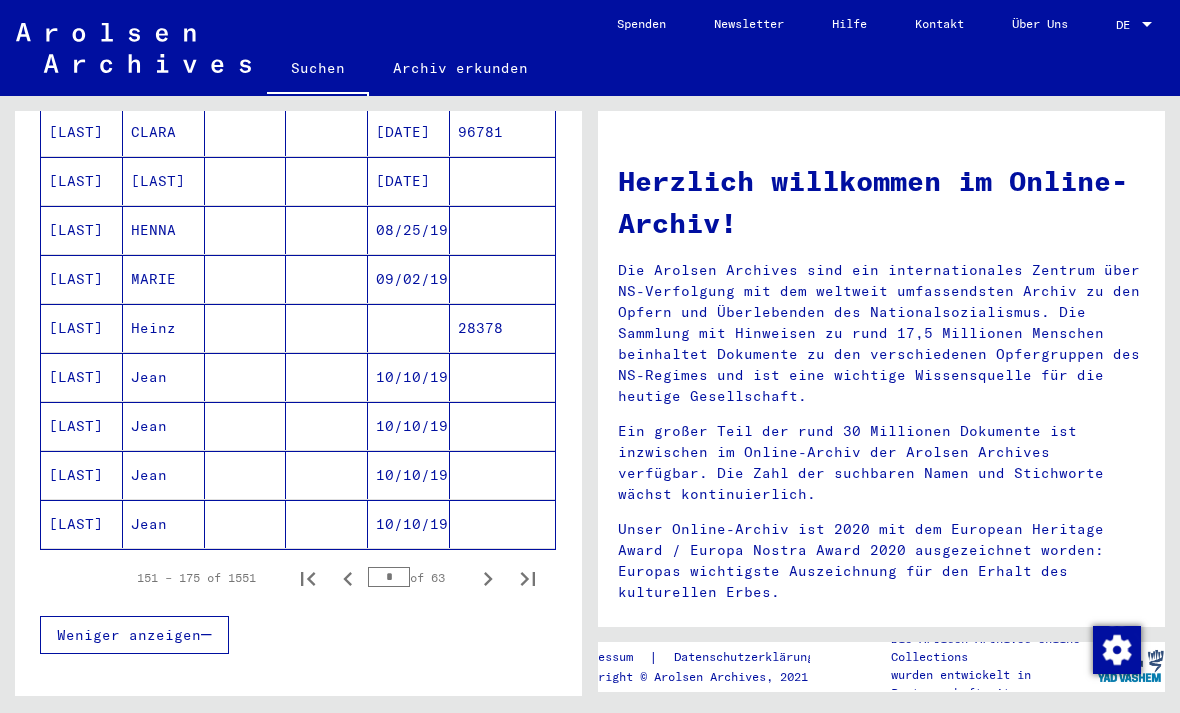click 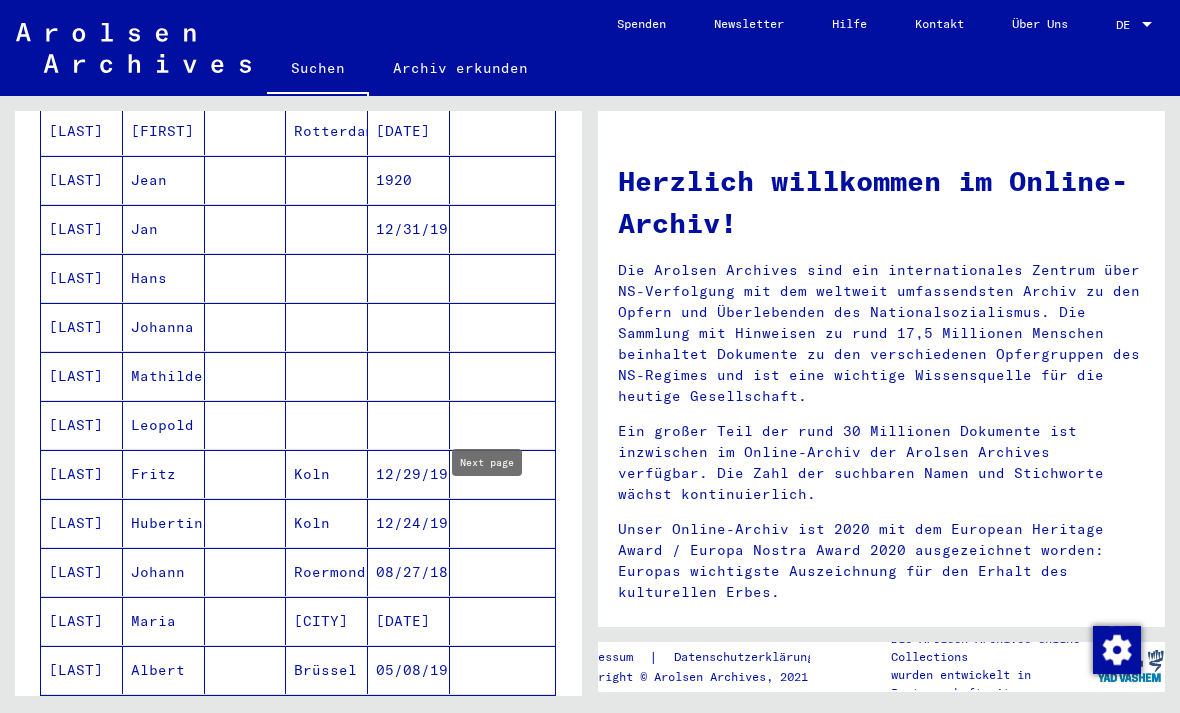 scroll, scrollTop: 424, scrollLeft: 0, axis: vertical 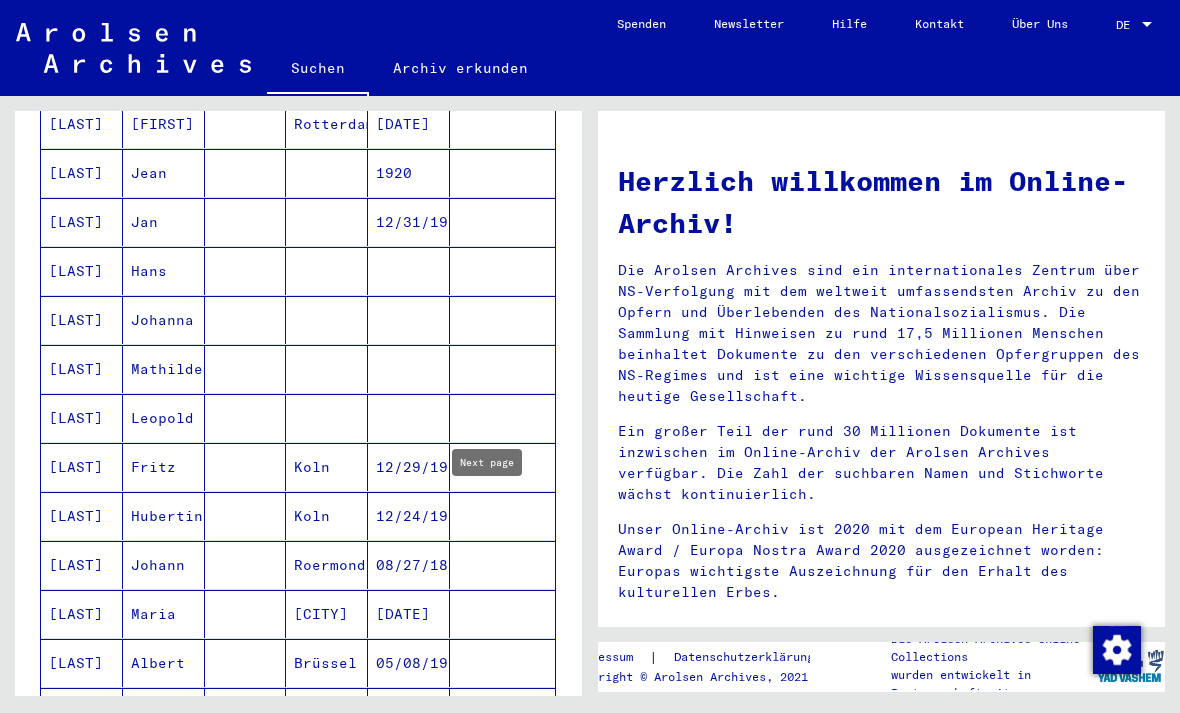 click on "Leopold" at bounding box center (164, 467) 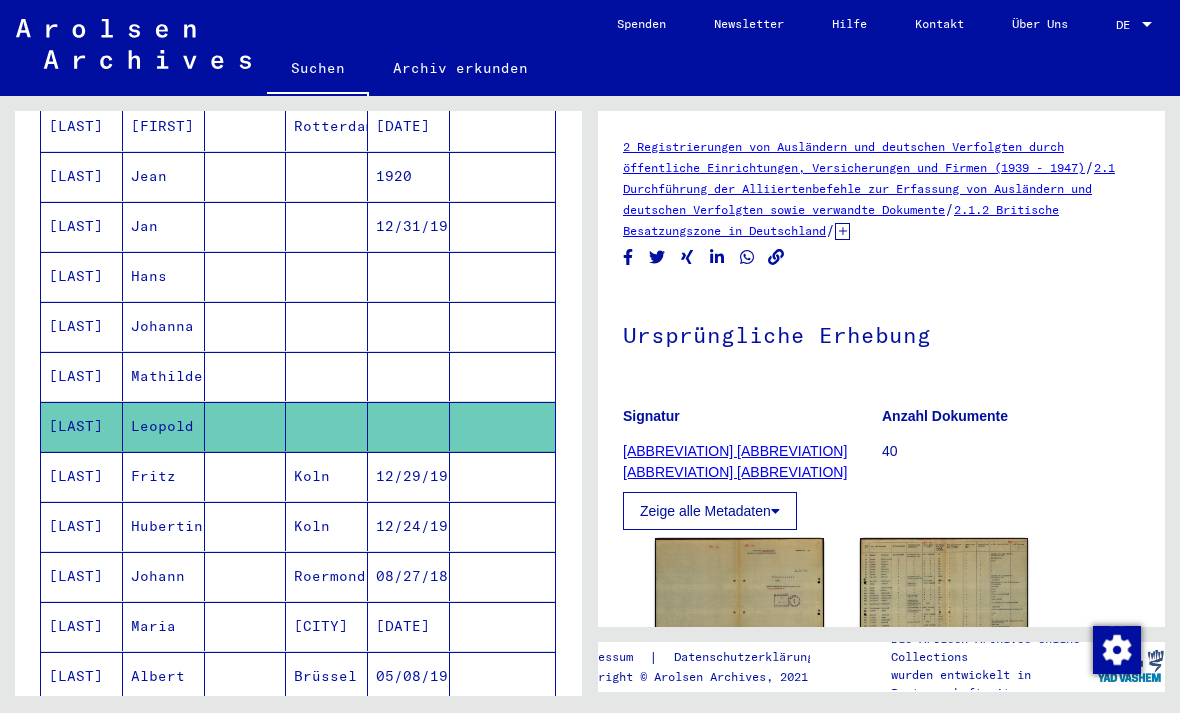 scroll, scrollTop: 0, scrollLeft: 0, axis: both 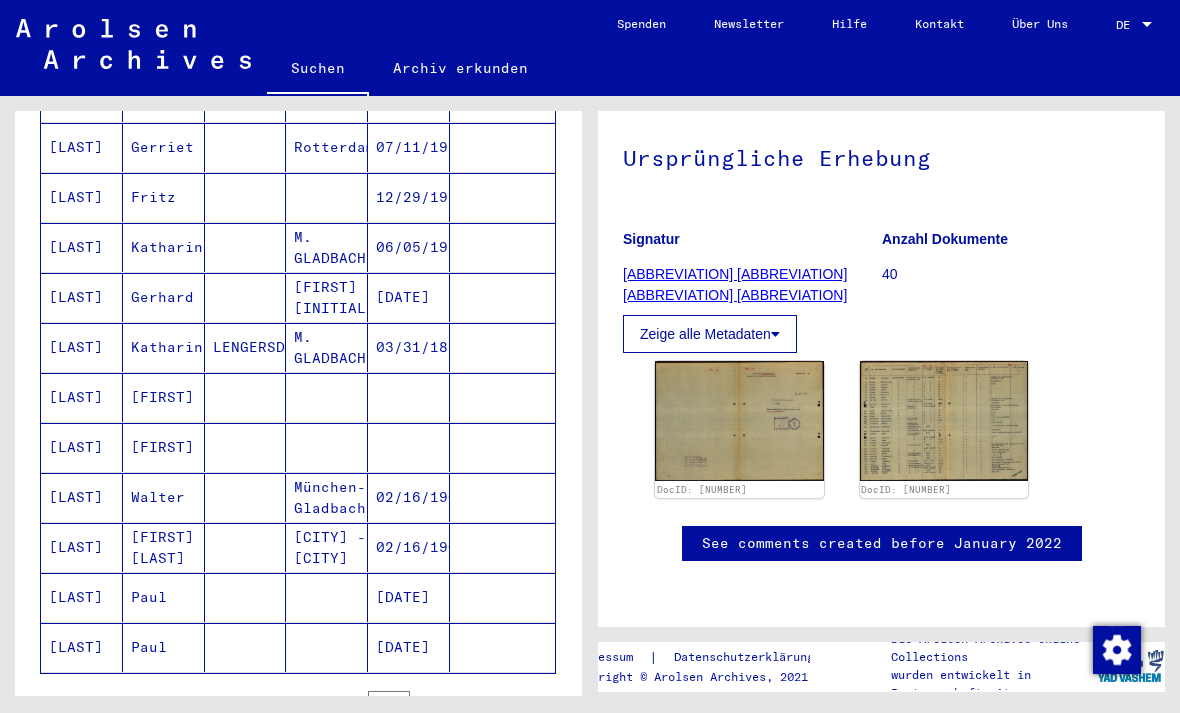 click 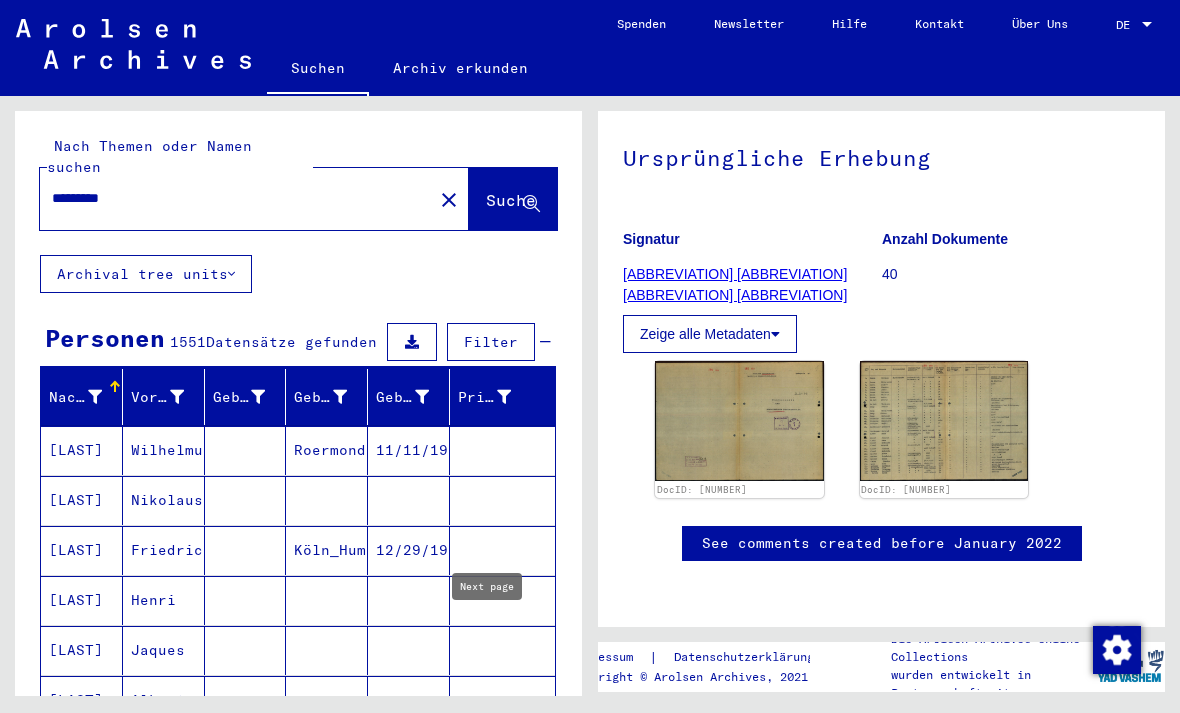 scroll, scrollTop: 0, scrollLeft: 0, axis: both 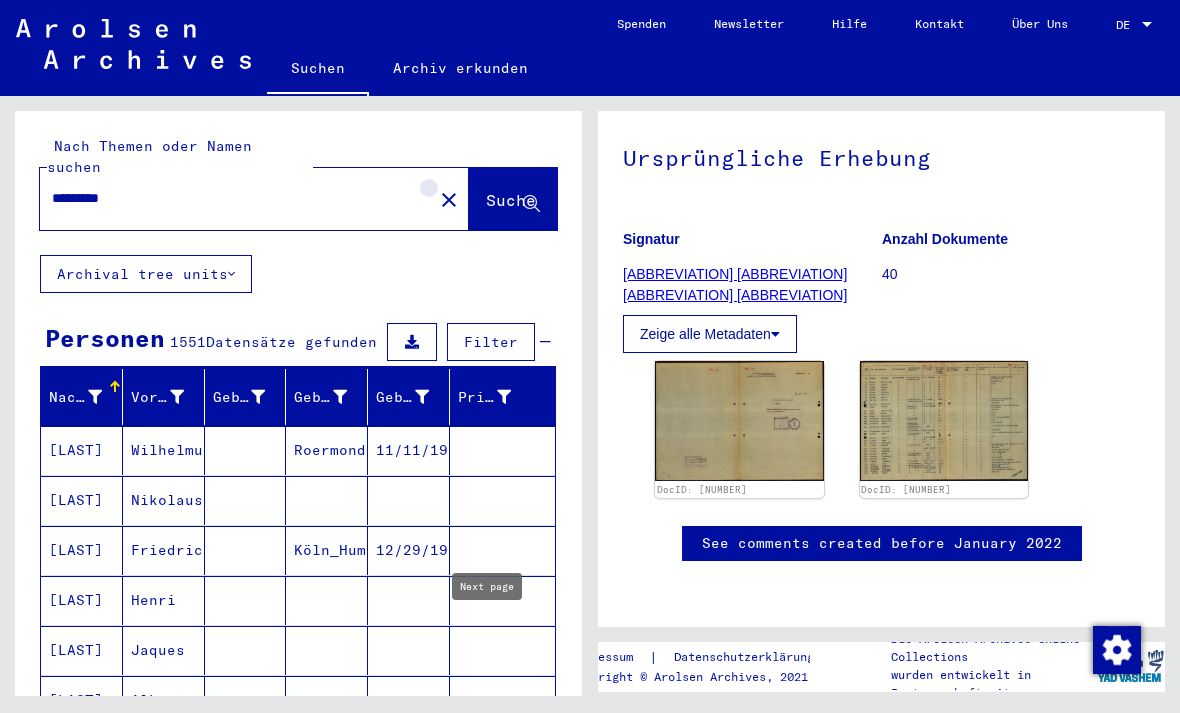 click on "close" 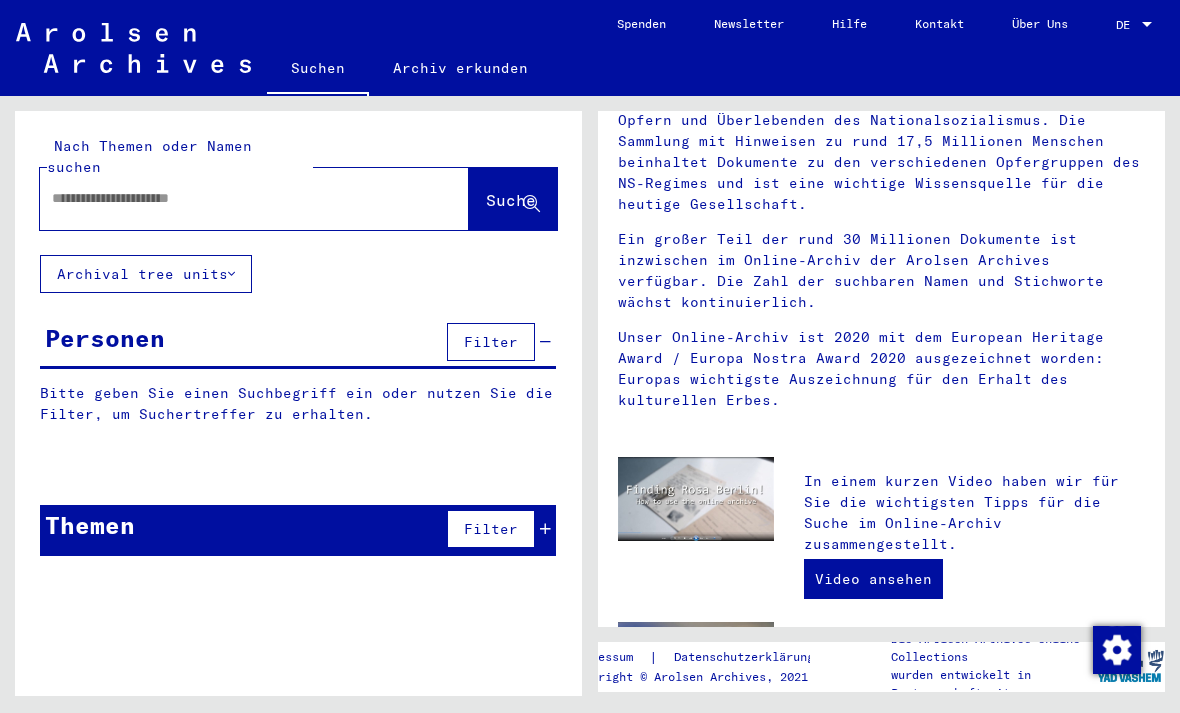 click at bounding box center [230, 198] 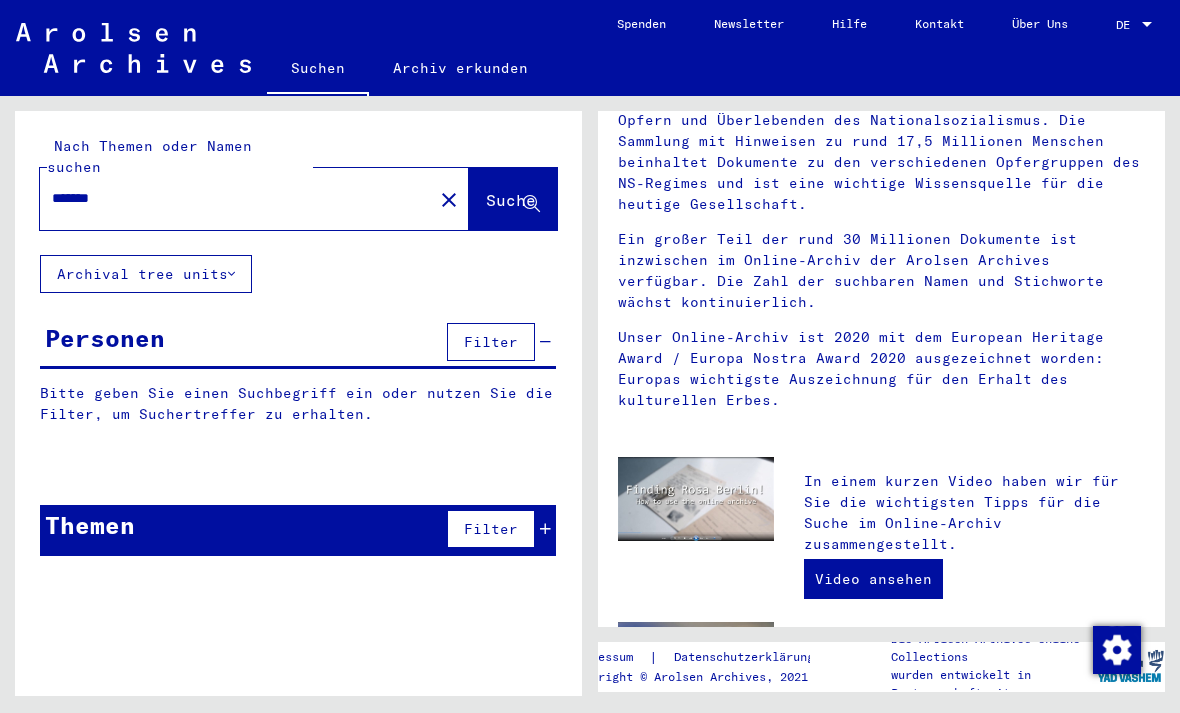 type on "*******" 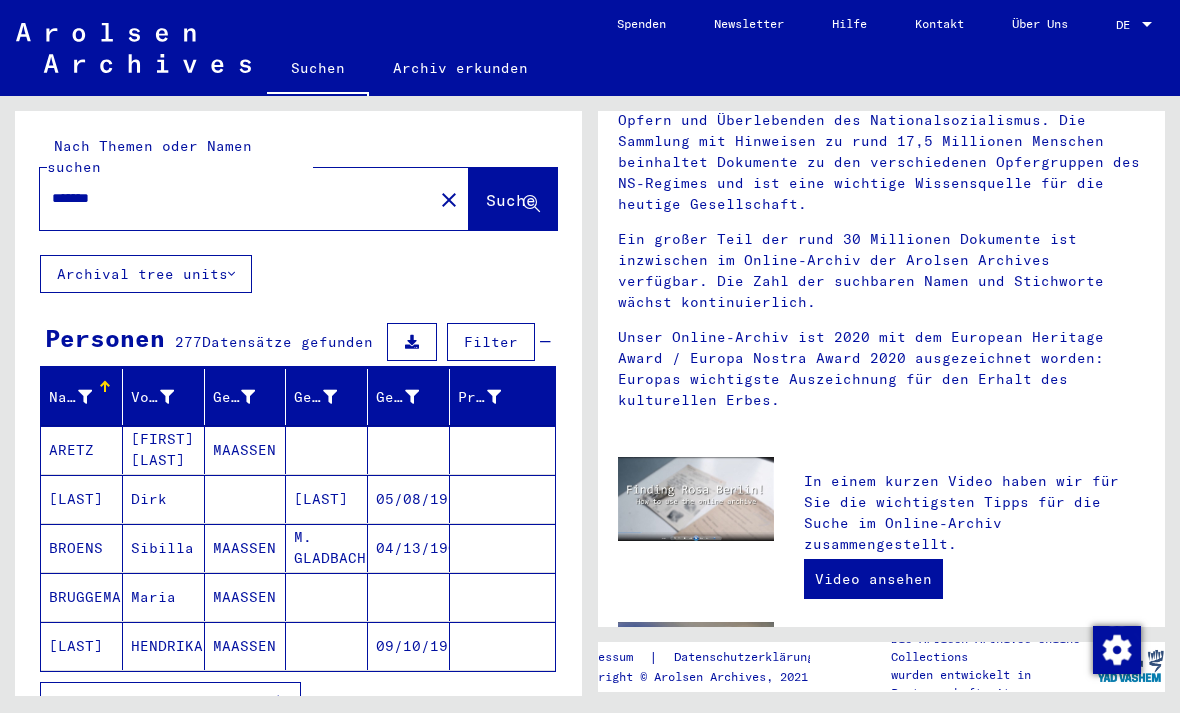 click on "Alle Ergebnisse anzeigen" at bounding box center [165, 701] 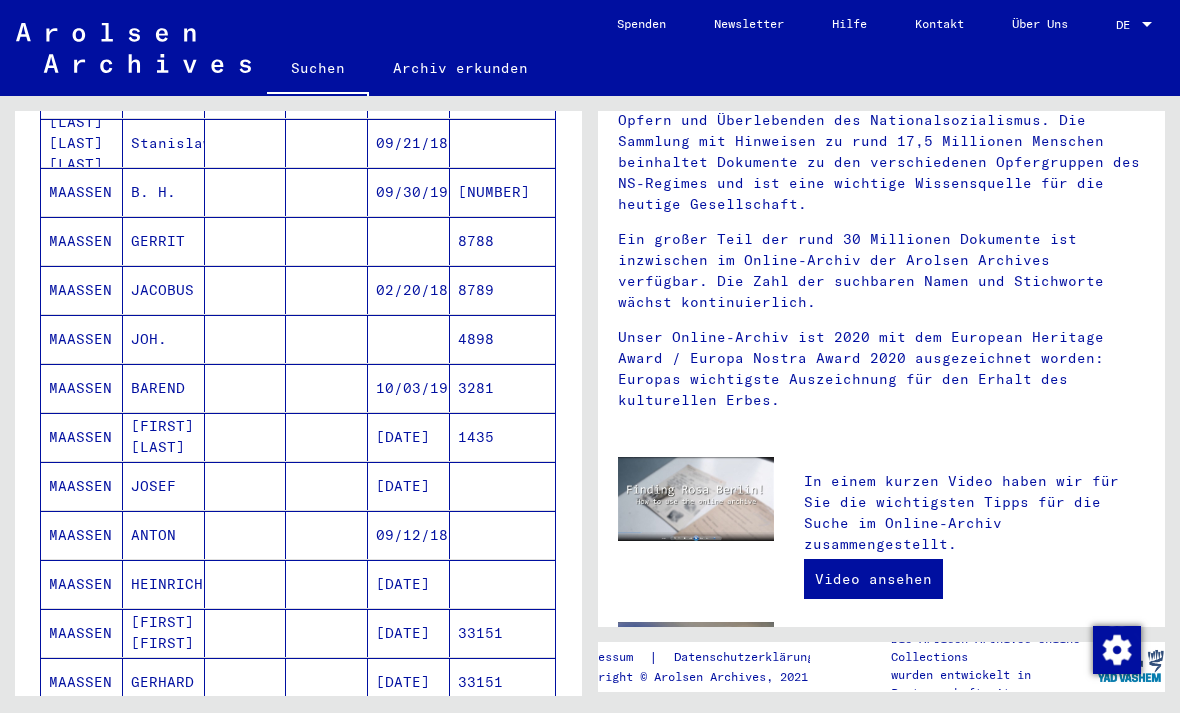 scroll, scrollTop: 946, scrollLeft: 0, axis: vertical 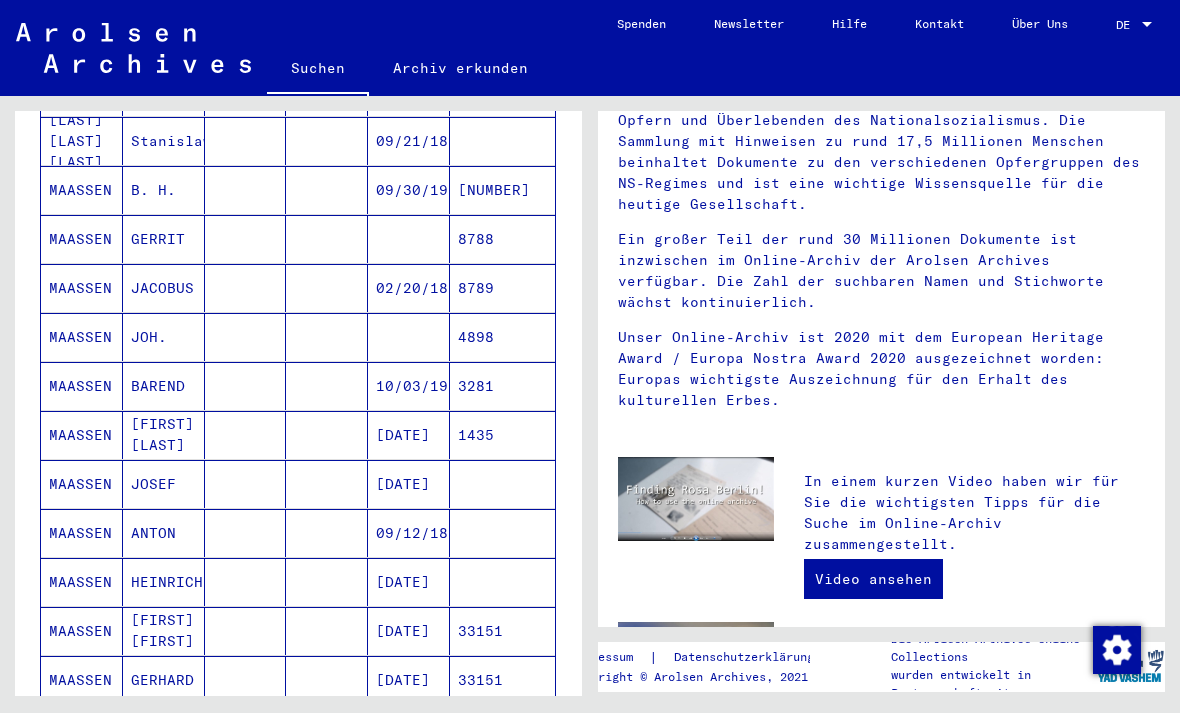 click on "[FIRST] [LAST]" at bounding box center (164, 484) 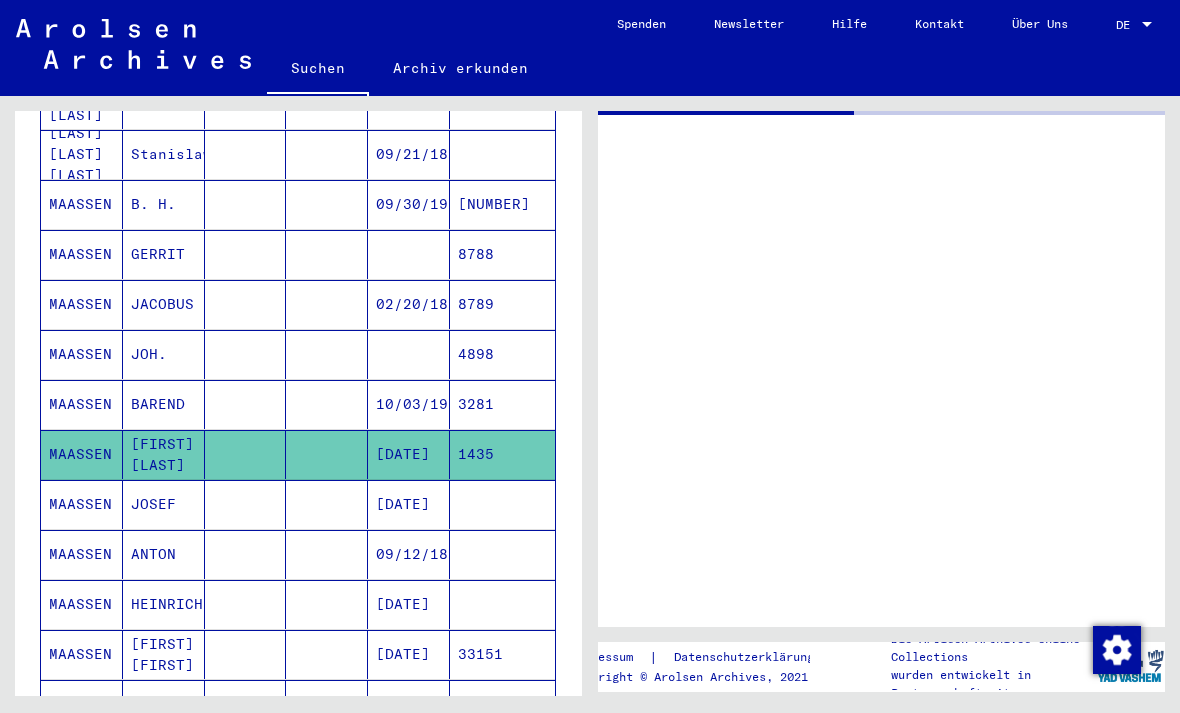 scroll, scrollTop: 0, scrollLeft: 0, axis: both 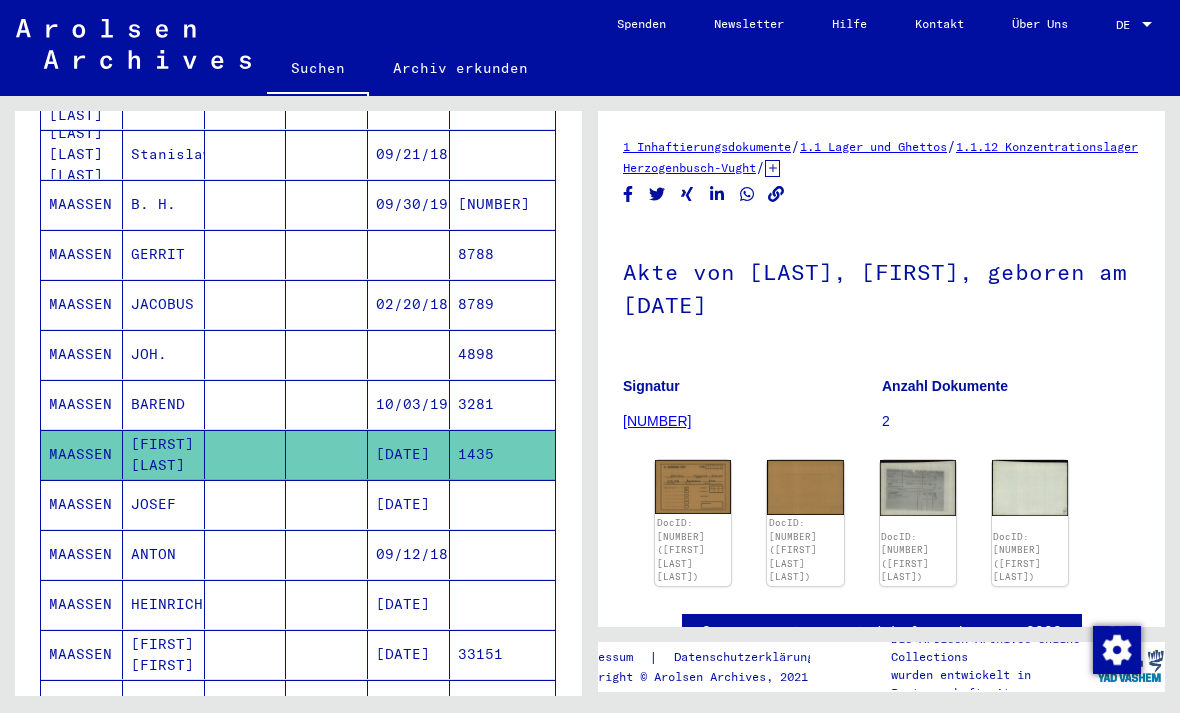 click 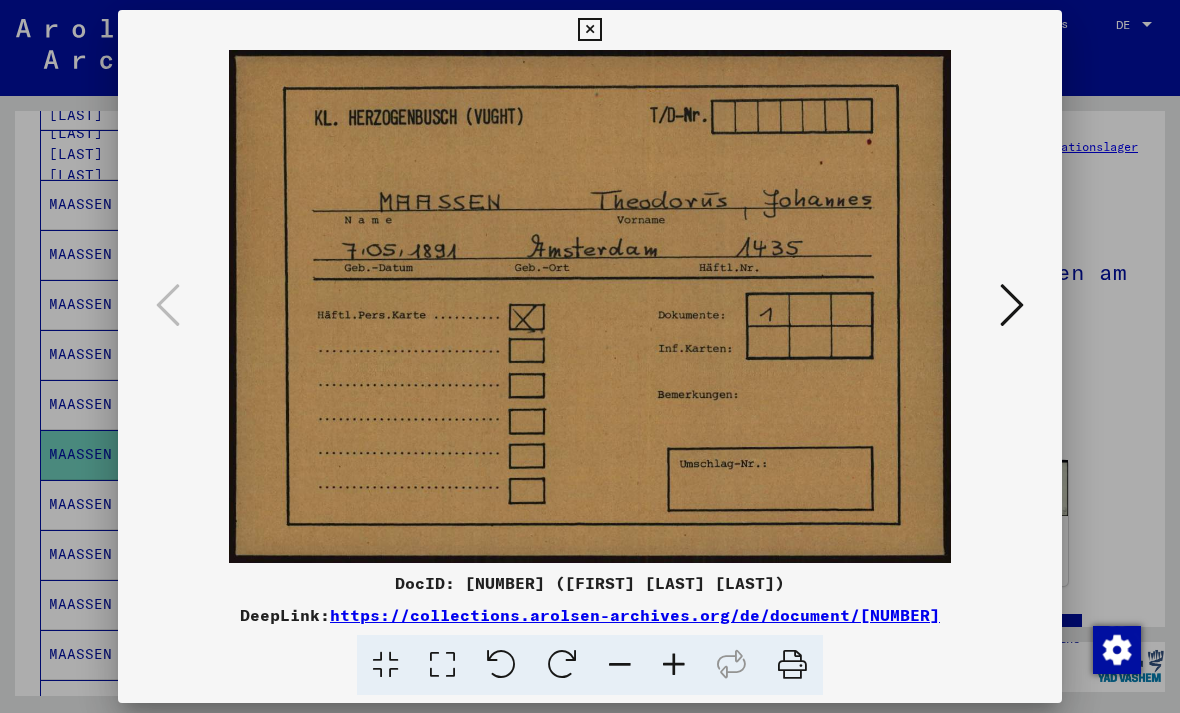 click at bounding box center [1012, 305] 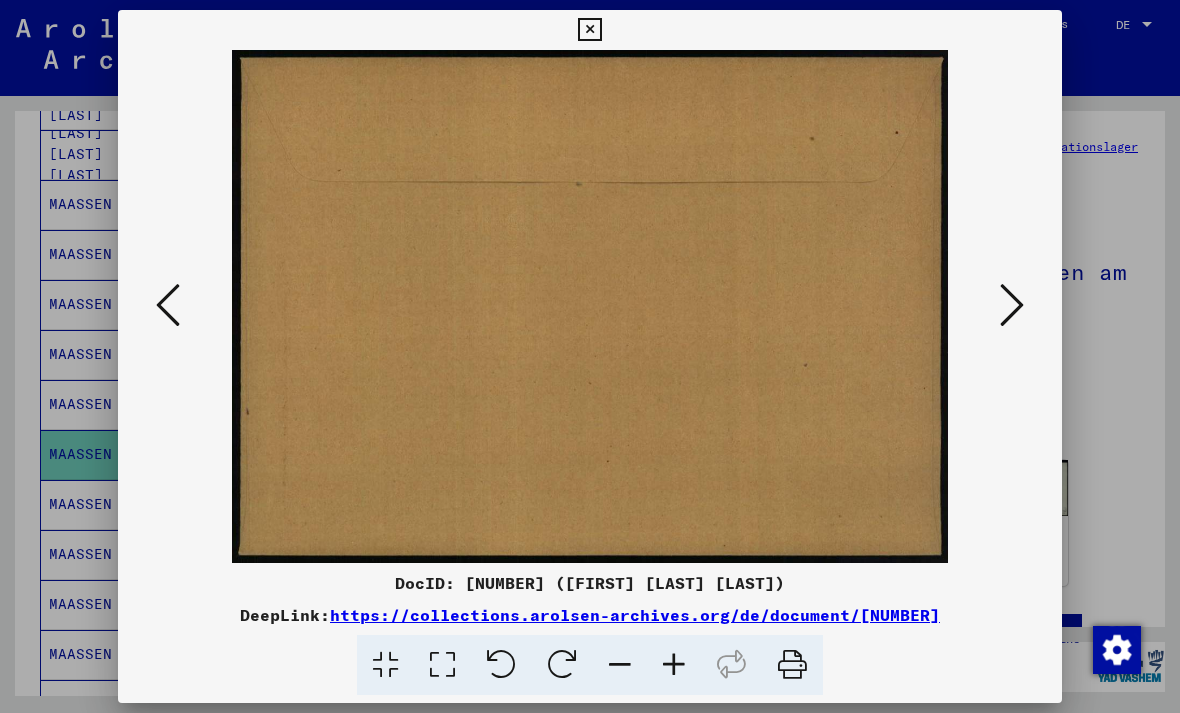 click at bounding box center [590, 306] 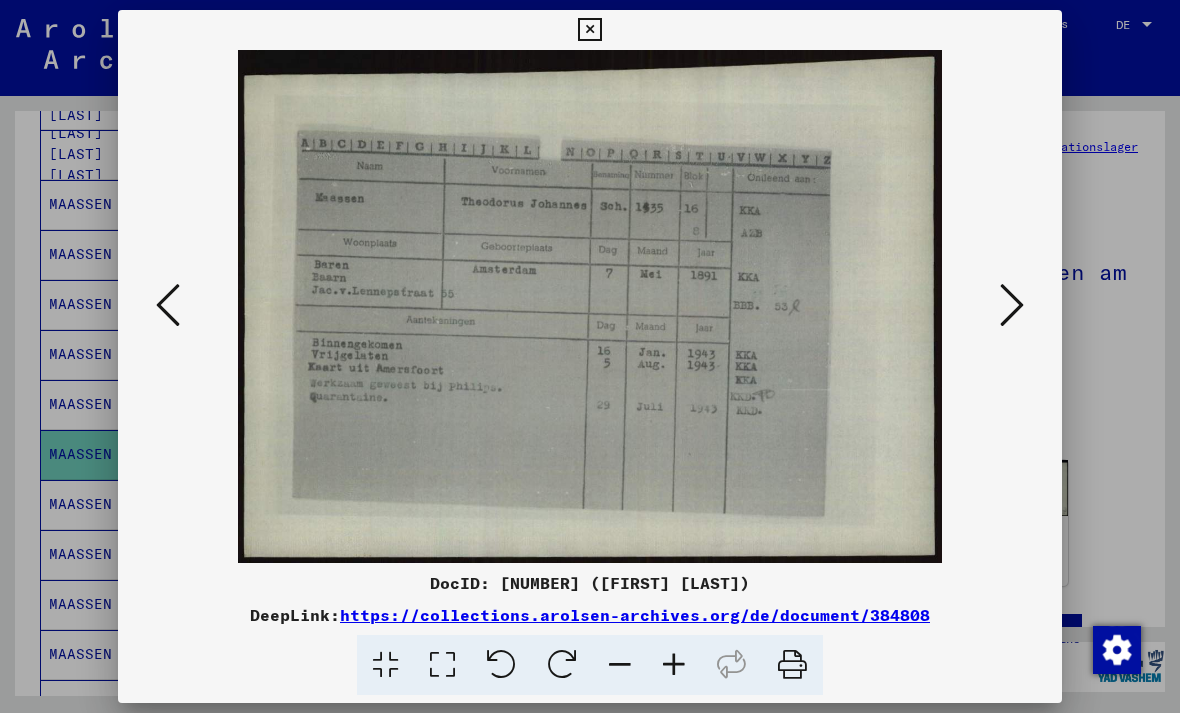 click at bounding box center [1012, 306] 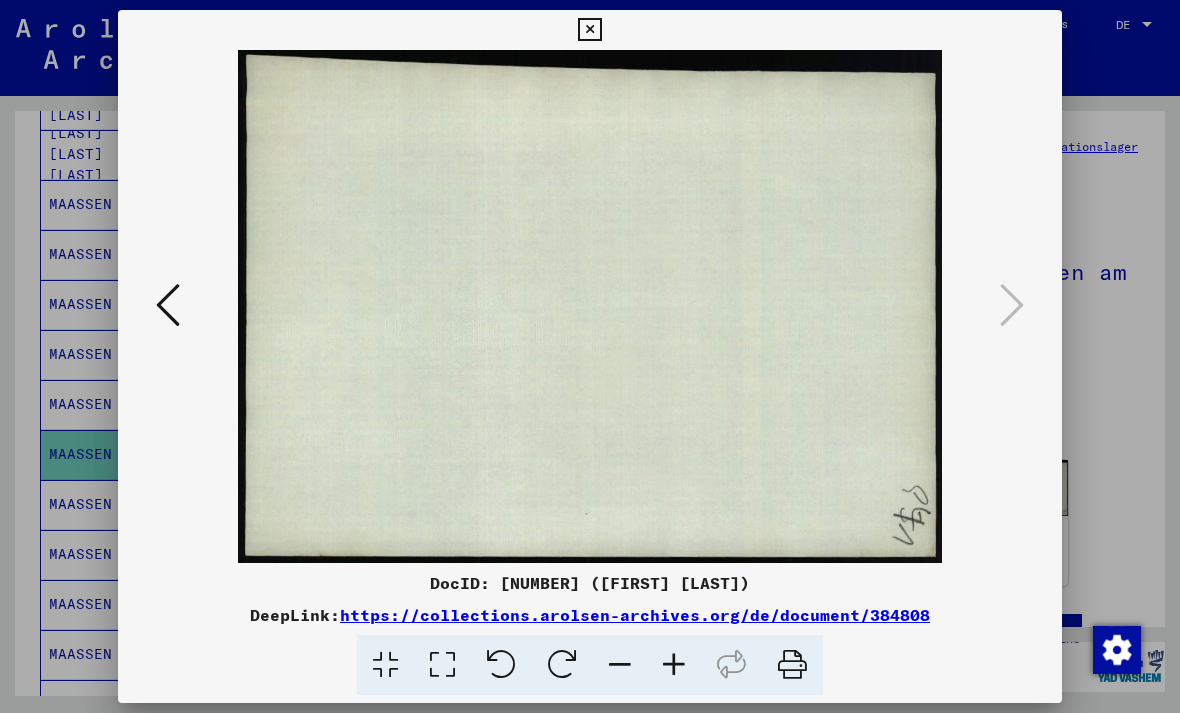 click at bounding box center (590, 306) 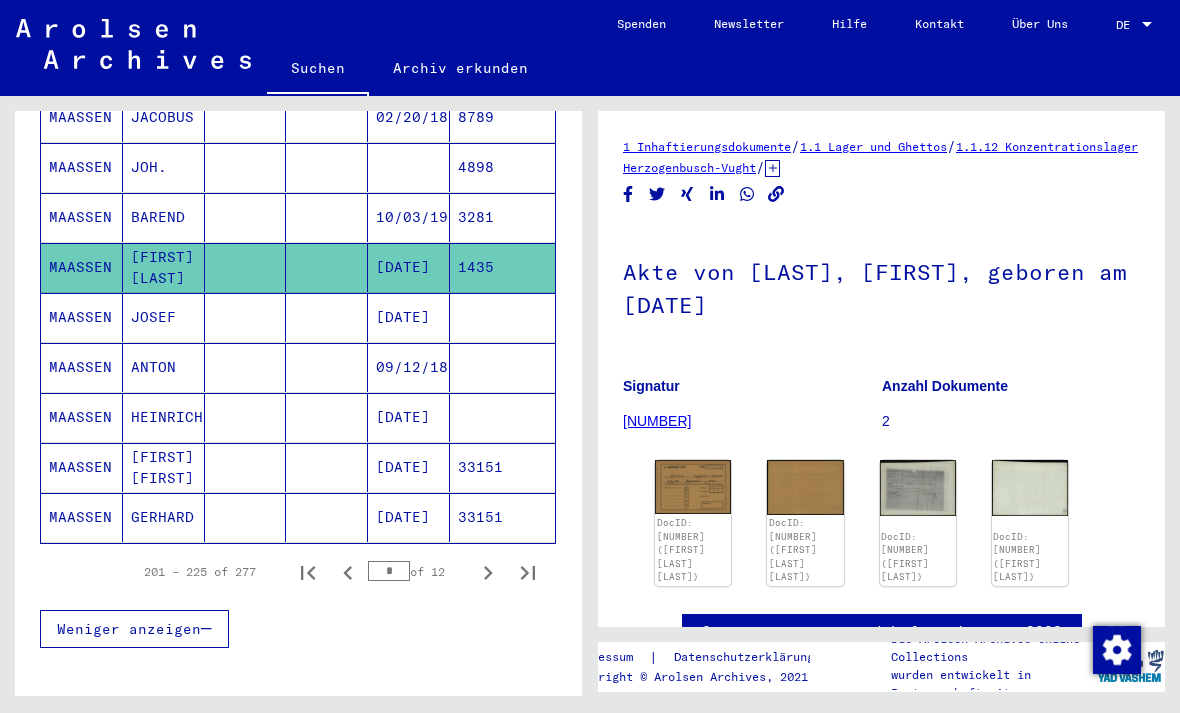 scroll, scrollTop: 1142, scrollLeft: 0, axis: vertical 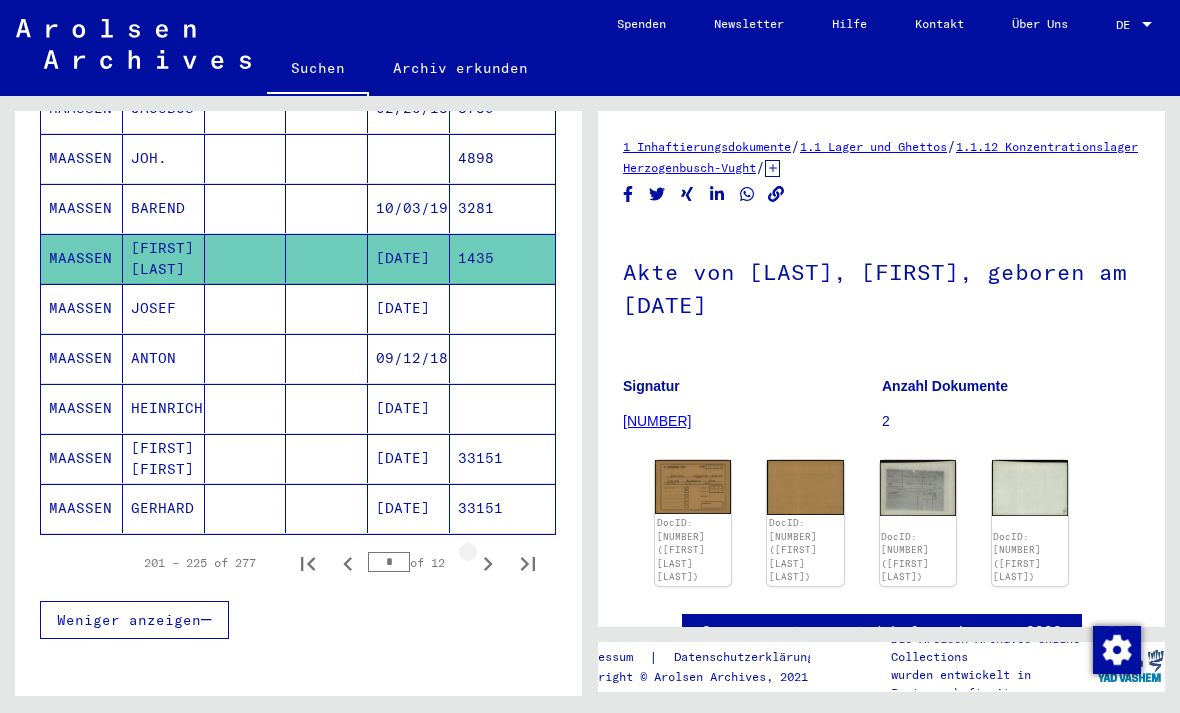 click 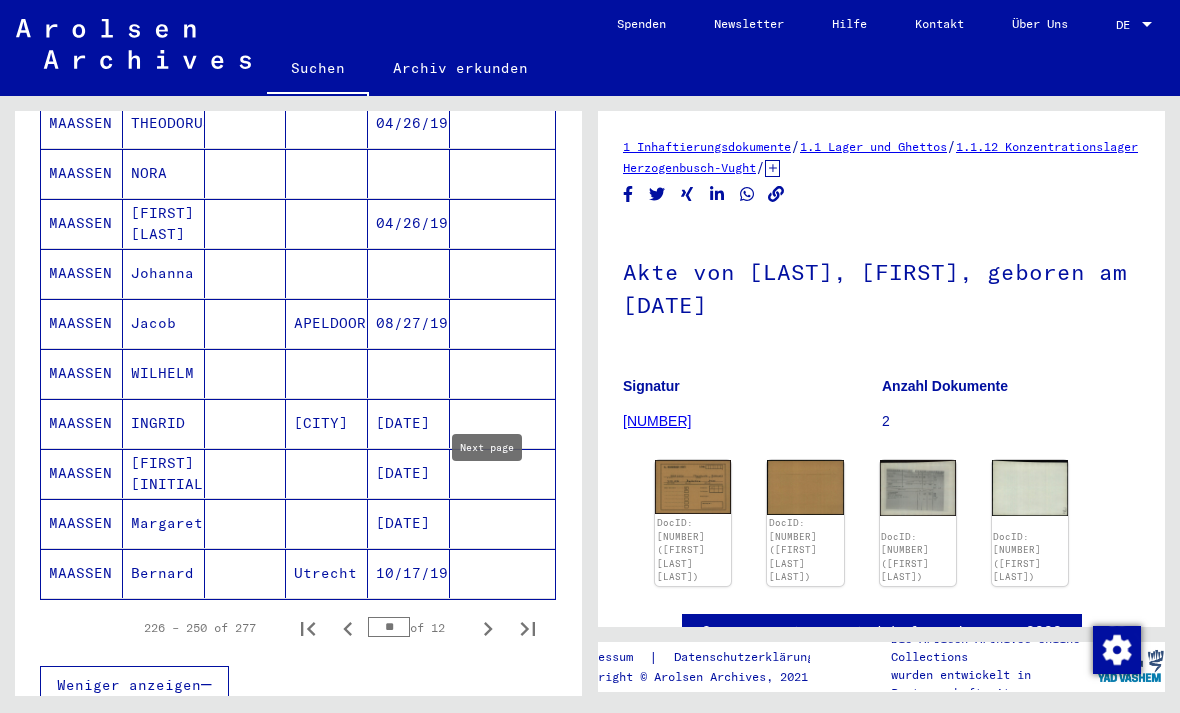 scroll, scrollTop: 1114, scrollLeft: 0, axis: vertical 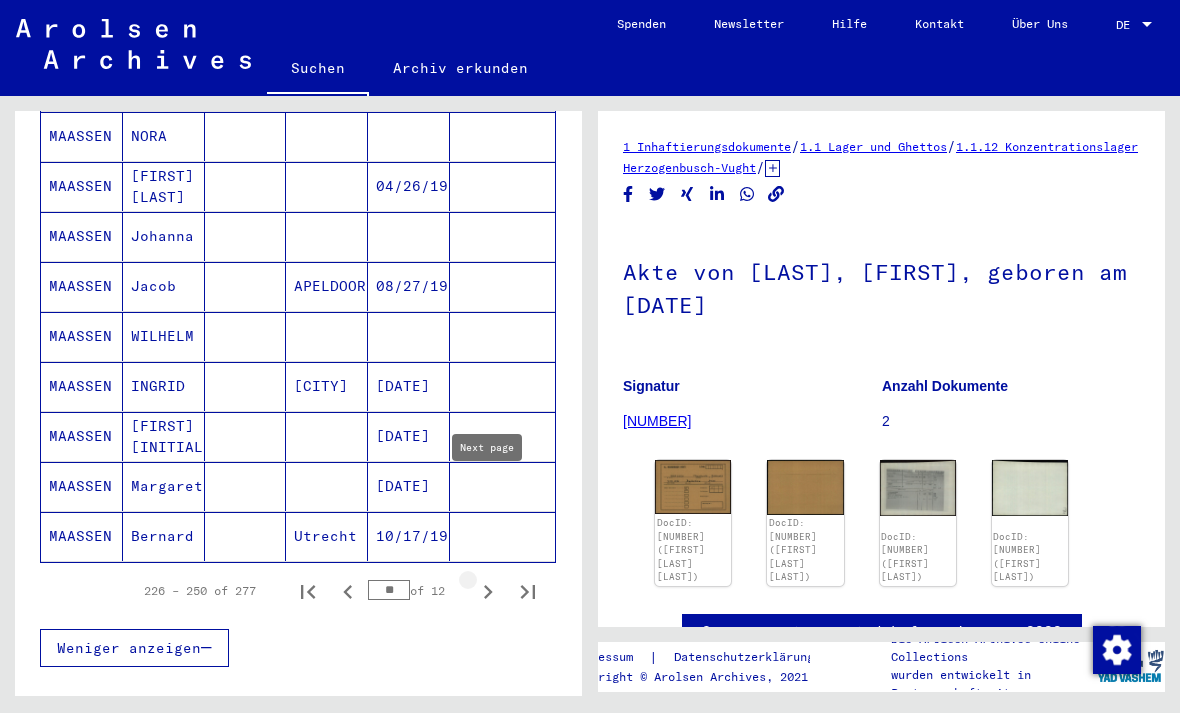 click 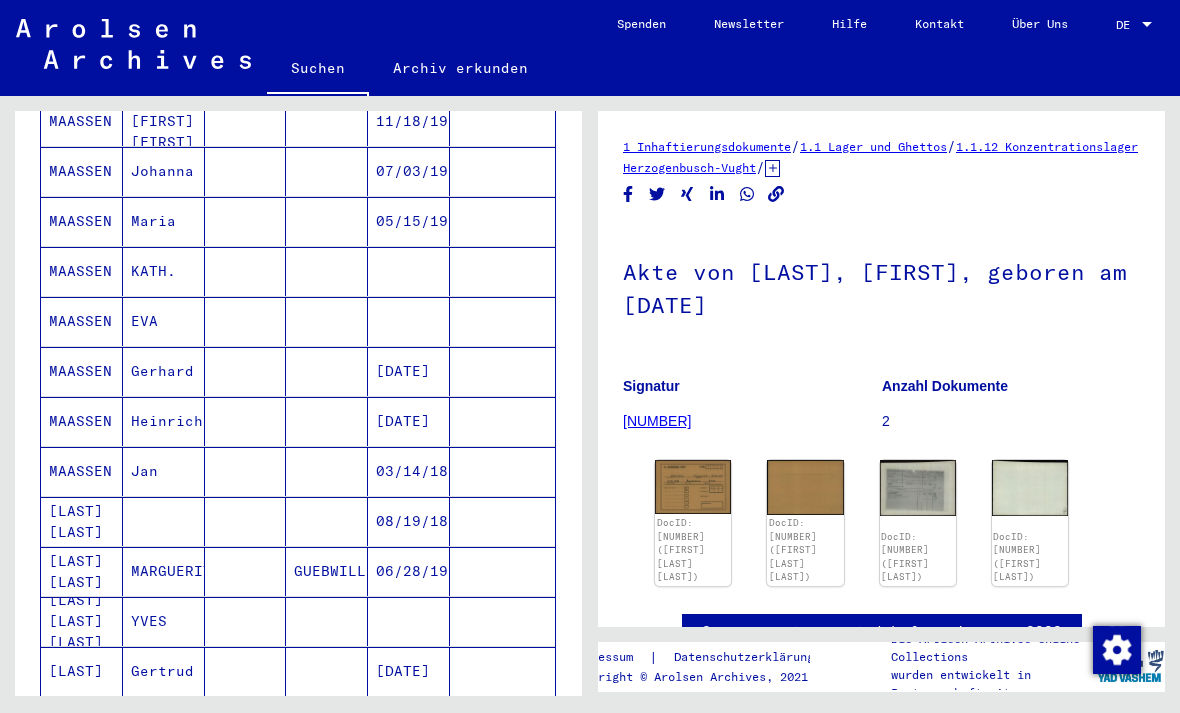 scroll, scrollTop: 575, scrollLeft: 0, axis: vertical 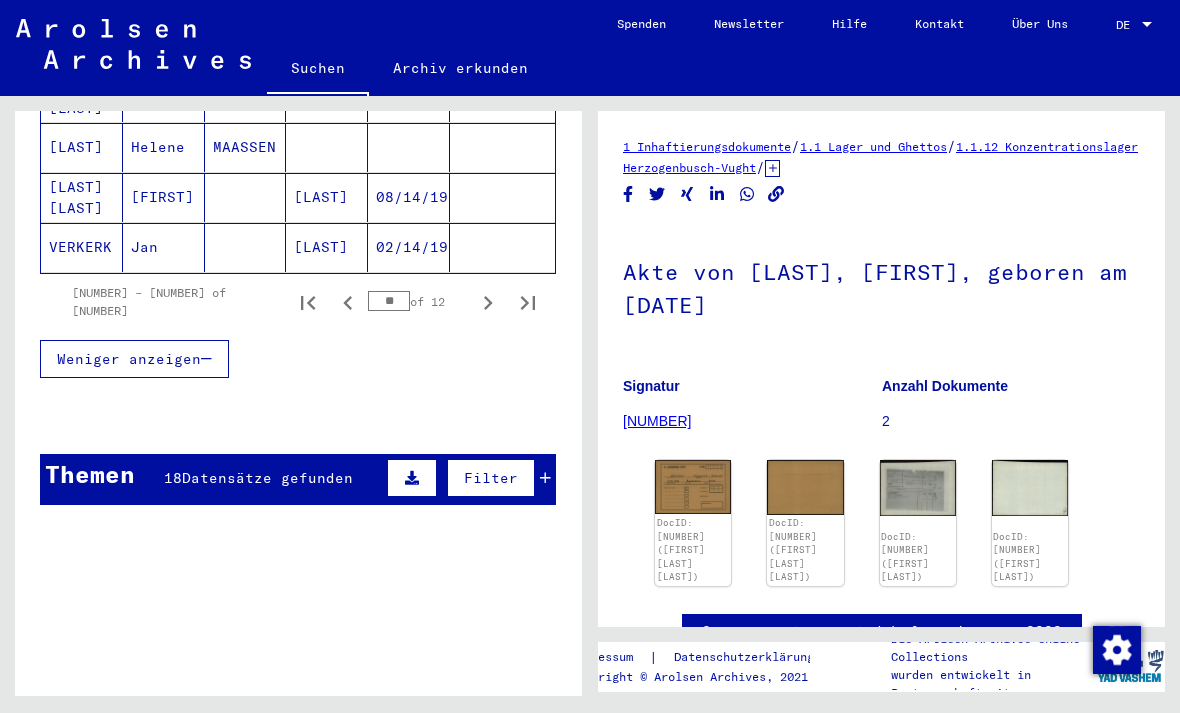 click 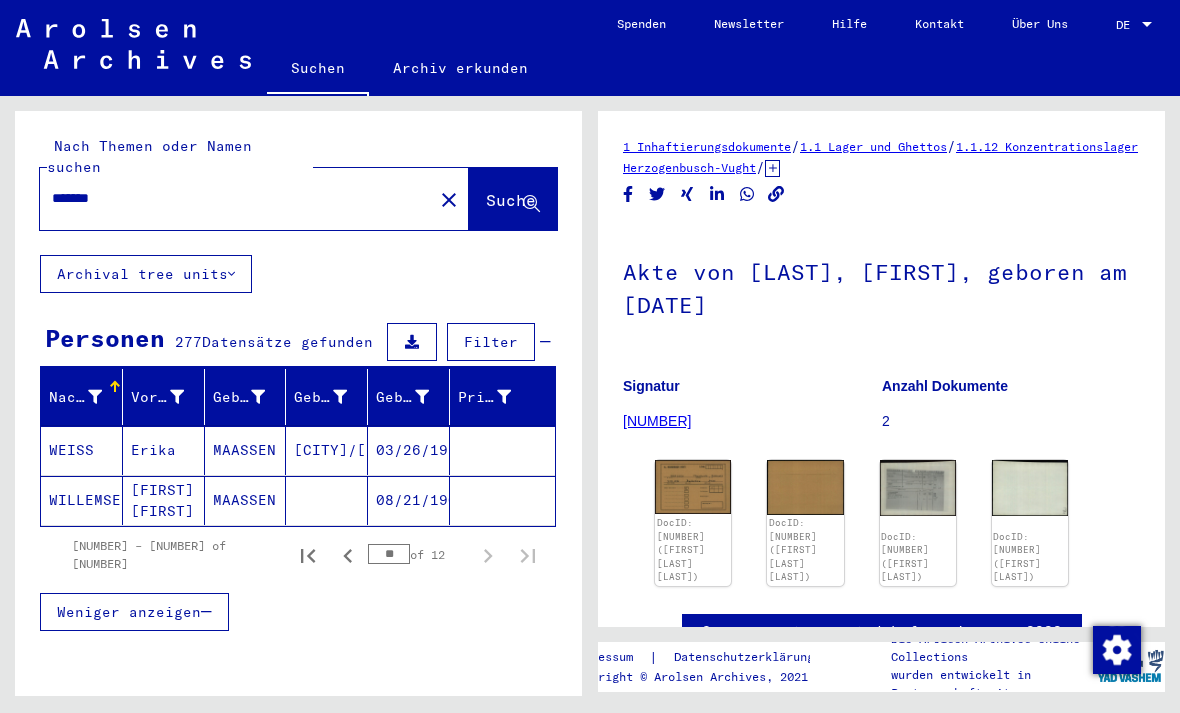 scroll, scrollTop: 0, scrollLeft: 0, axis: both 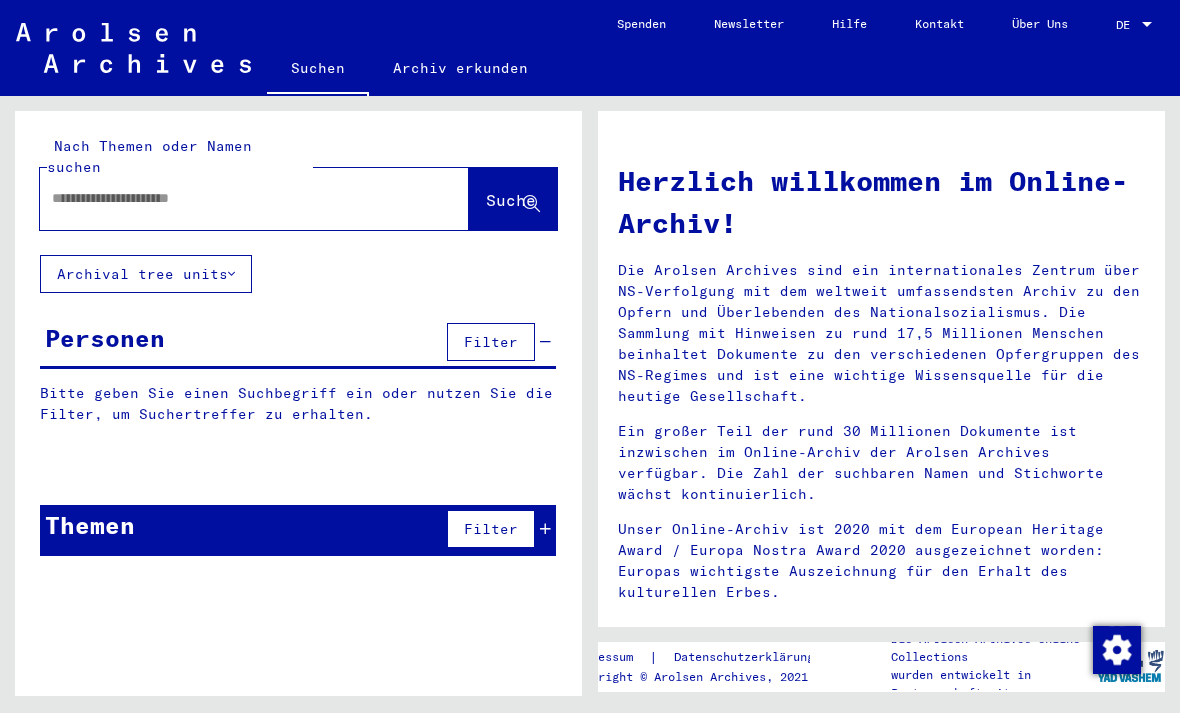 click at bounding box center (230, 198) 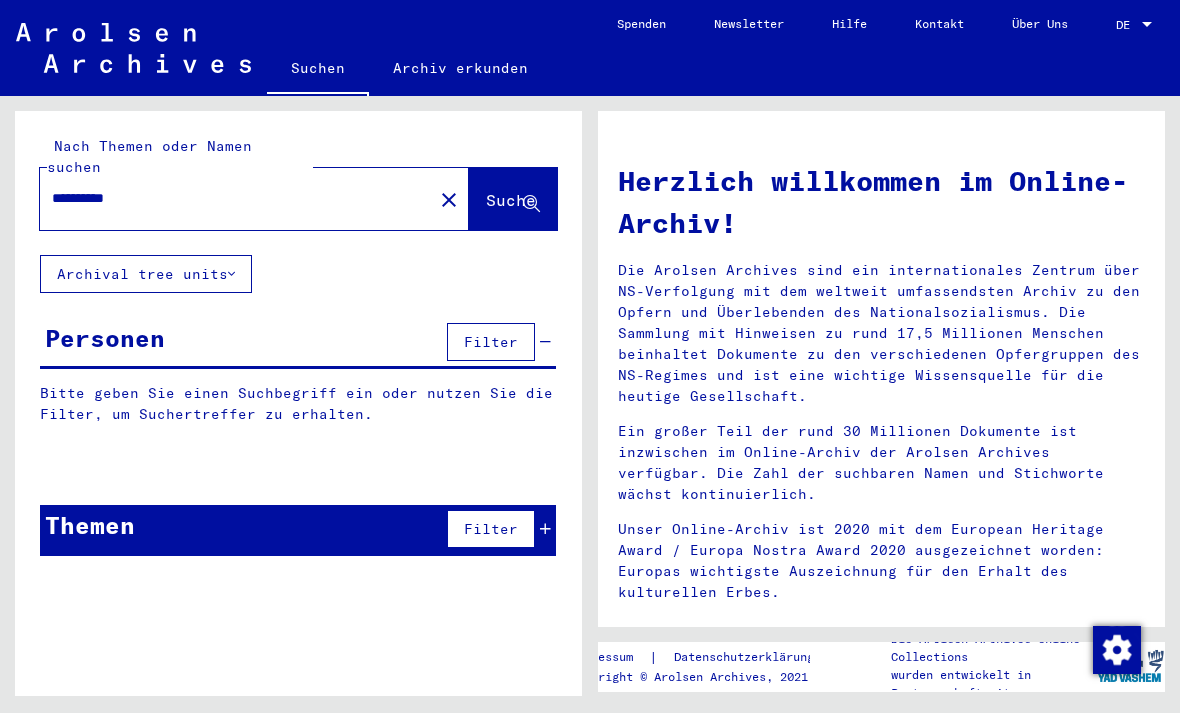 type on "**********" 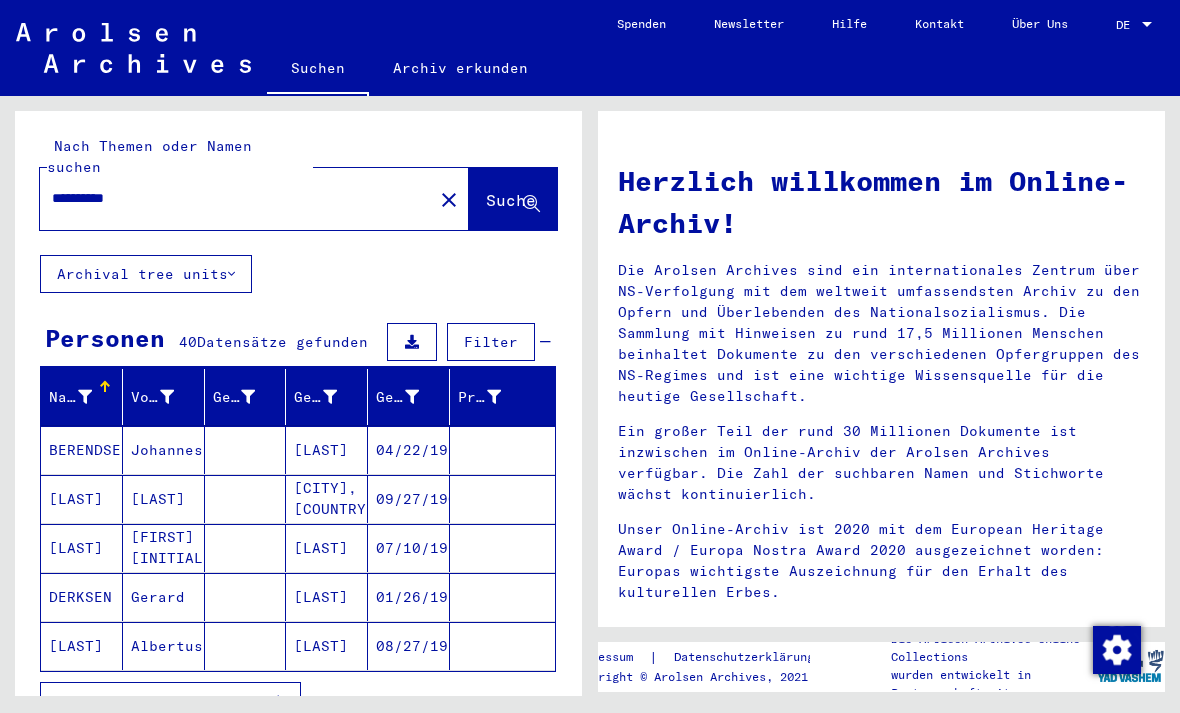 scroll, scrollTop: 110, scrollLeft: 0, axis: vertical 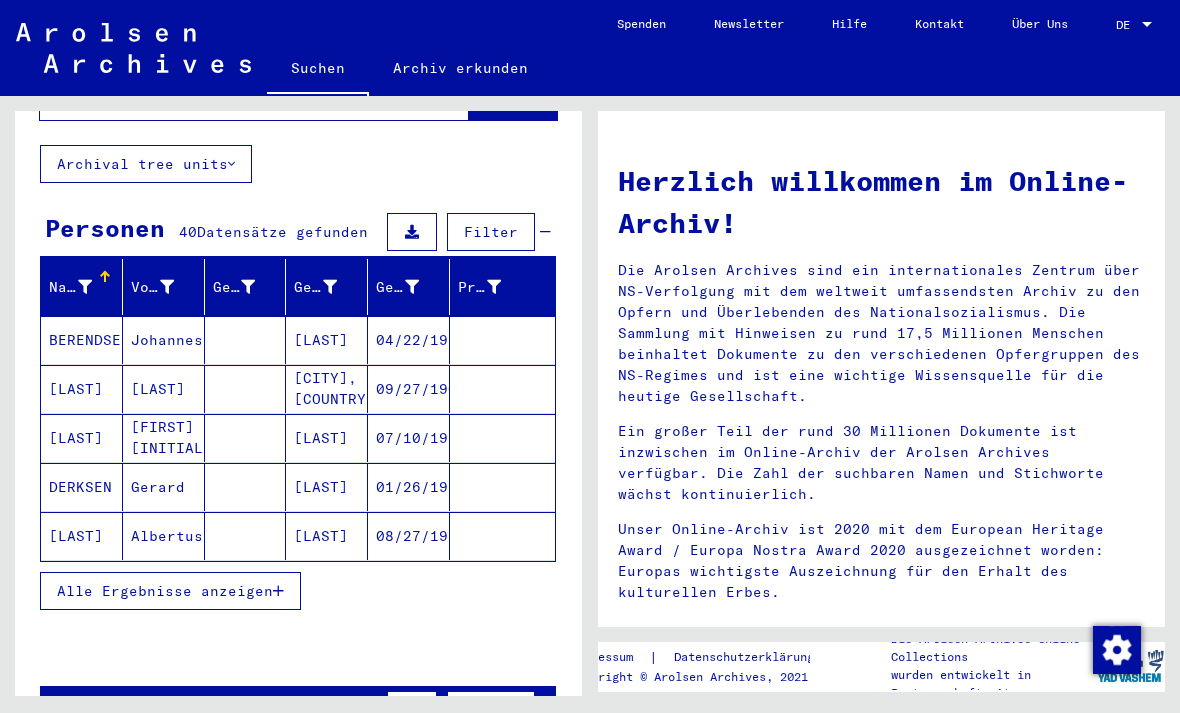 click on "Alle Ergebnisse anzeigen" at bounding box center [165, 591] 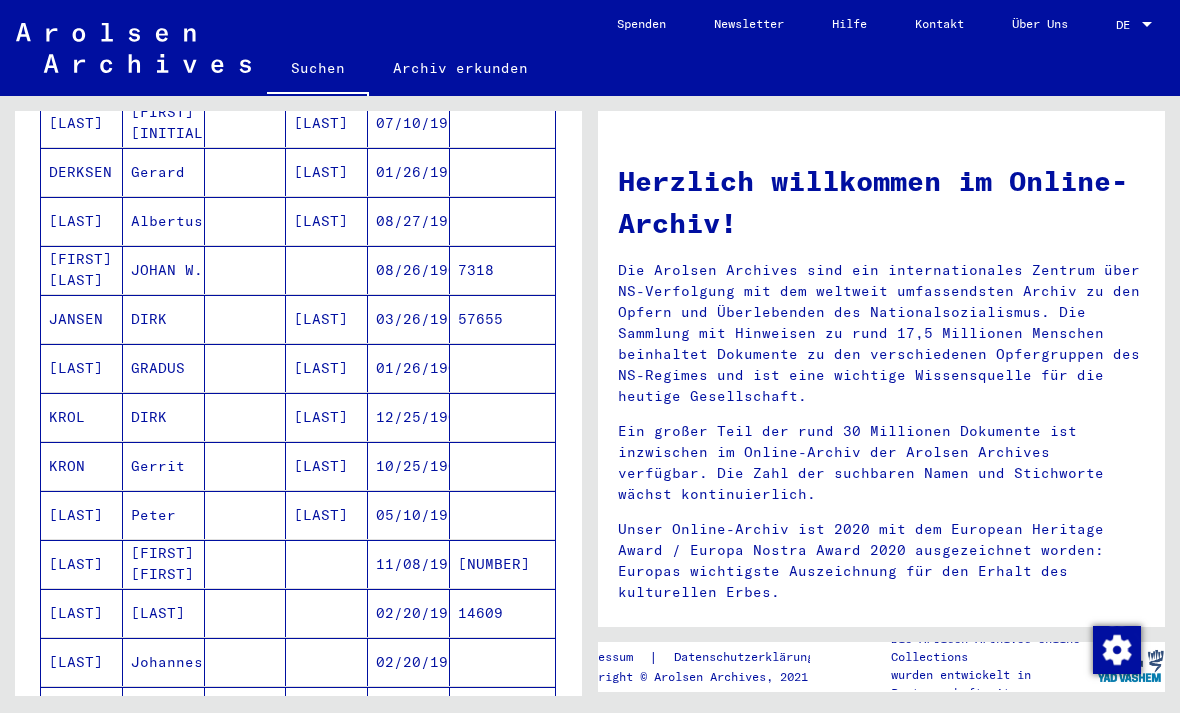 scroll, scrollTop: 426, scrollLeft: 0, axis: vertical 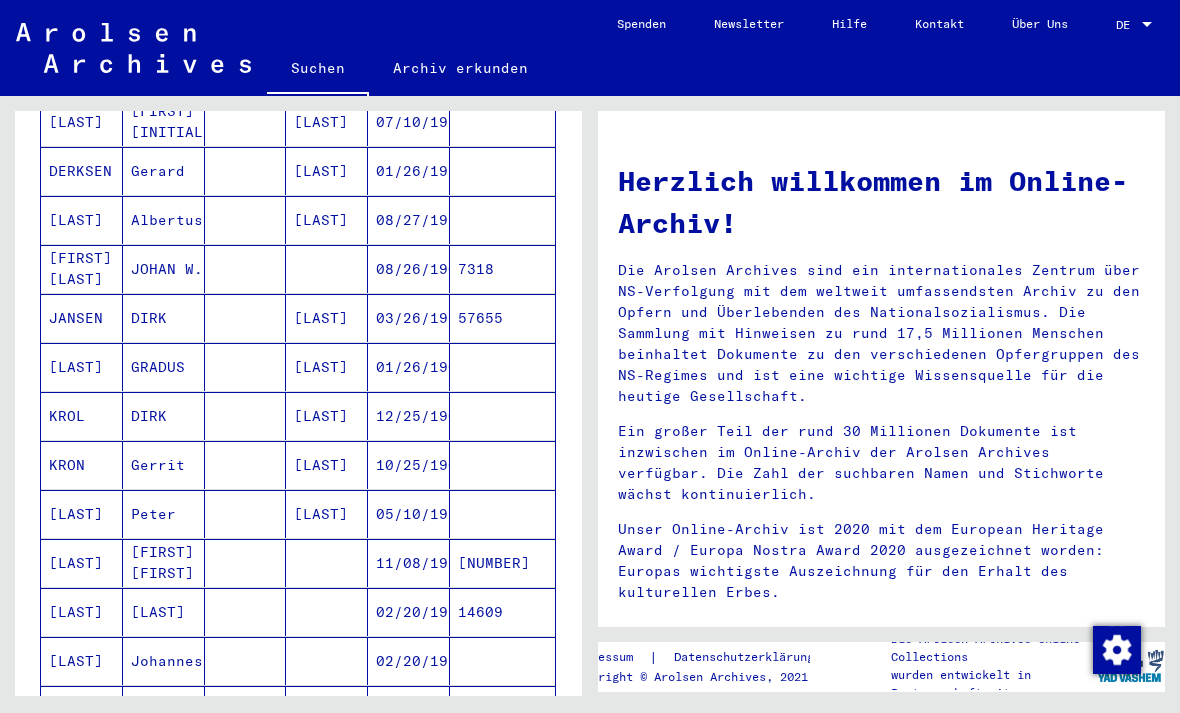 click on "01/26/1907" at bounding box center (409, 416) 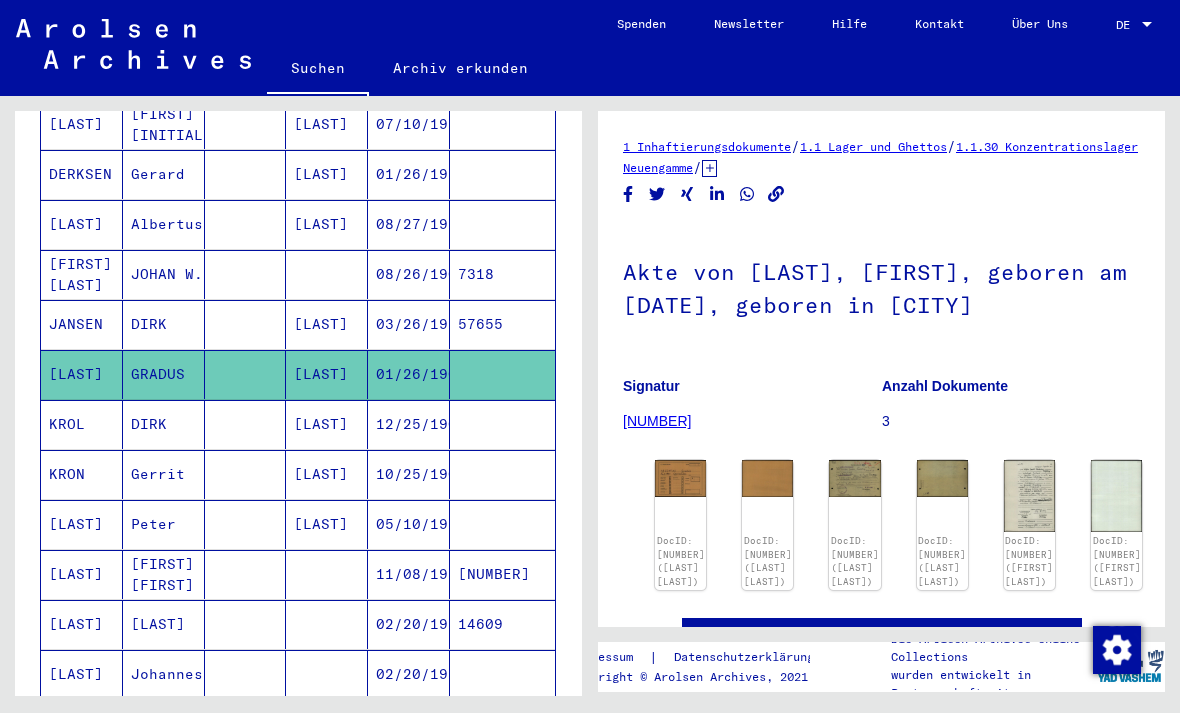 scroll, scrollTop: 0, scrollLeft: 0, axis: both 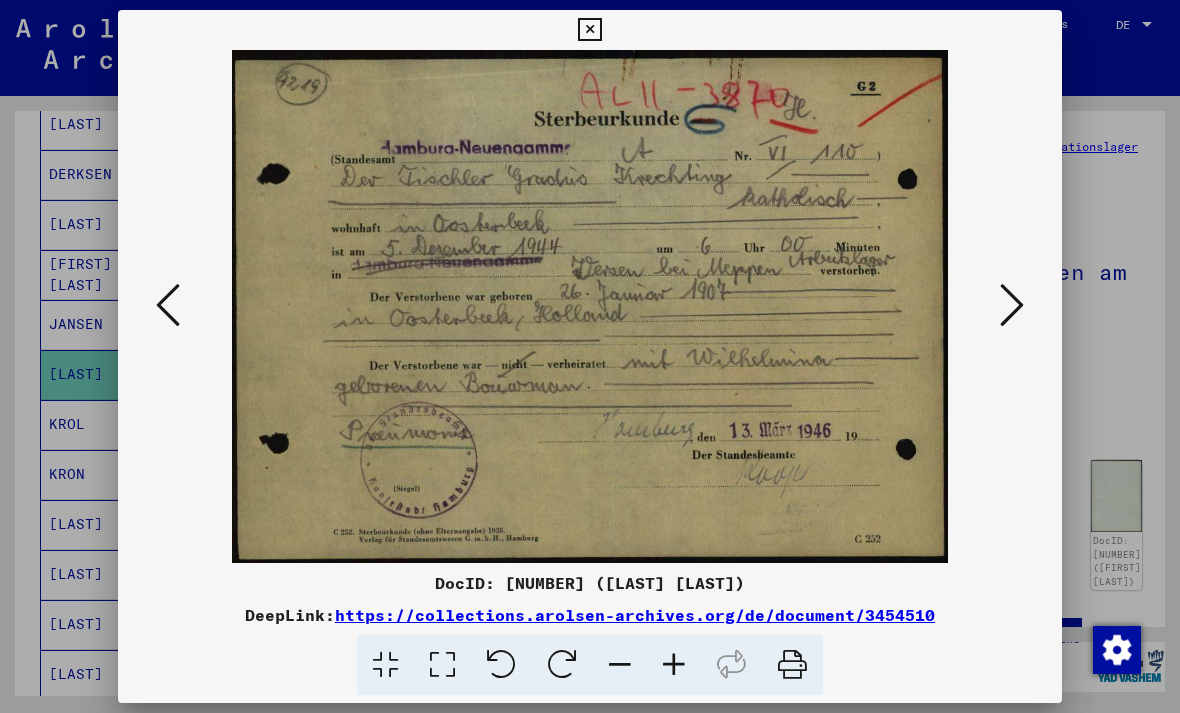 click at bounding box center [1012, 305] 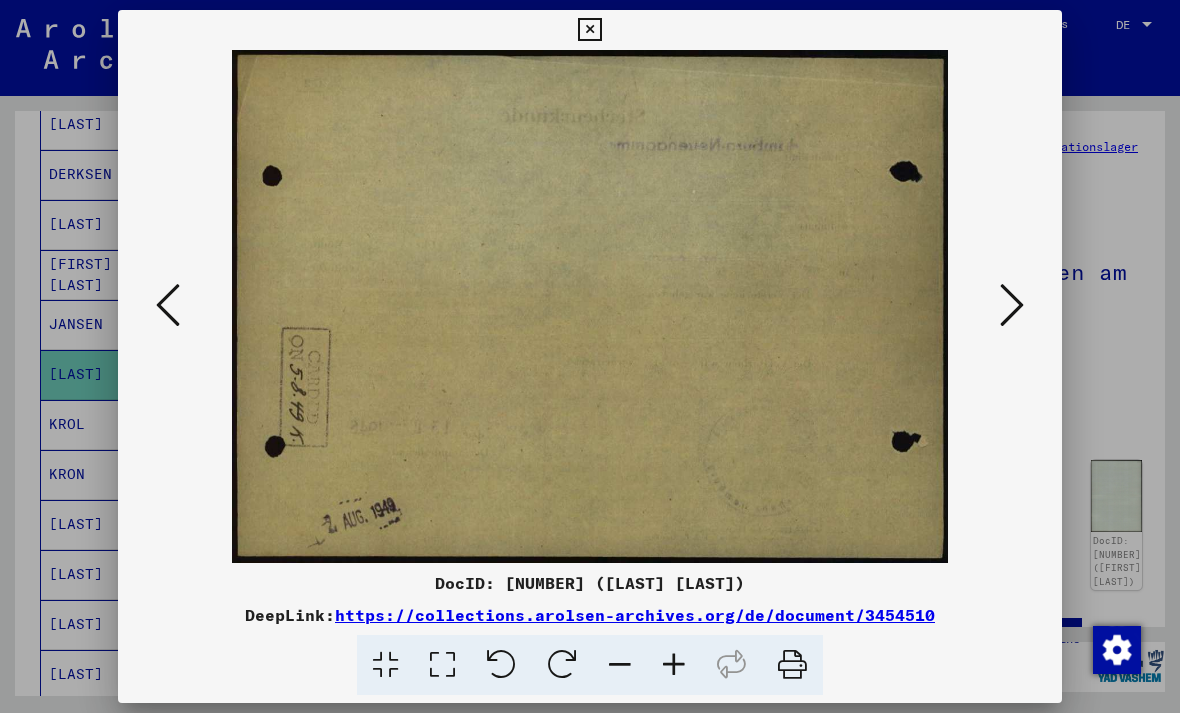 click at bounding box center [1012, 305] 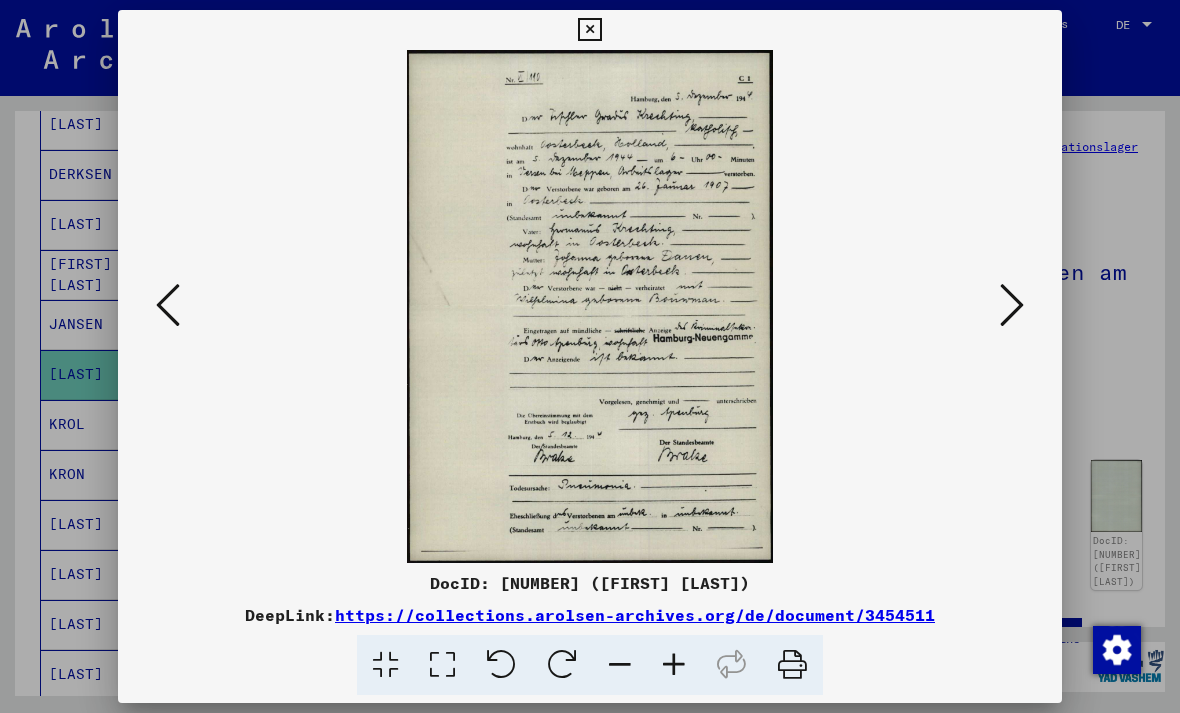 click at bounding box center [590, 306] 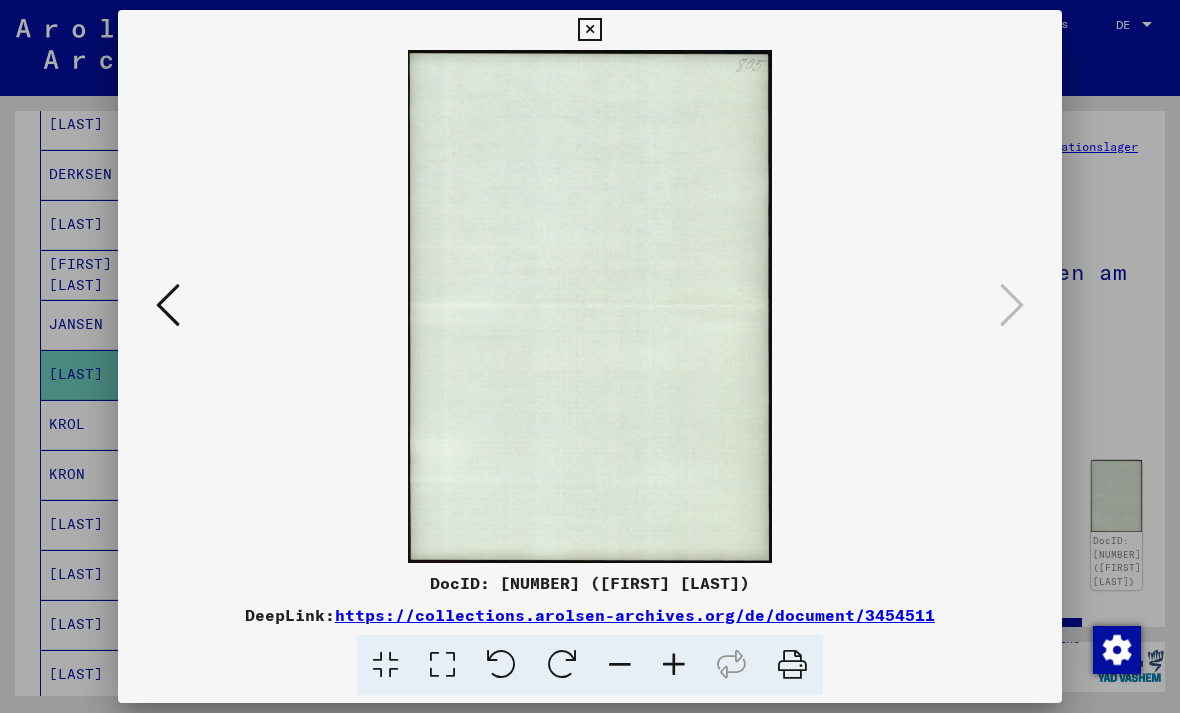 click at bounding box center [589, 30] 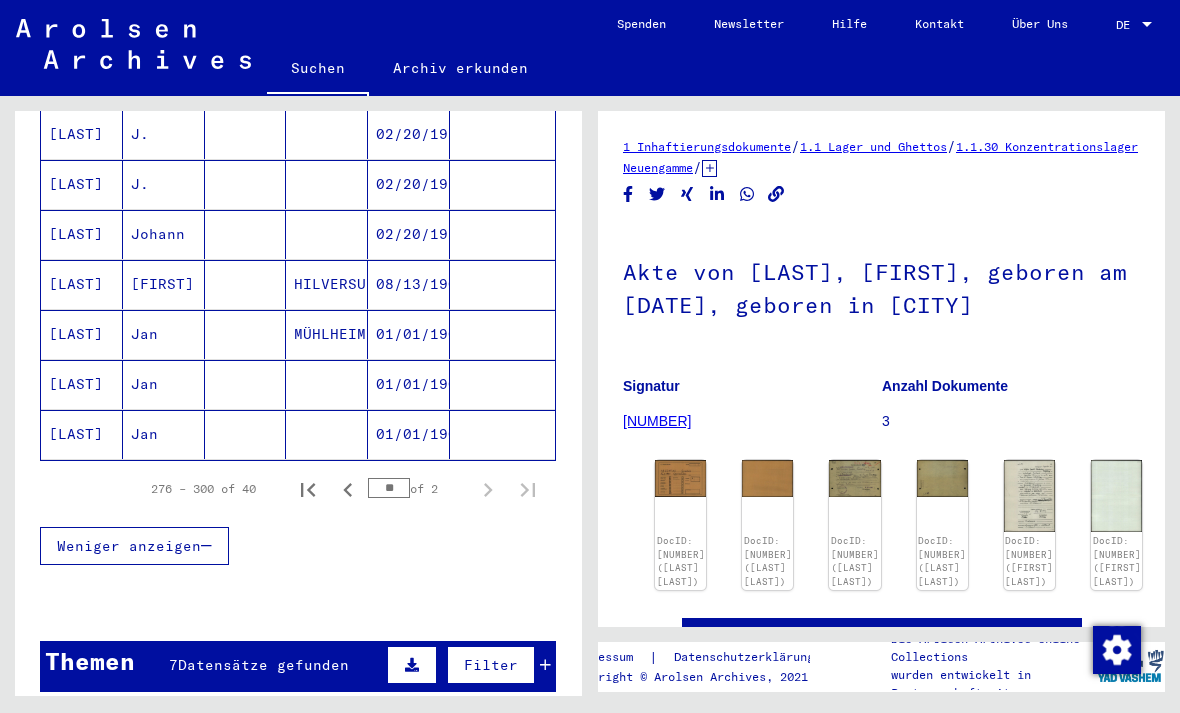 scroll, scrollTop: 1219, scrollLeft: 0, axis: vertical 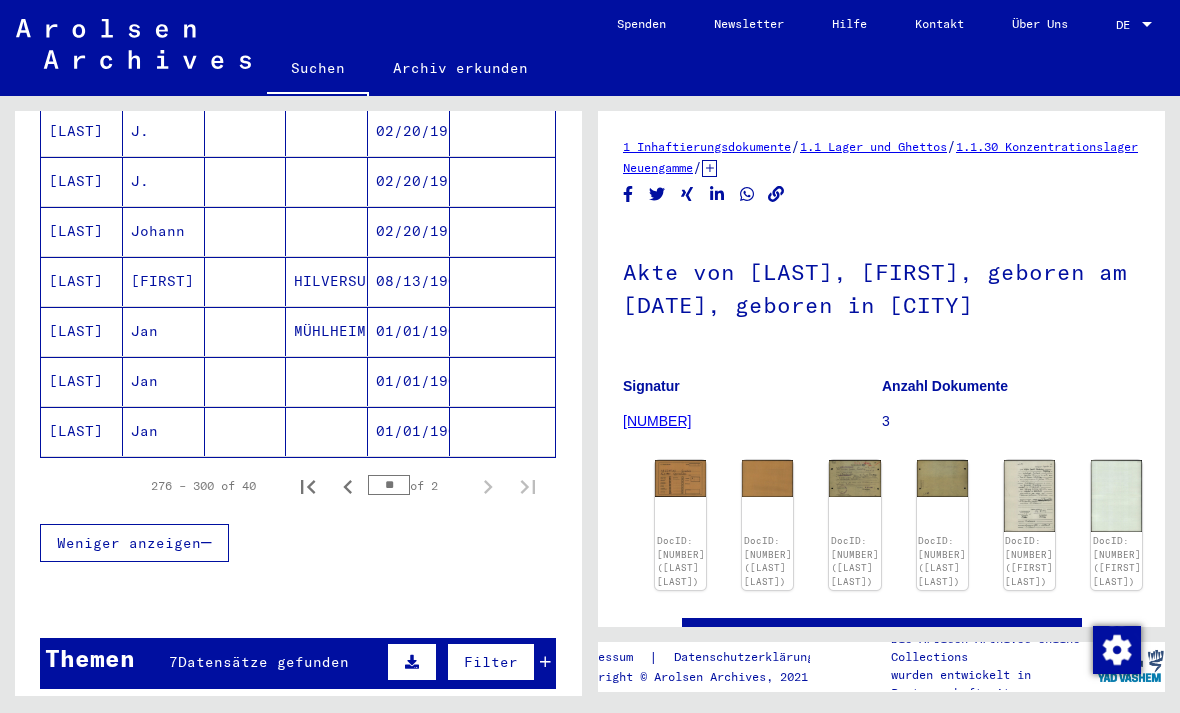 click on "276 – 300 of 40  **  of 2" at bounding box center (298, 486) 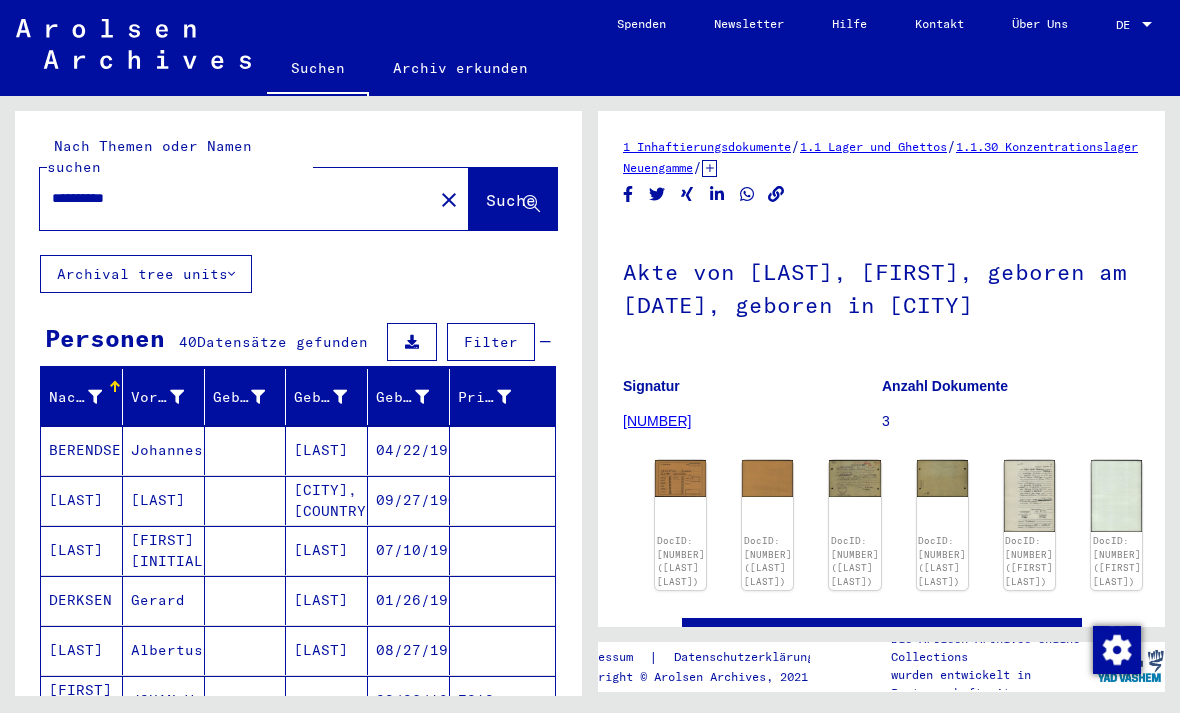 scroll, scrollTop: 0, scrollLeft: 0, axis: both 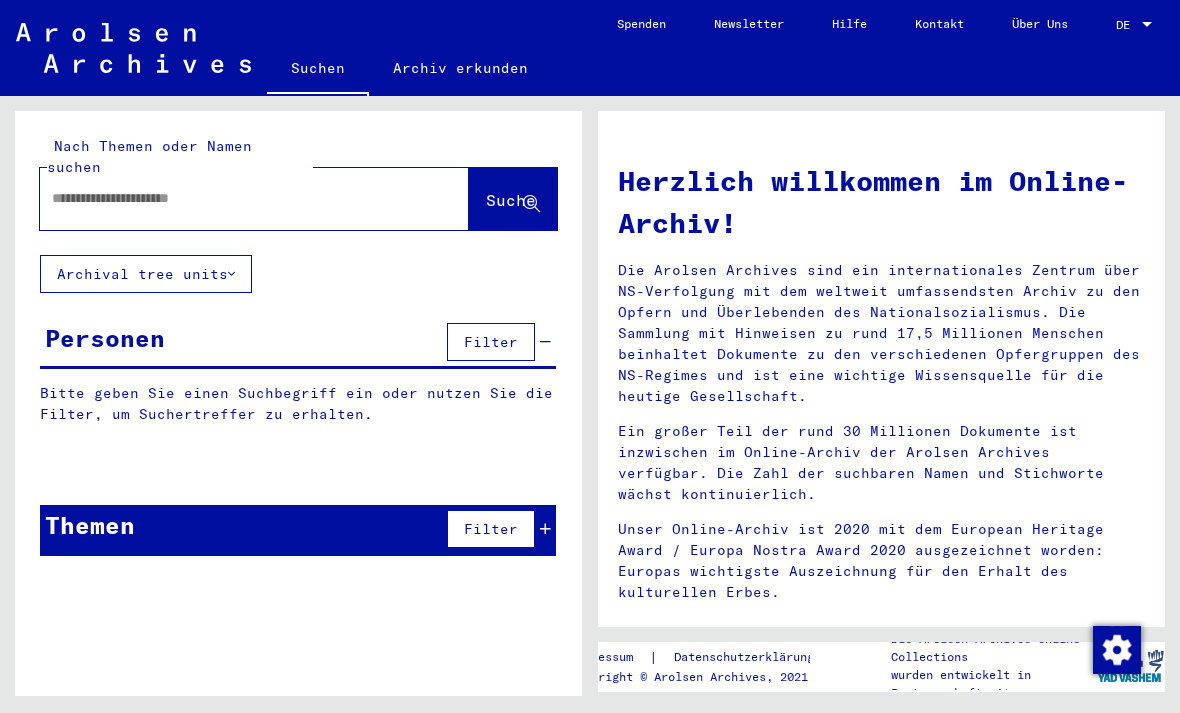 click at bounding box center (230, 198) 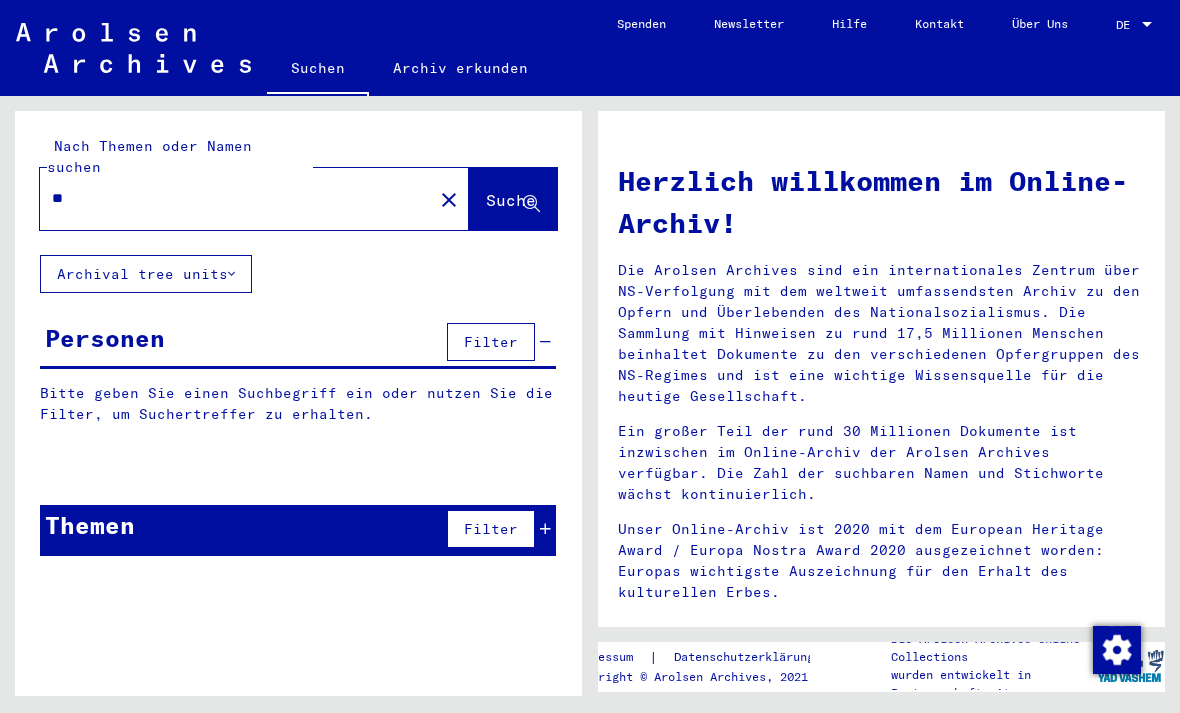 type on "*" 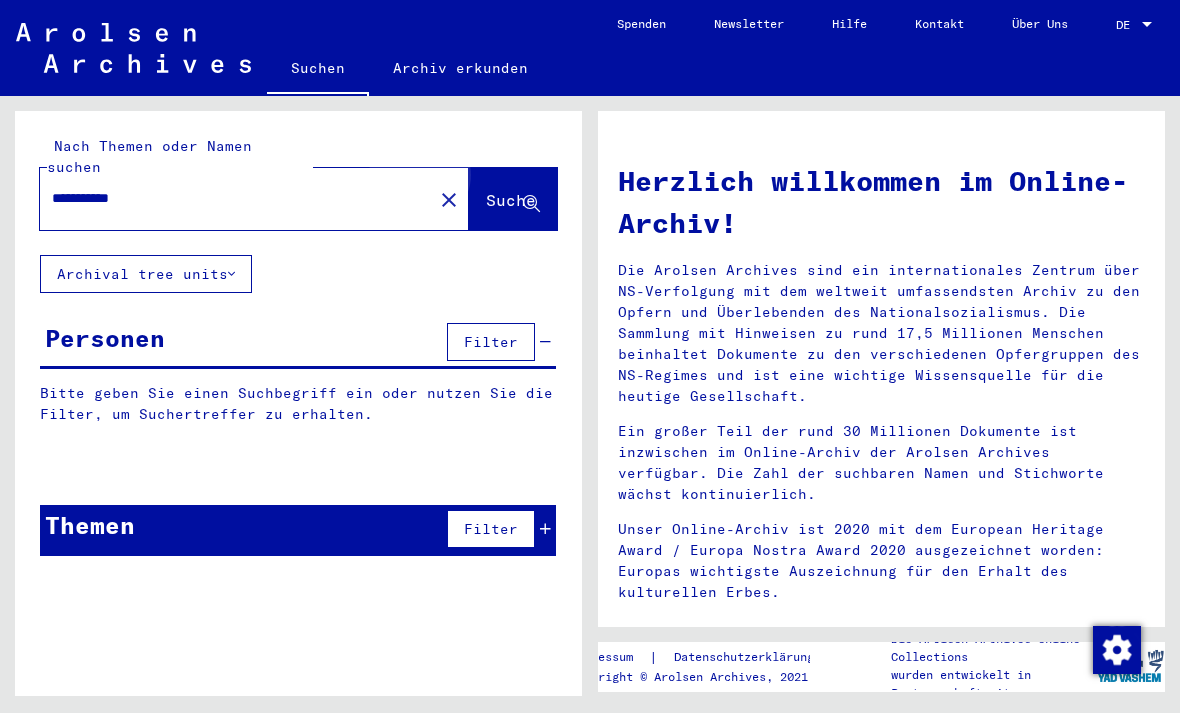 type on "**********" 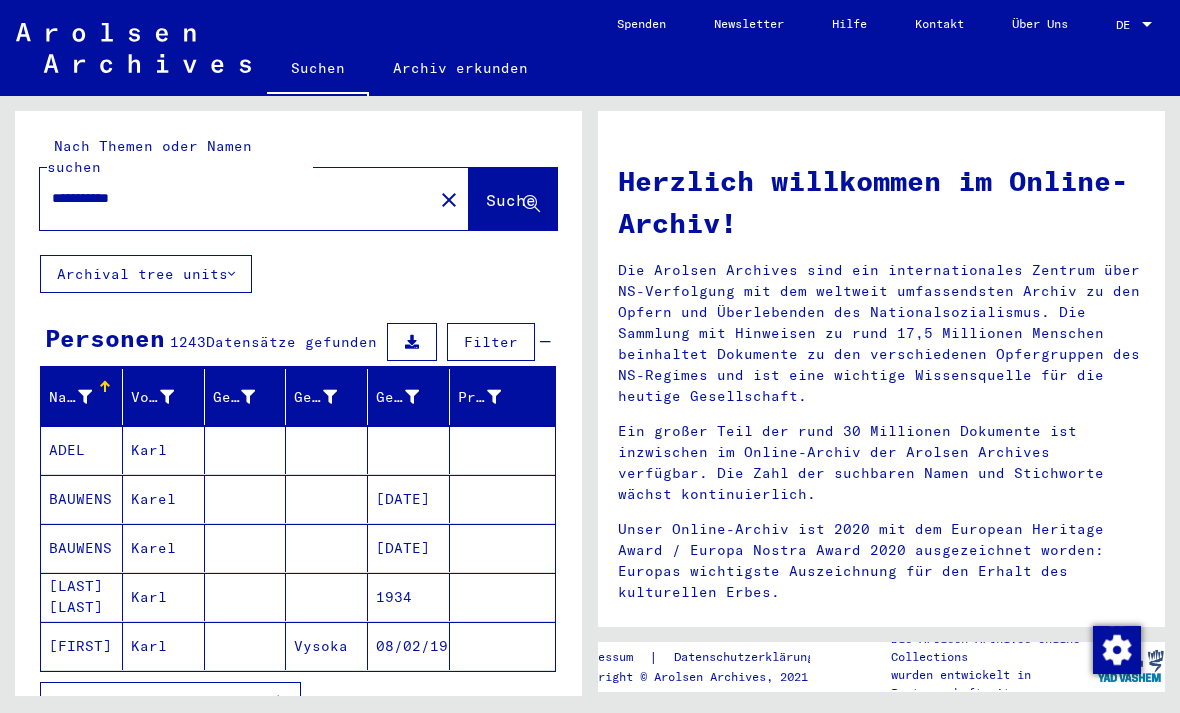 click on "Alle Ergebnisse anzeigen" at bounding box center (165, 701) 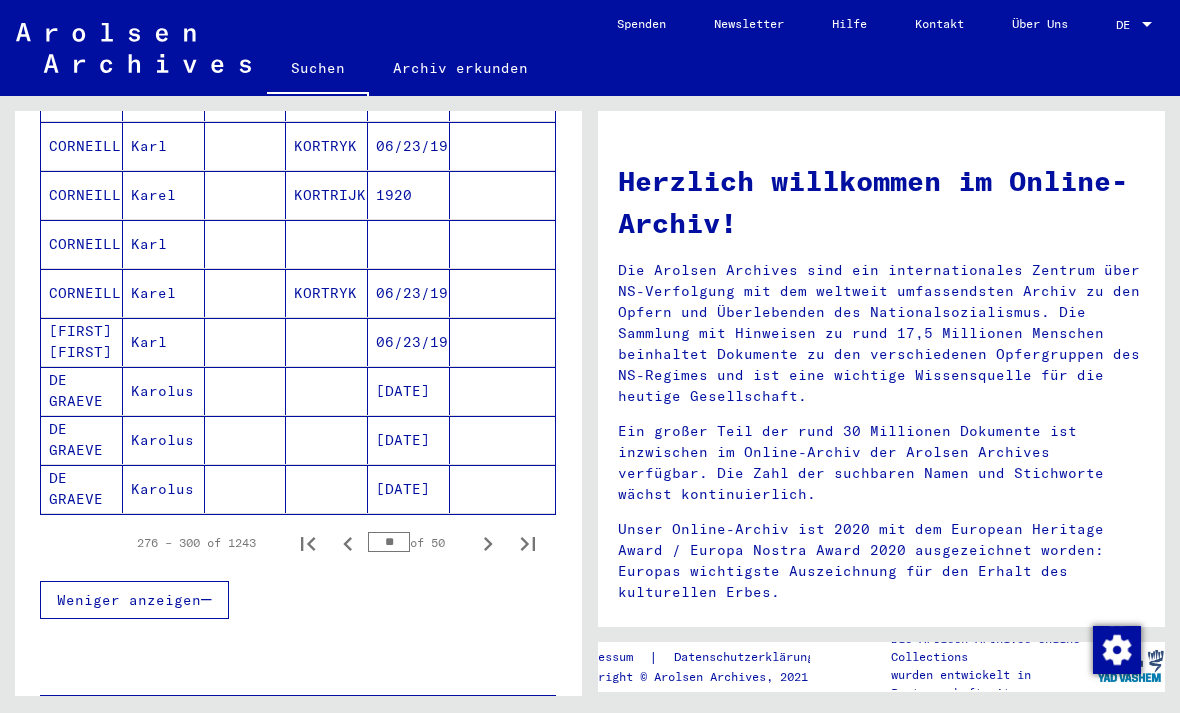 scroll, scrollTop: 1139, scrollLeft: 0, axis: vertical 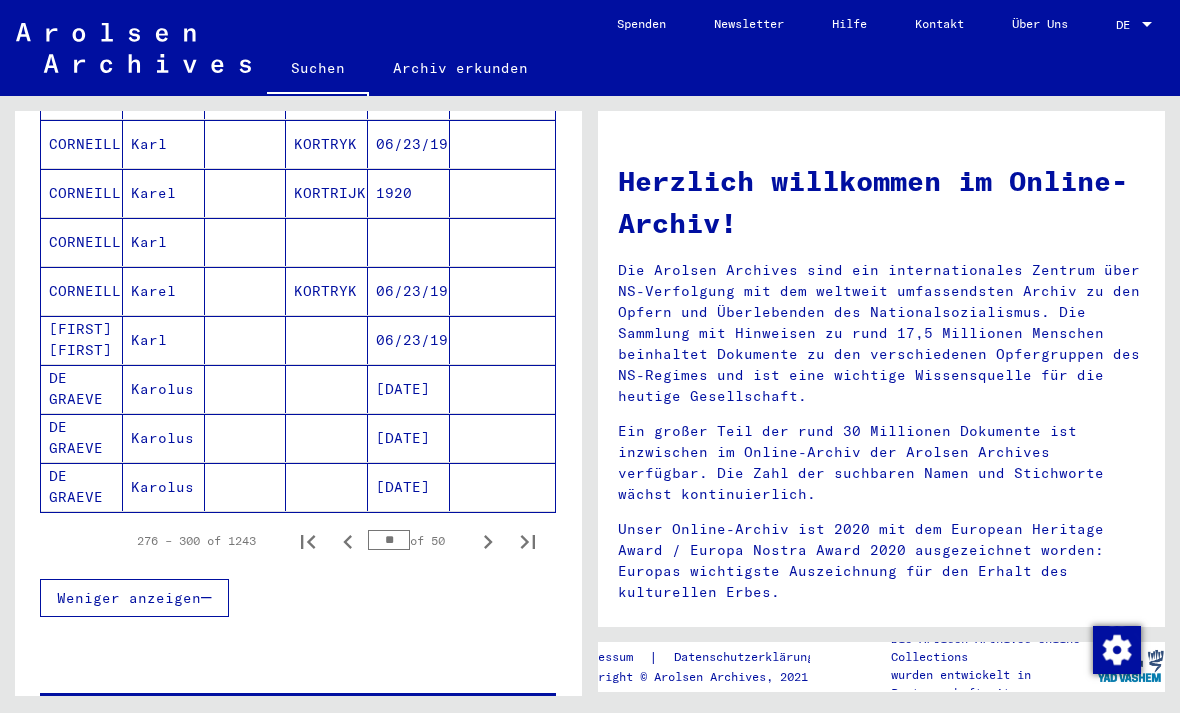 click 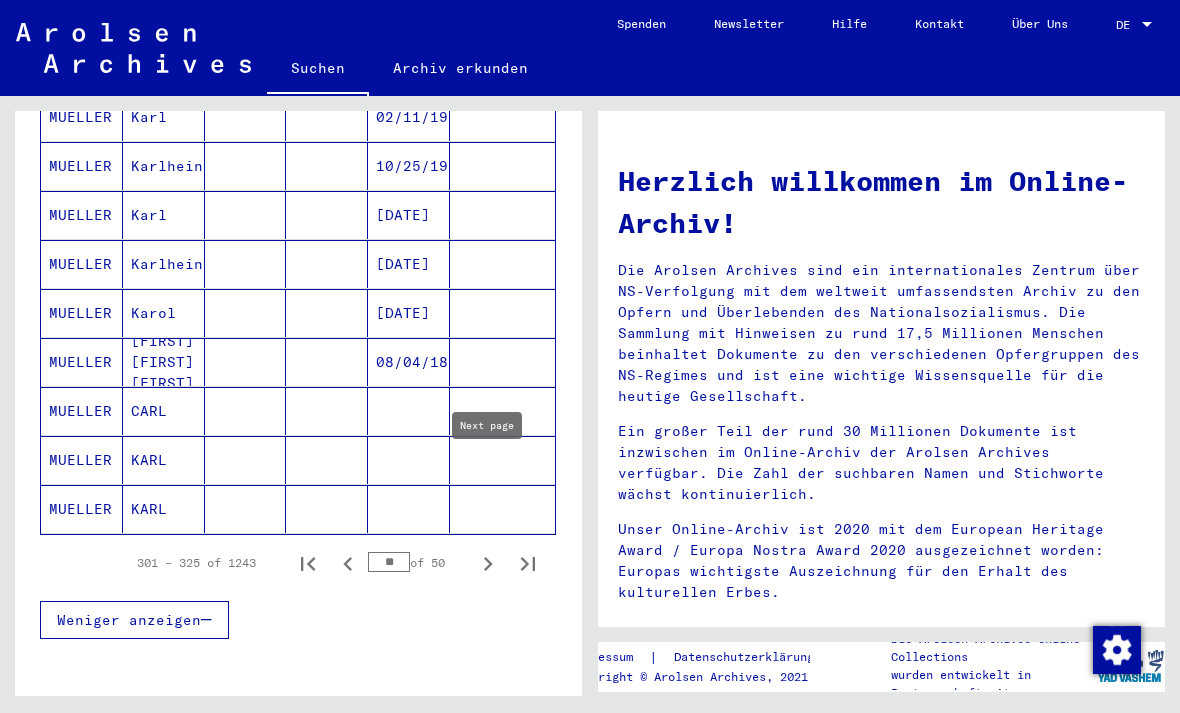 scroll, scrollTop: 1170, scrollLeft: 0, axis: vertical 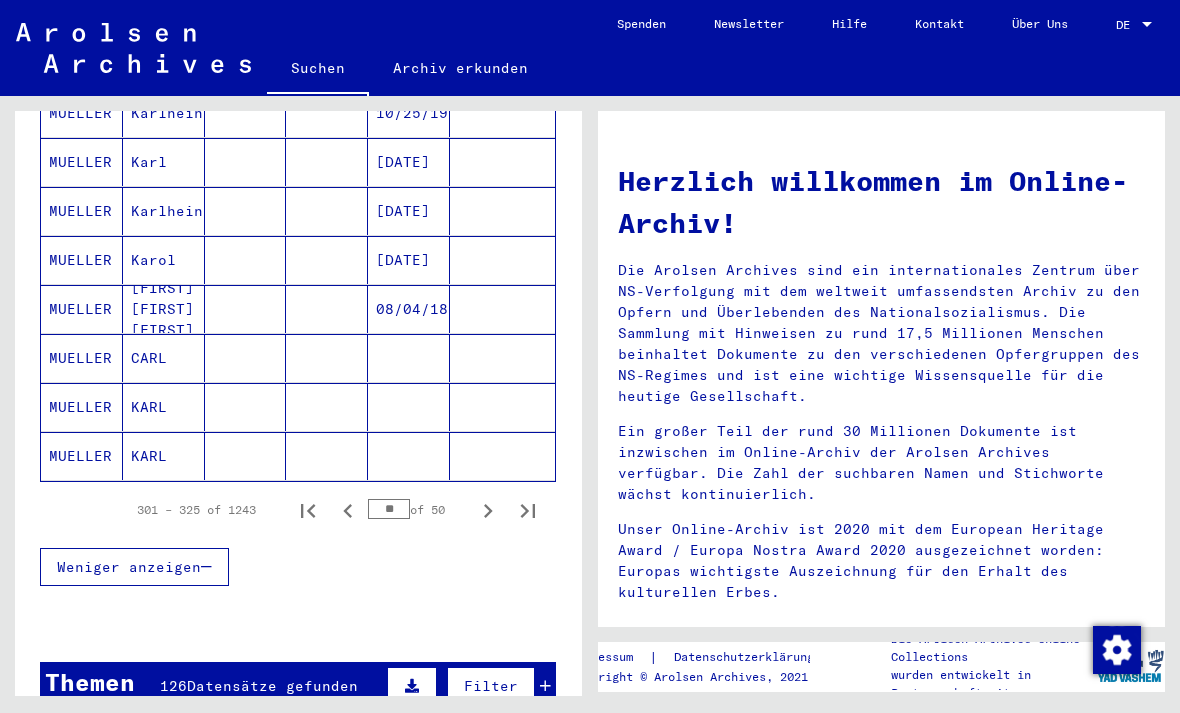 click on "MUELLER" at bounding box center [82, 456] 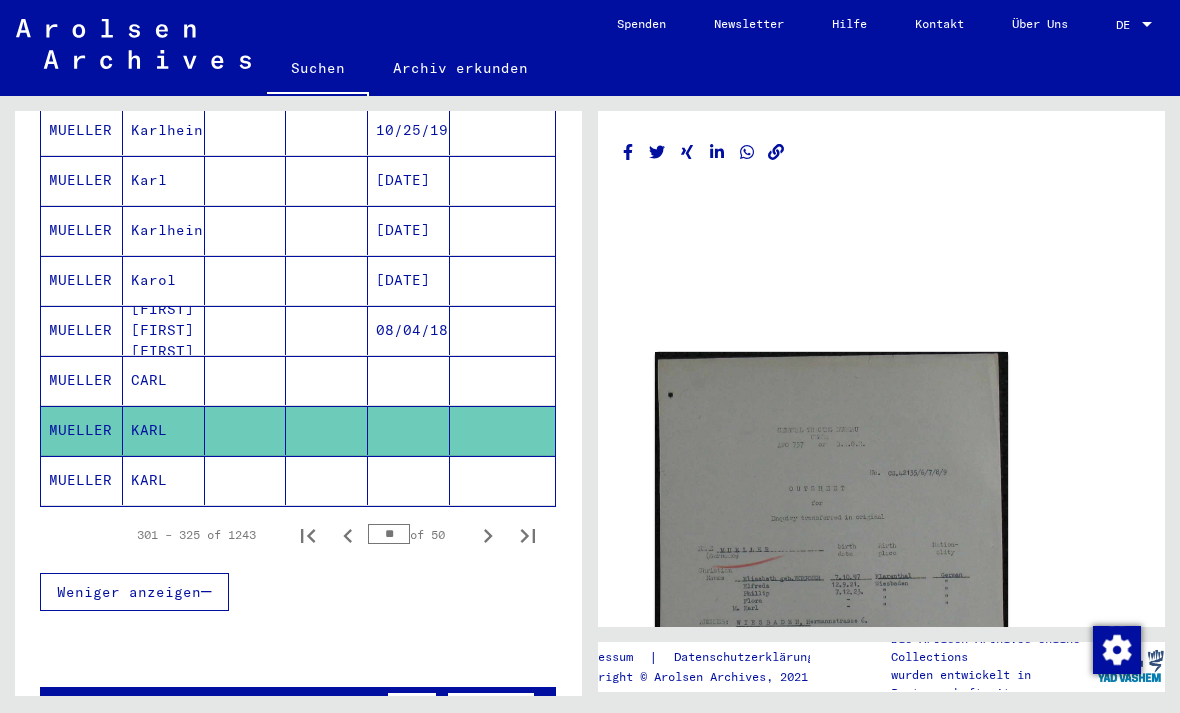 scroll, scrollTop: 0, scrollLeft: 0, axis: both 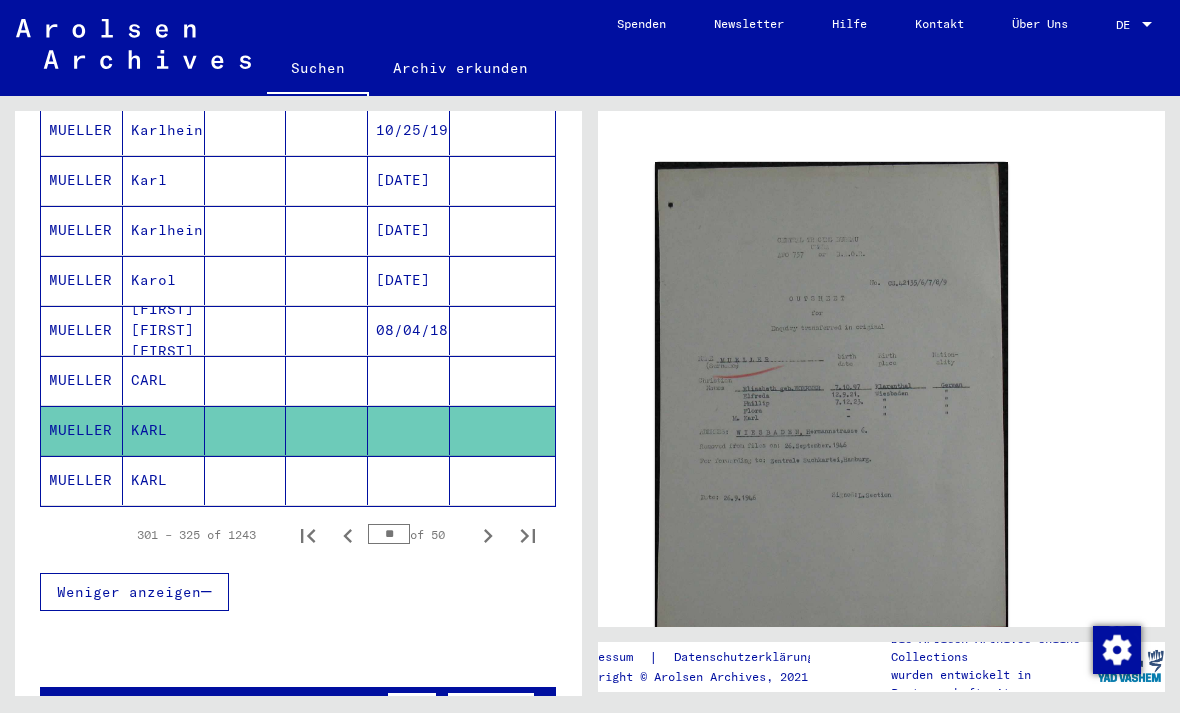 click on "KARL" 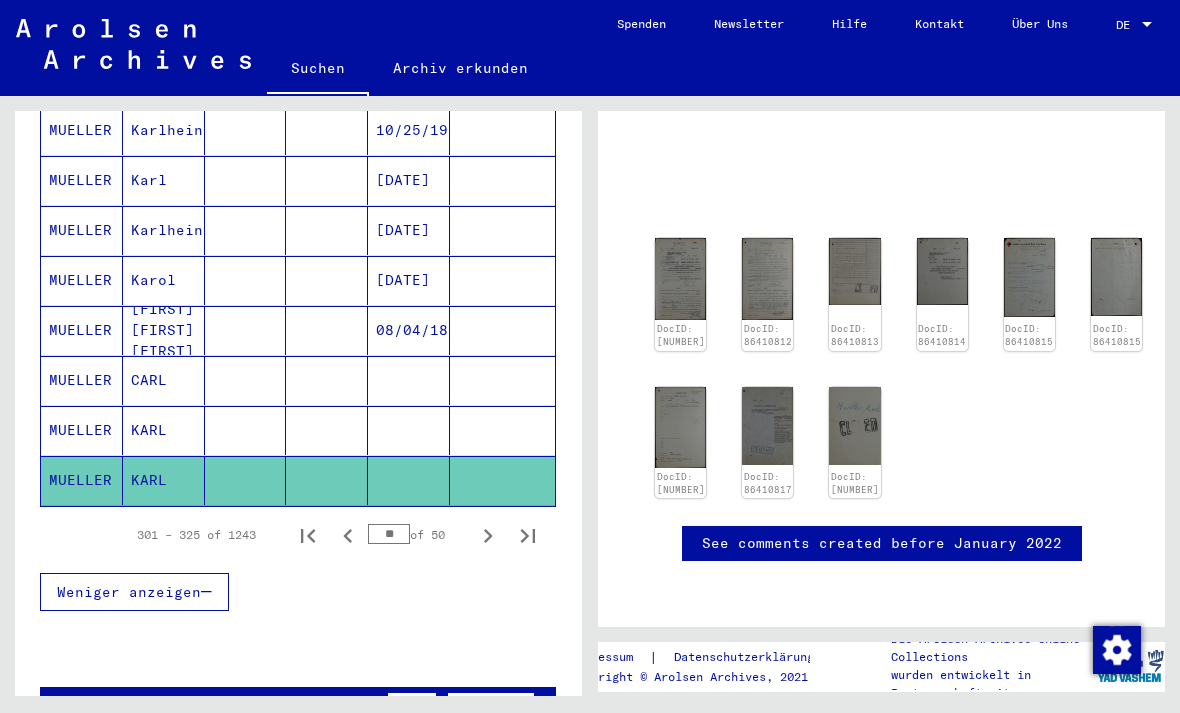 click 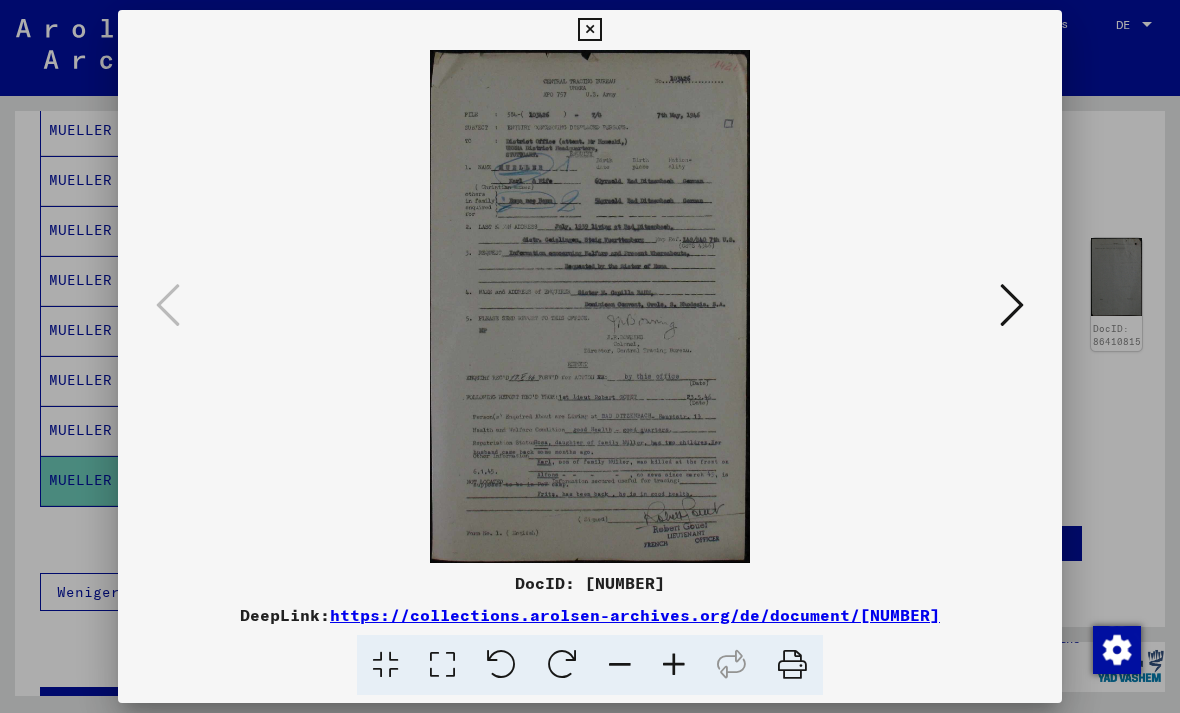 click at bounding box center (589, 30) 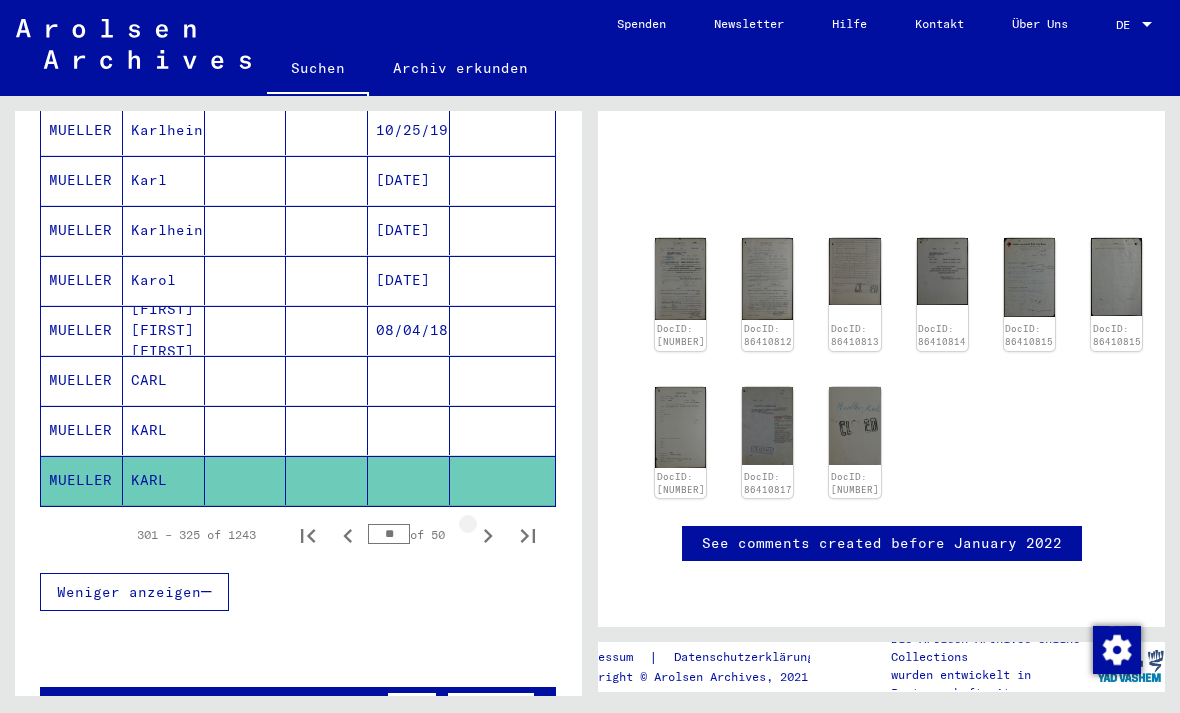 click 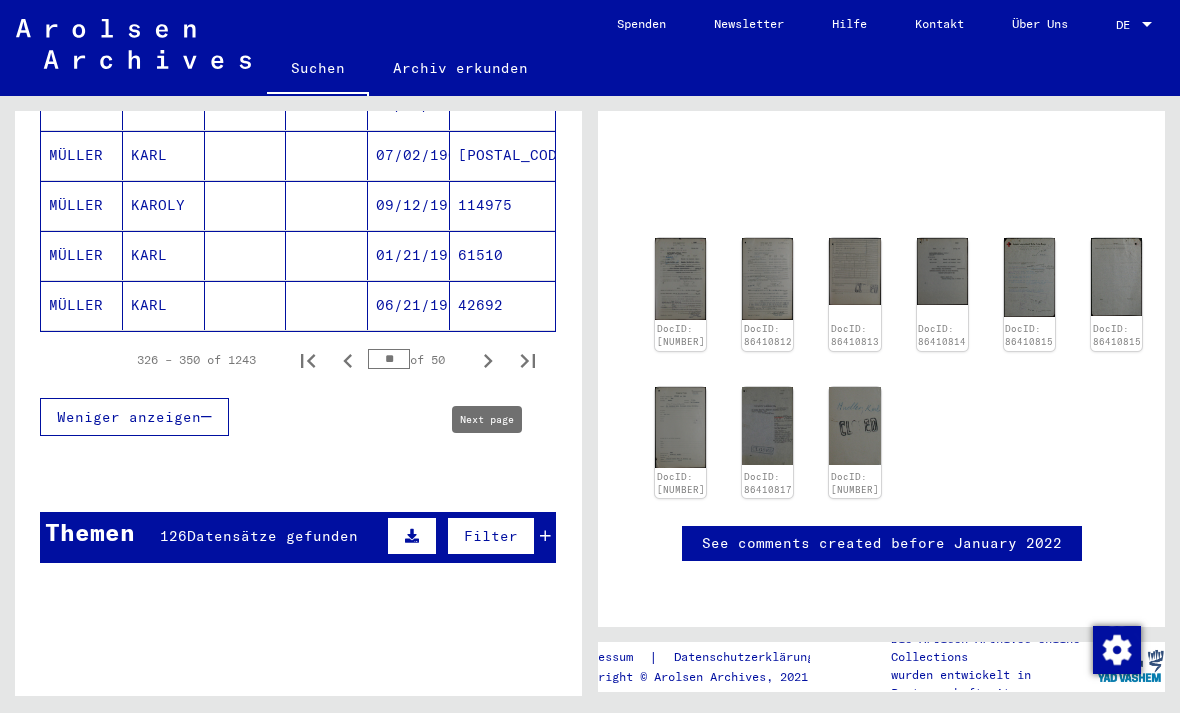 scroll, scrollTop: 1343, scrollLeft: 0, axis: vertical 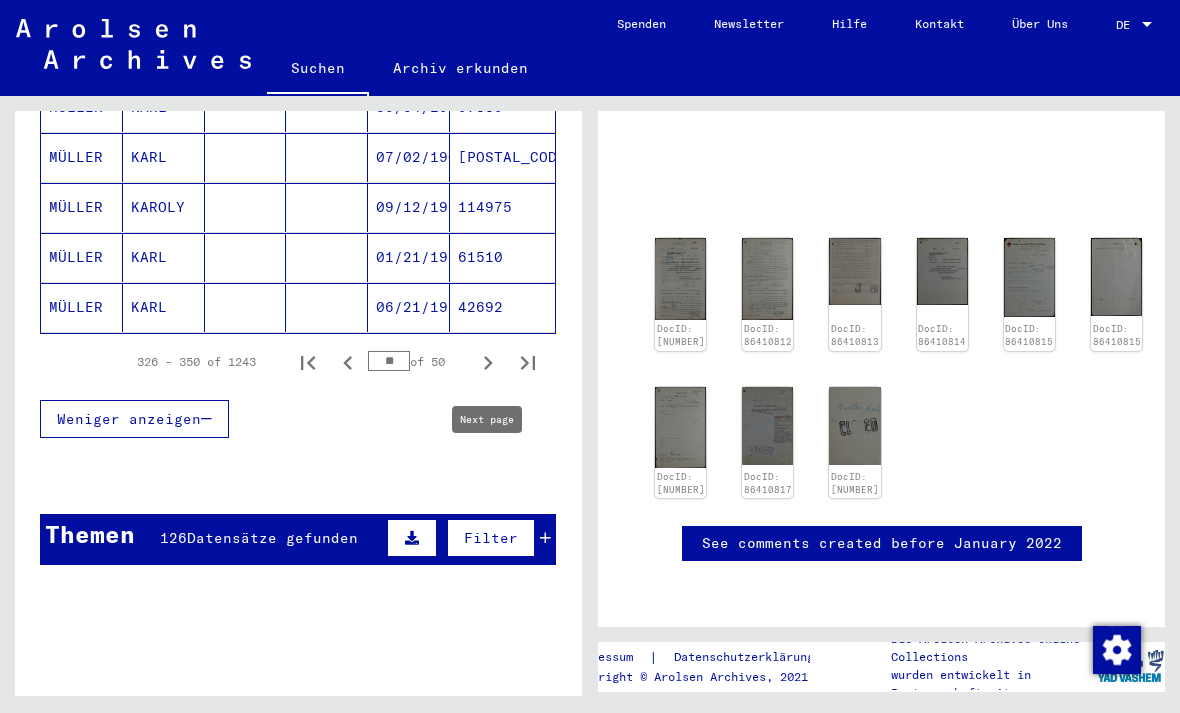 click 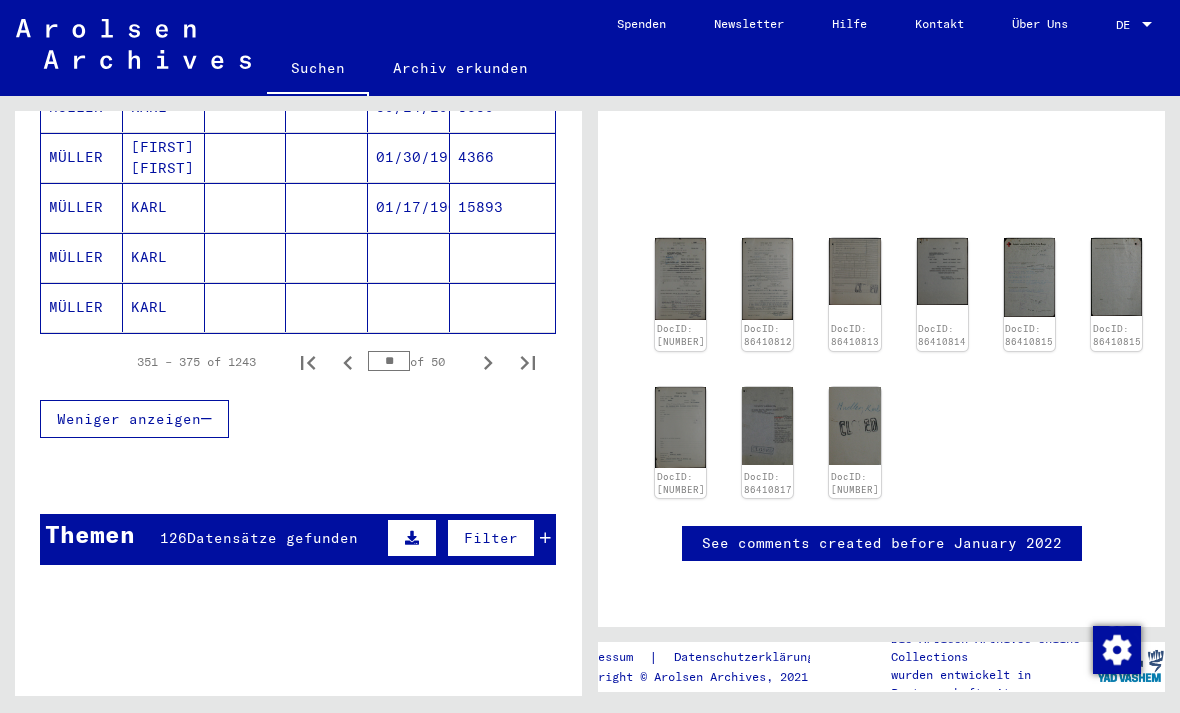 click 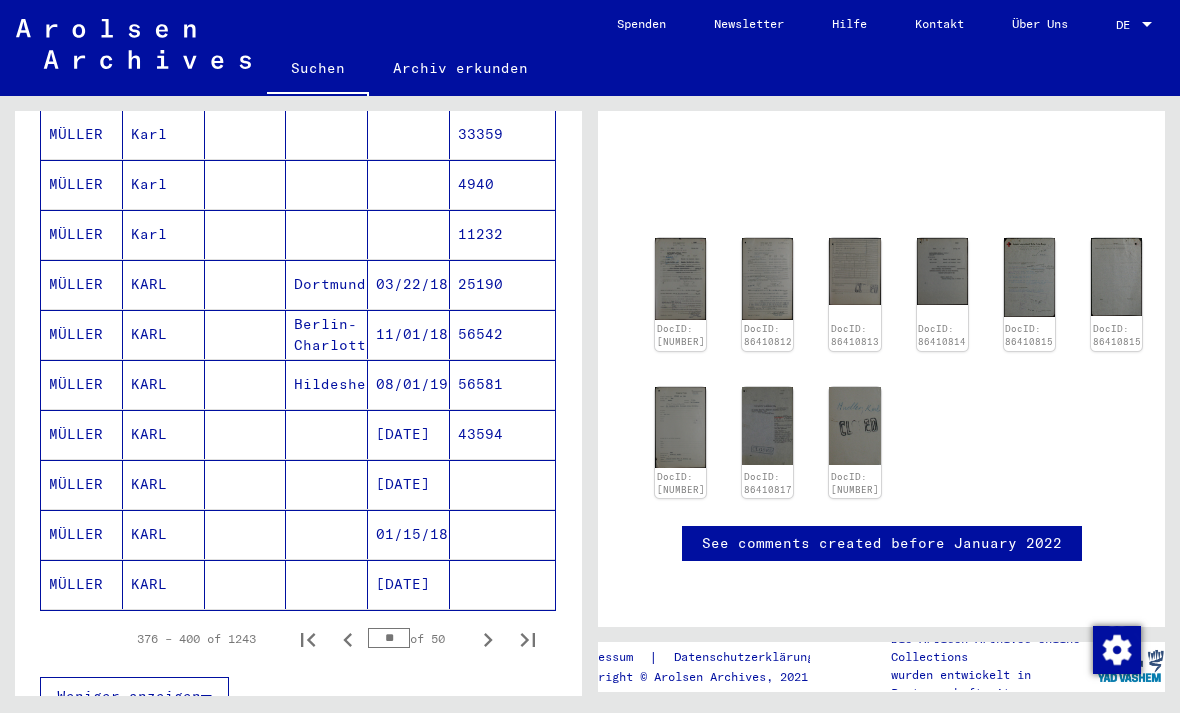 scroll, scrollTop: 1067, scrollLeft: 0, axis: vertical 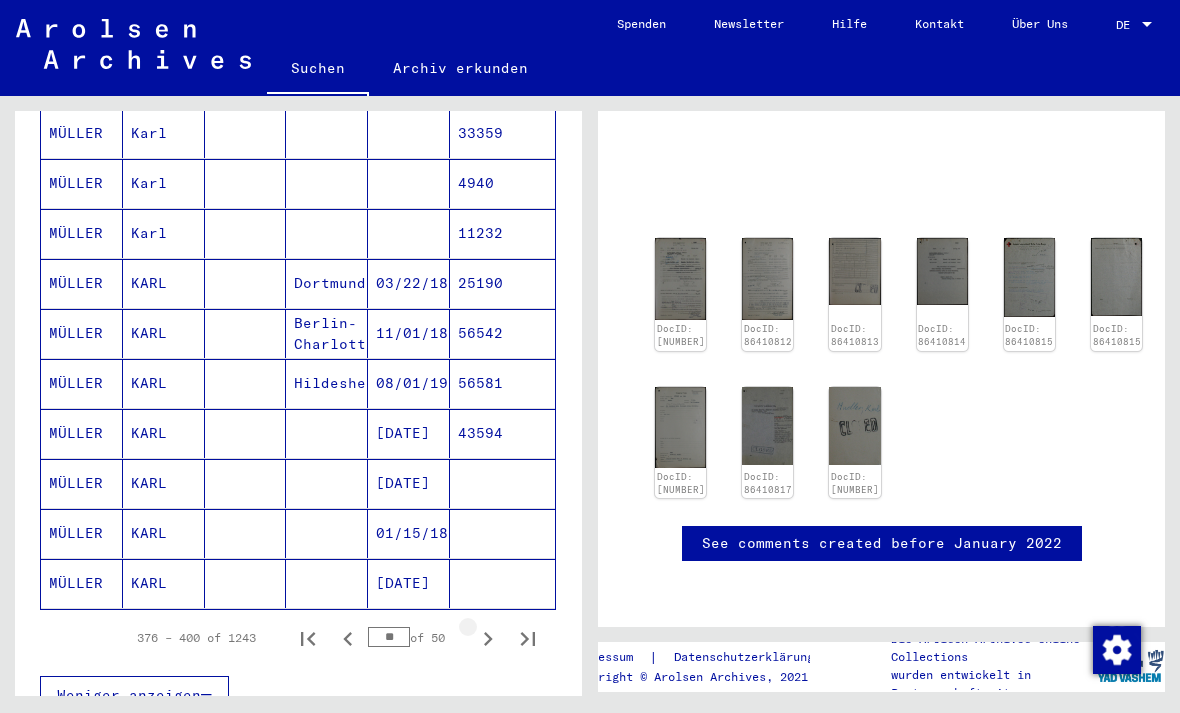 click 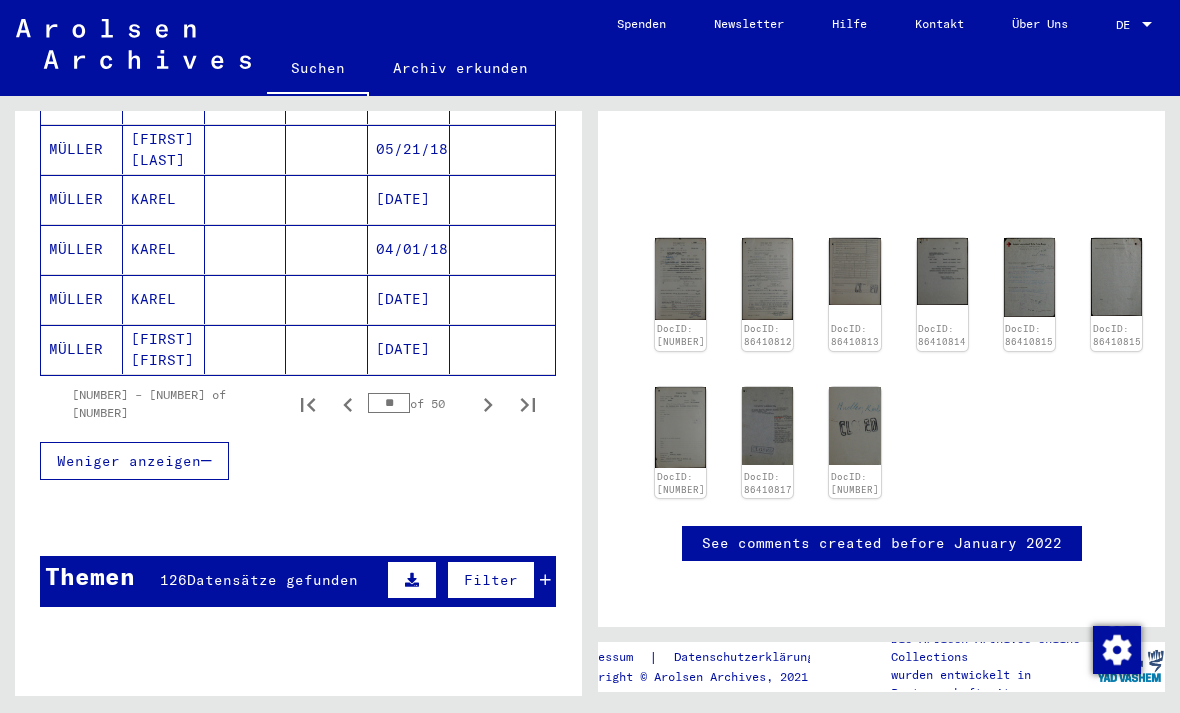 scroll, scrollTop: 1300, scrollLeft: 0, axis: vertical 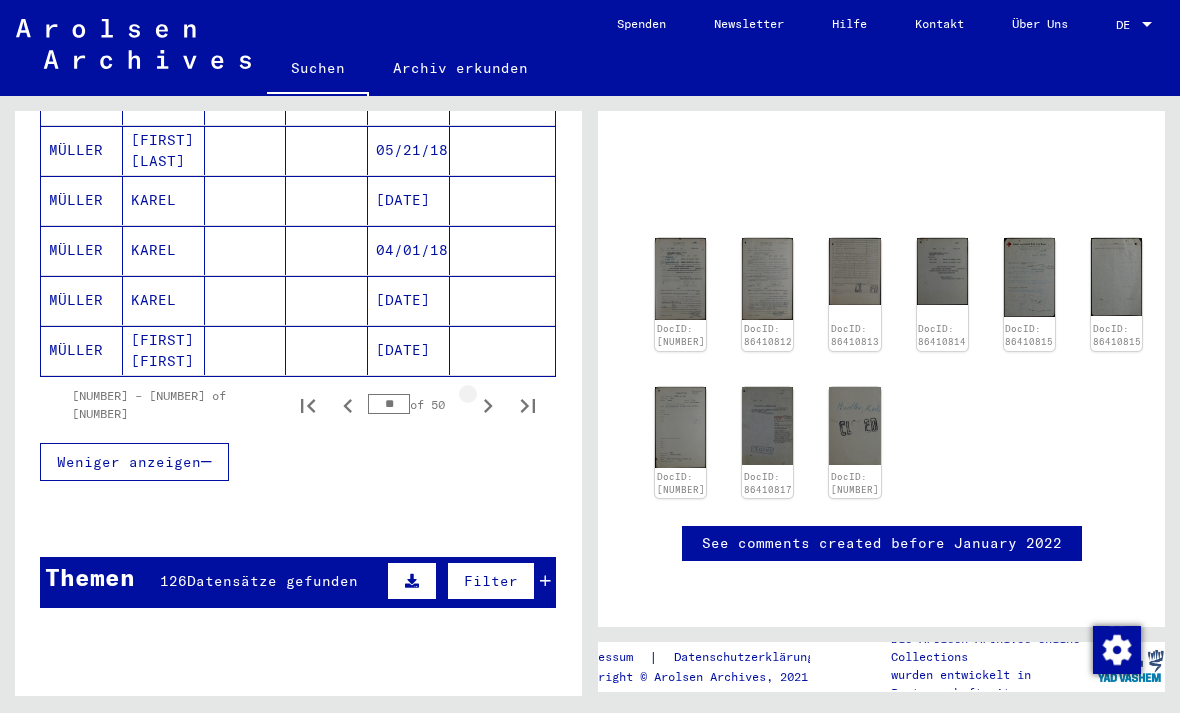 click 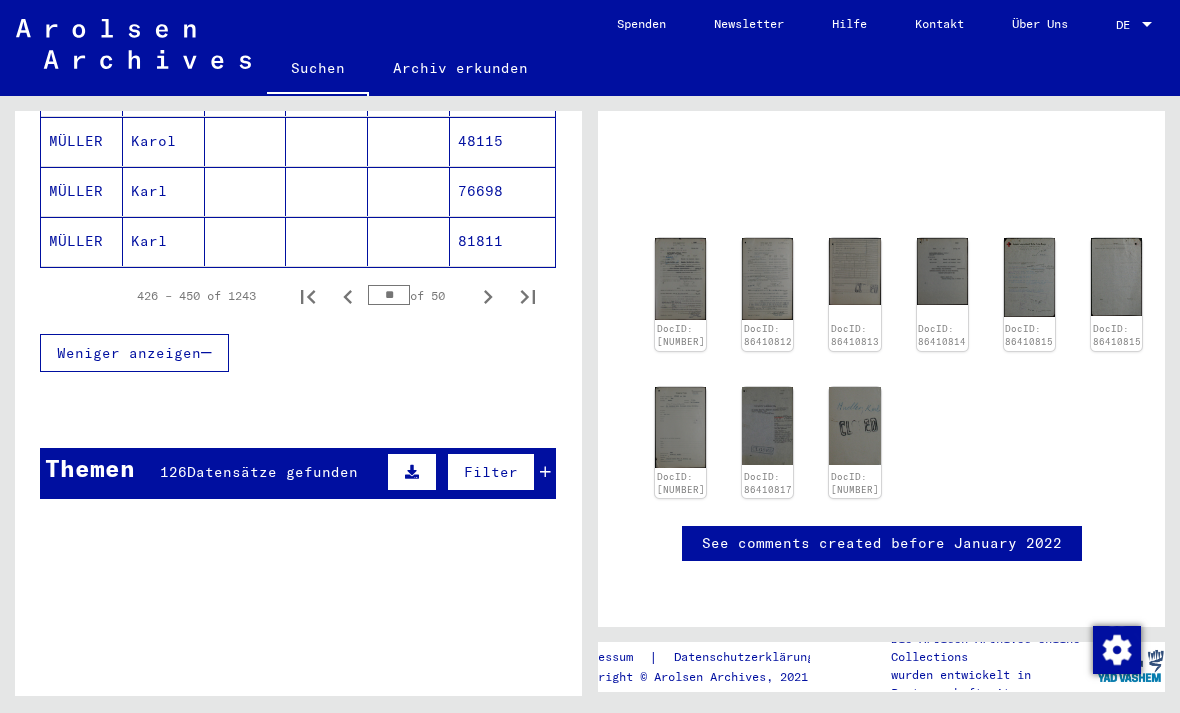 scroll, scrollTop: 1408, scrollLeft: 0, axis: vertical 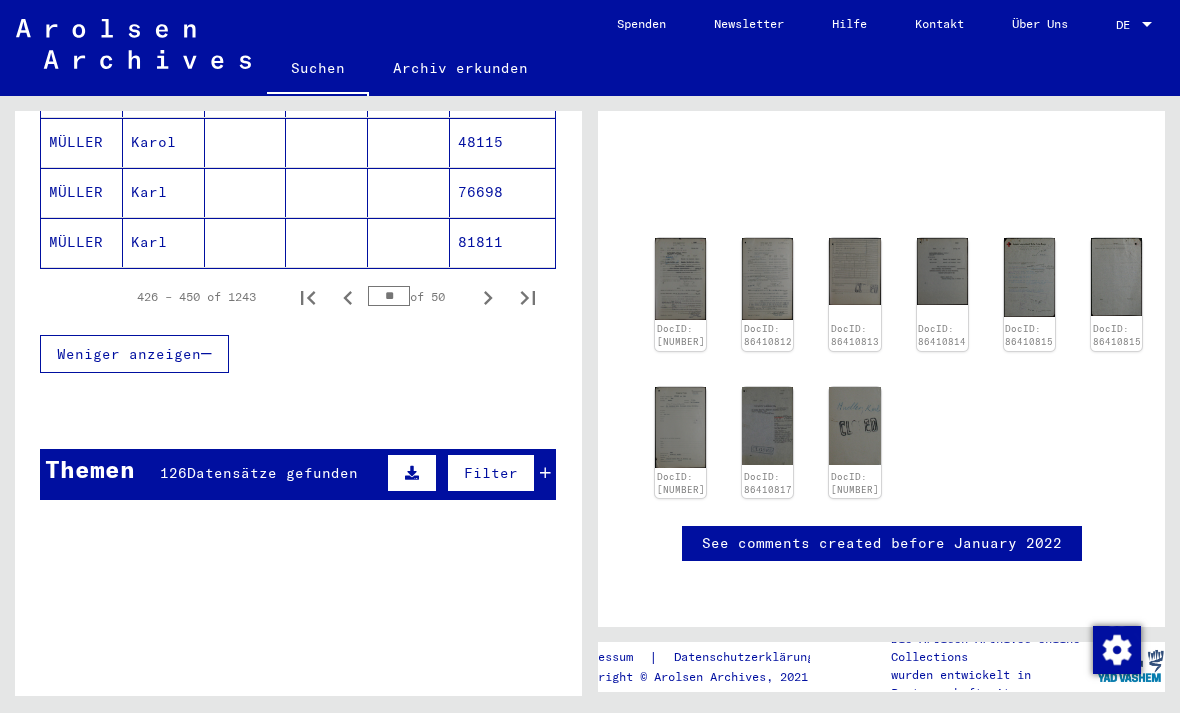 click 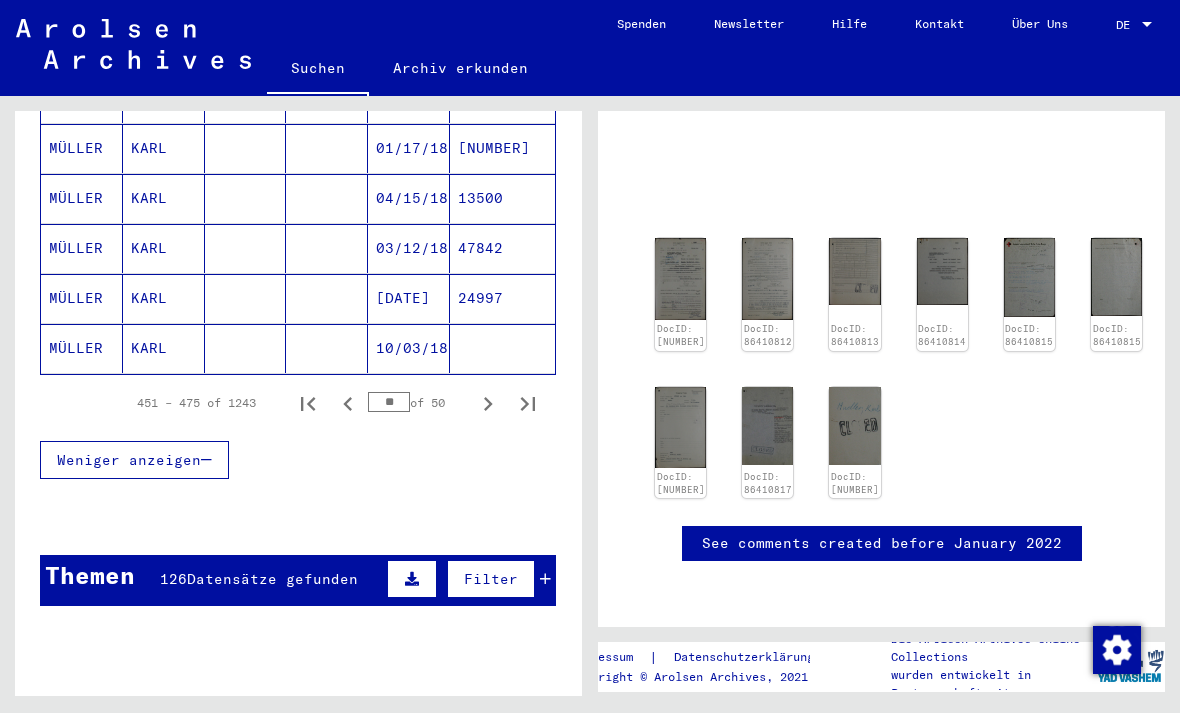 scroll, scrollTop: 1287, scrollLeft: 0, axis: vertical 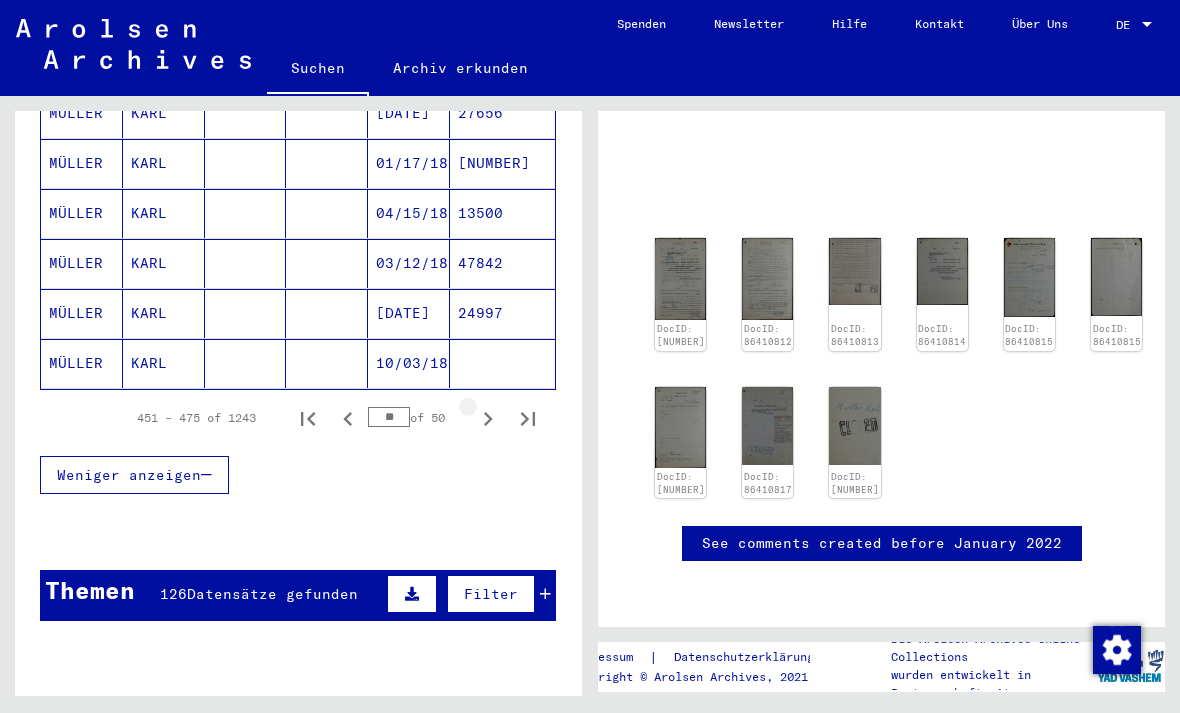 click 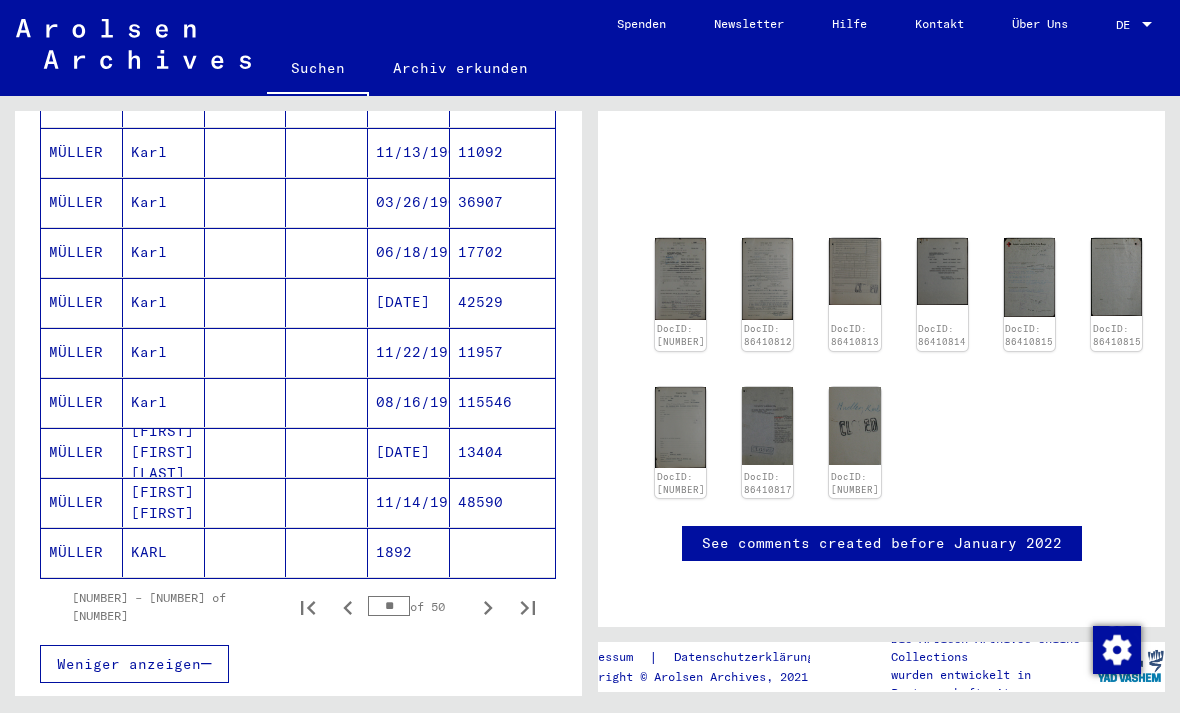 scroll, scrollTop: 1108, scrollLeft: 0, axis: vertical 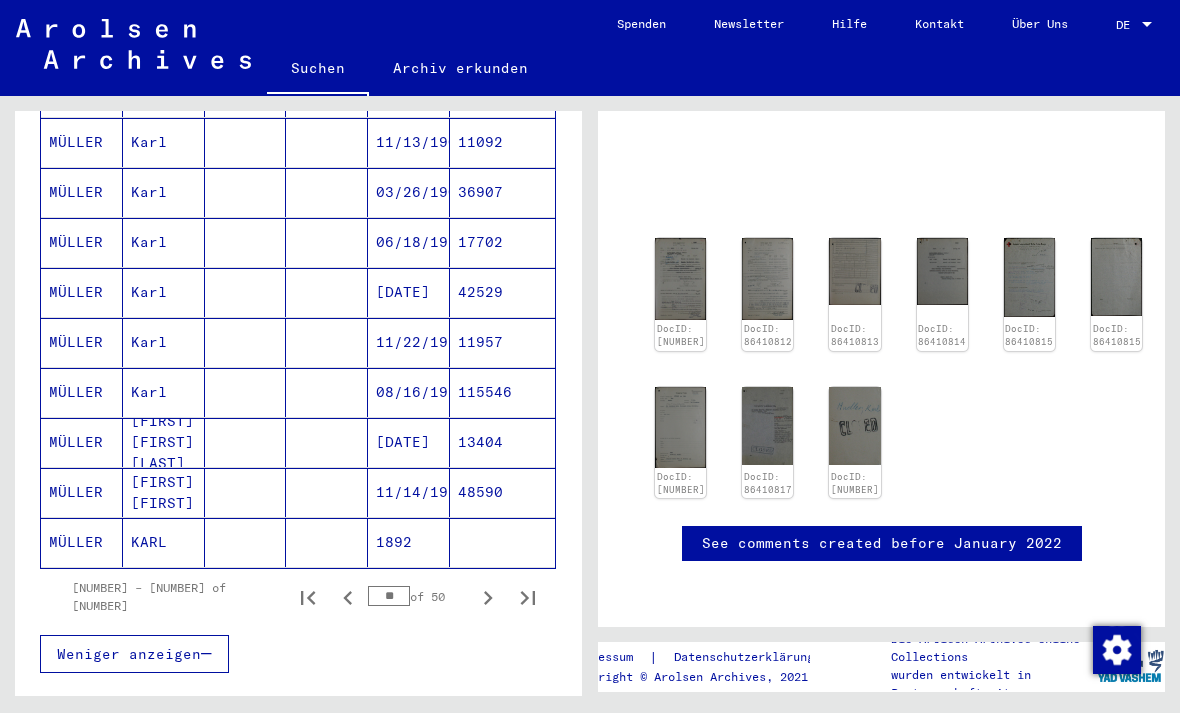 click 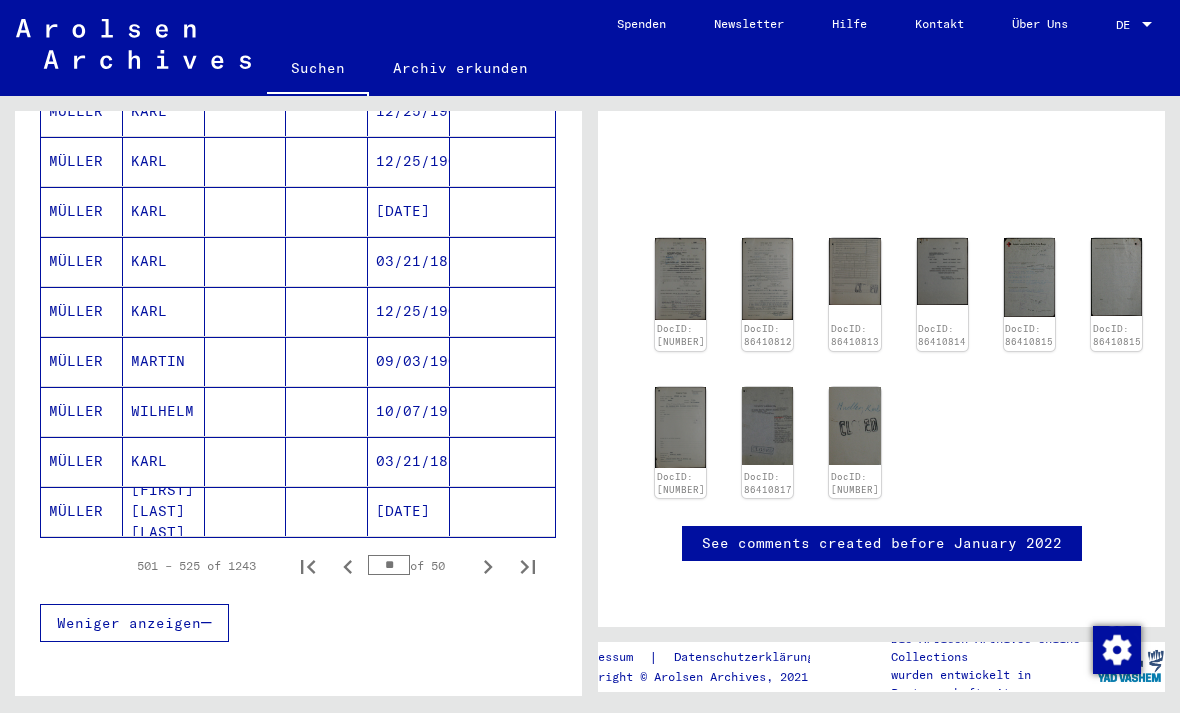 scroll, scrollTop: 1137, scrollLeft: 0, axis: vertical 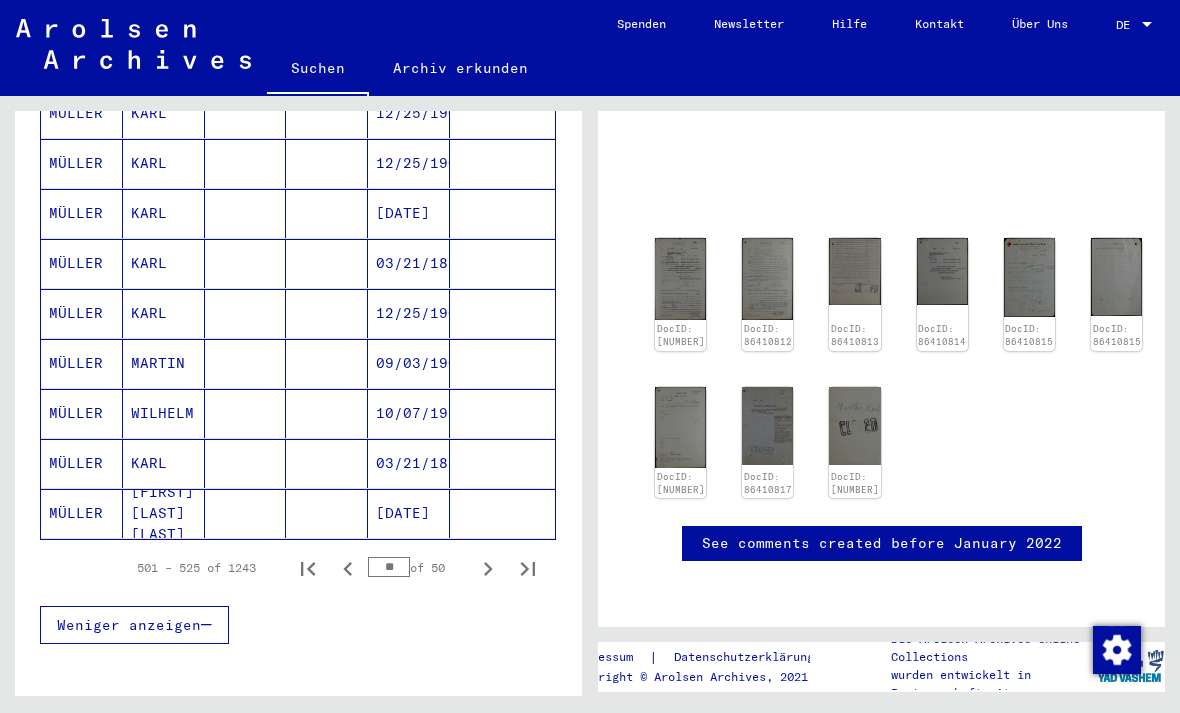 click 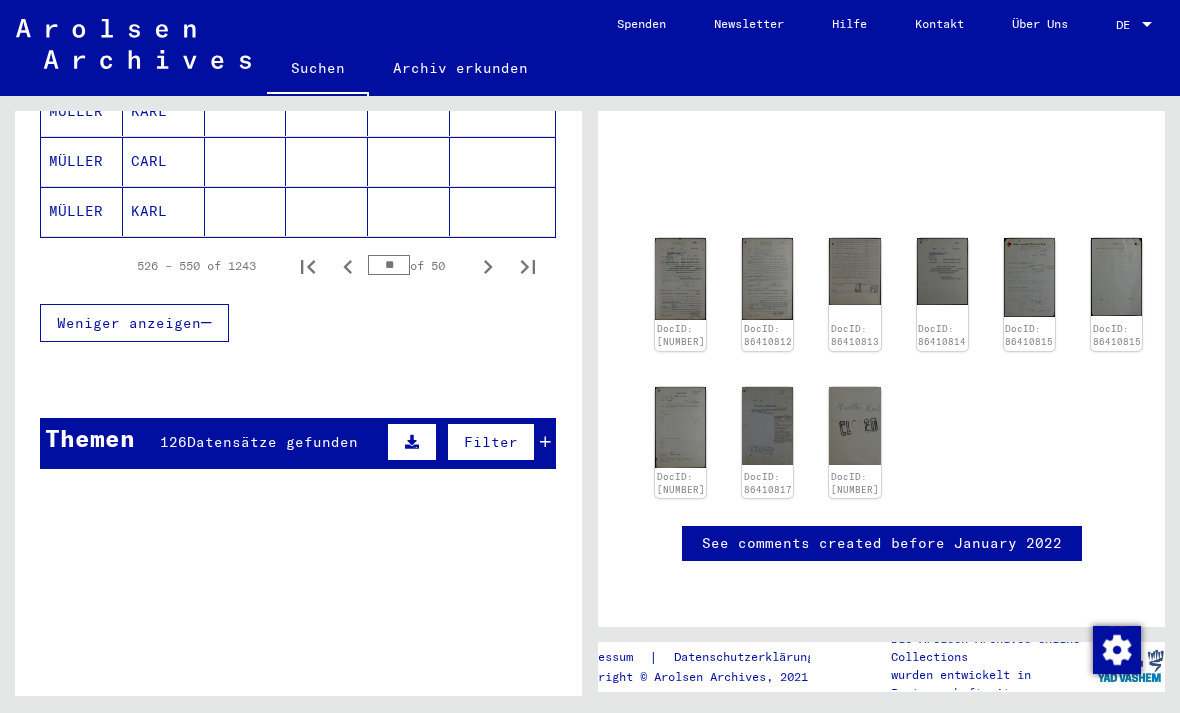 scroll, scrollTop: 1428, scrollLeft: 0, axis: vertical 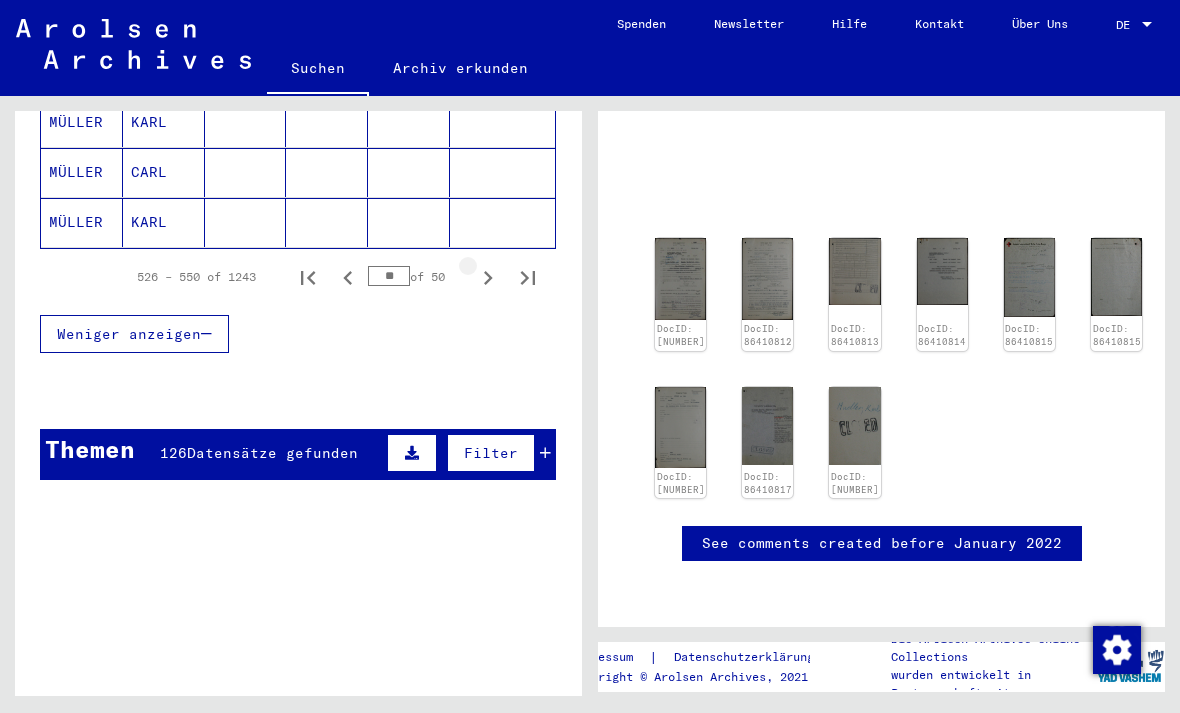 click 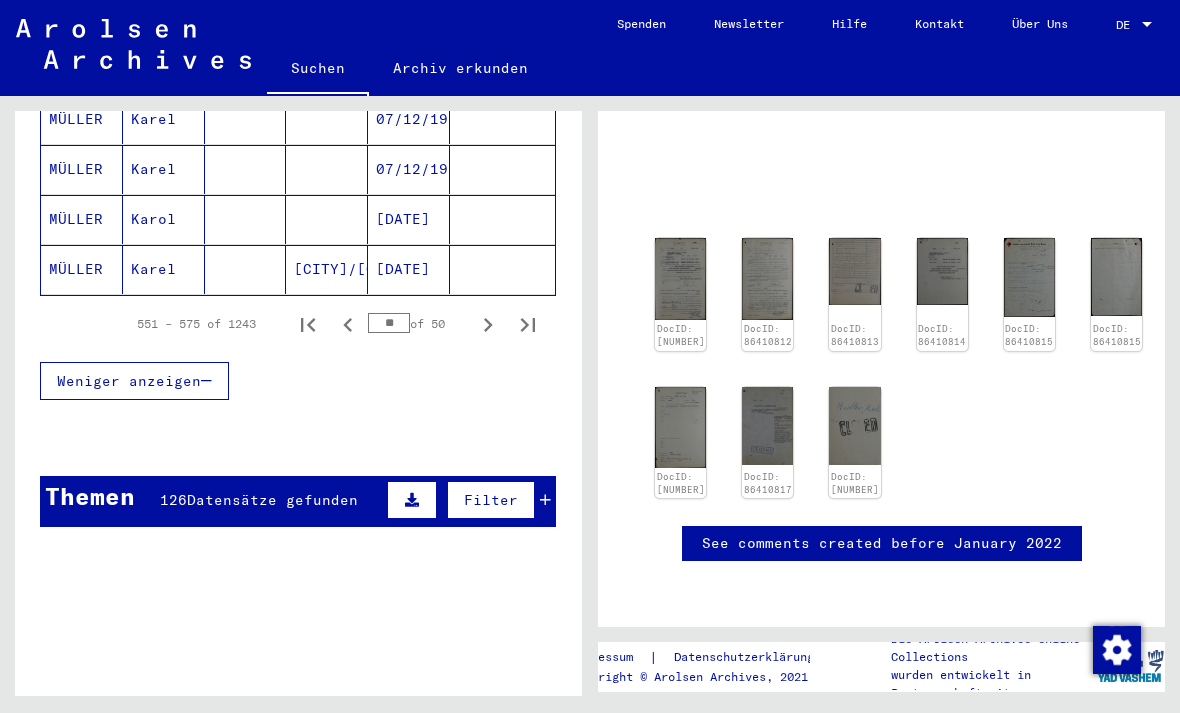 scroll, scrollTop: 1372, scrollLeft: 0, axis: vertical 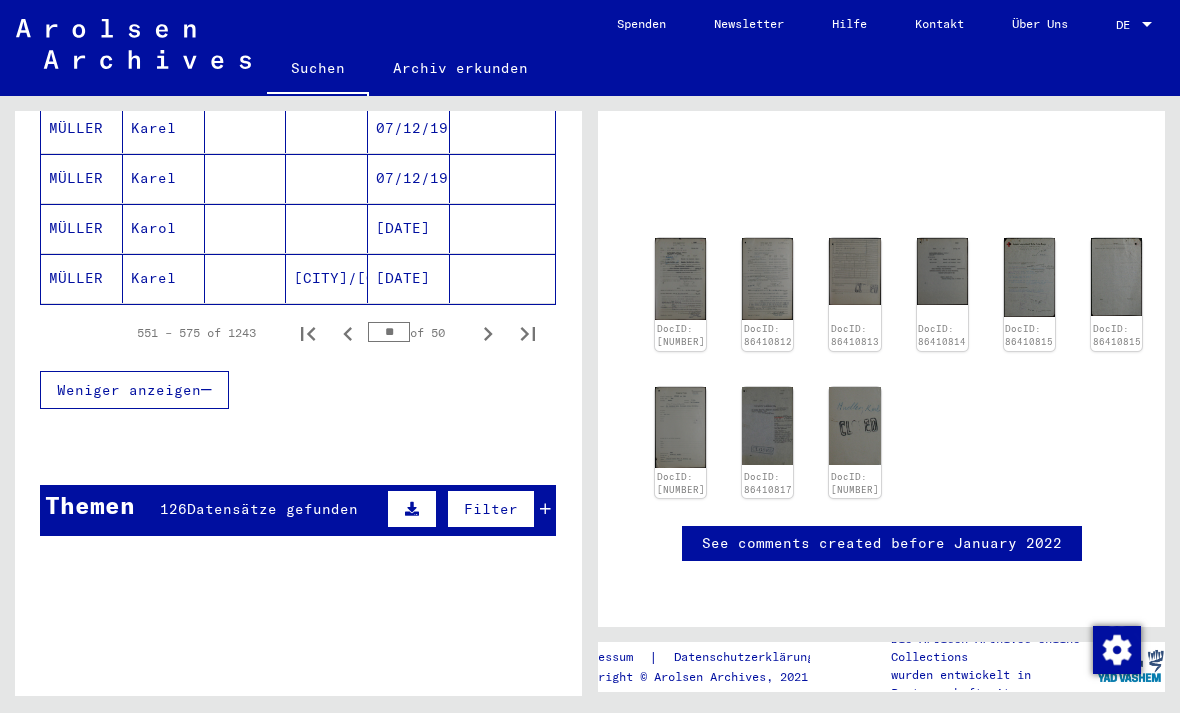 click 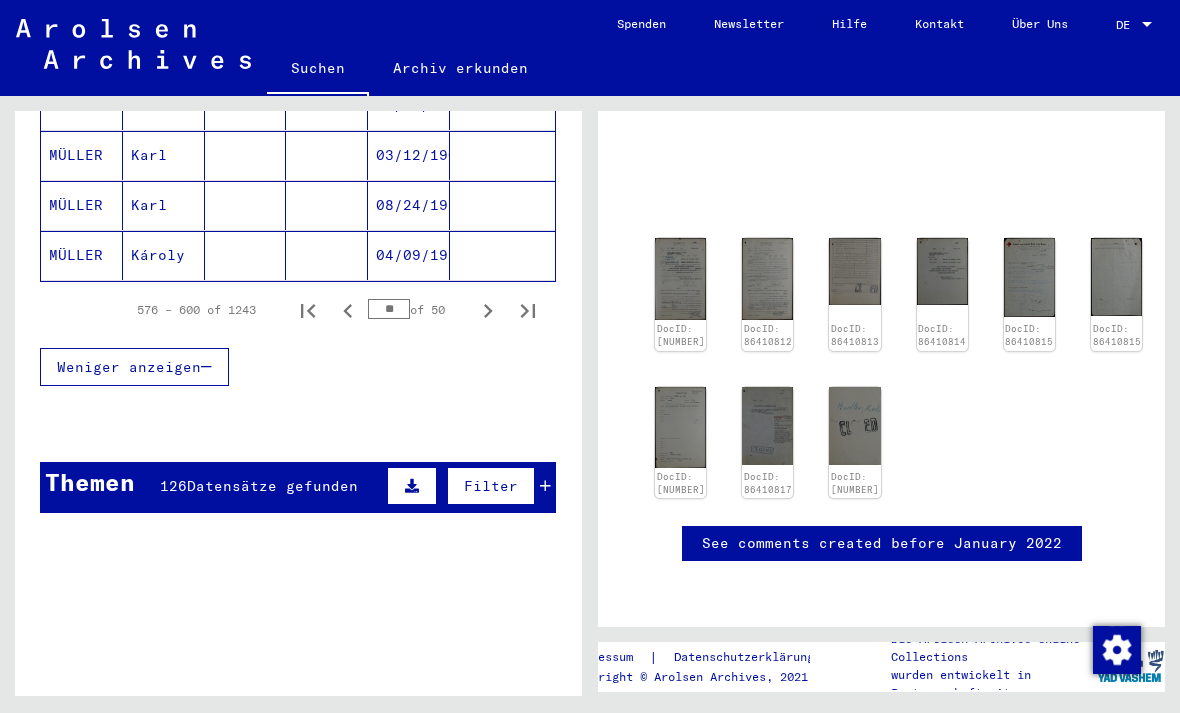 scroll, scrollTop: 1375, scrollLeft: 0, axis: vertical 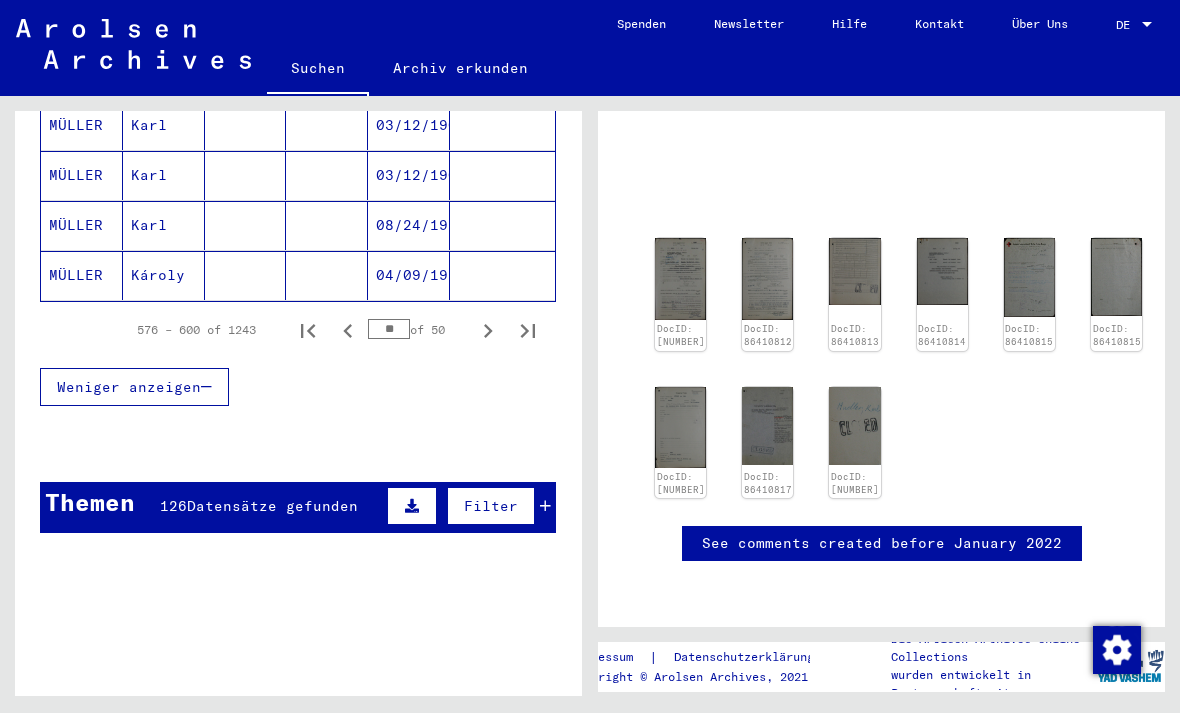 click 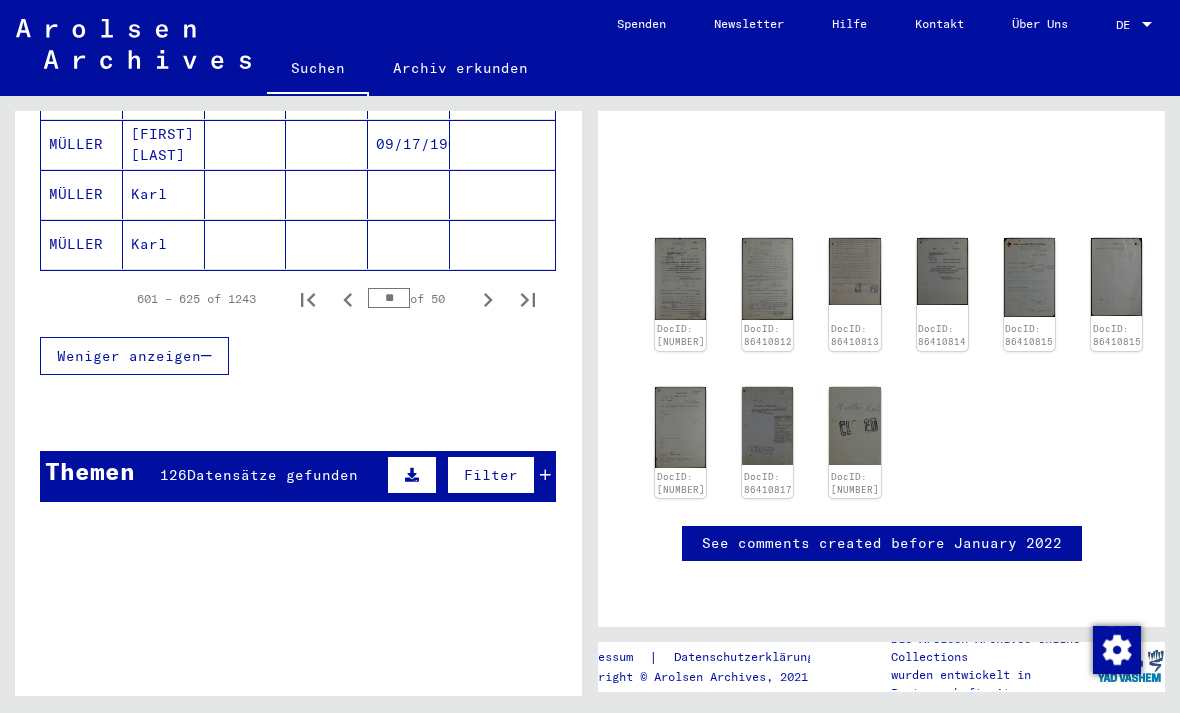 scroll, scrollTop: 1403, scrollLeft: 0, axis: vertical 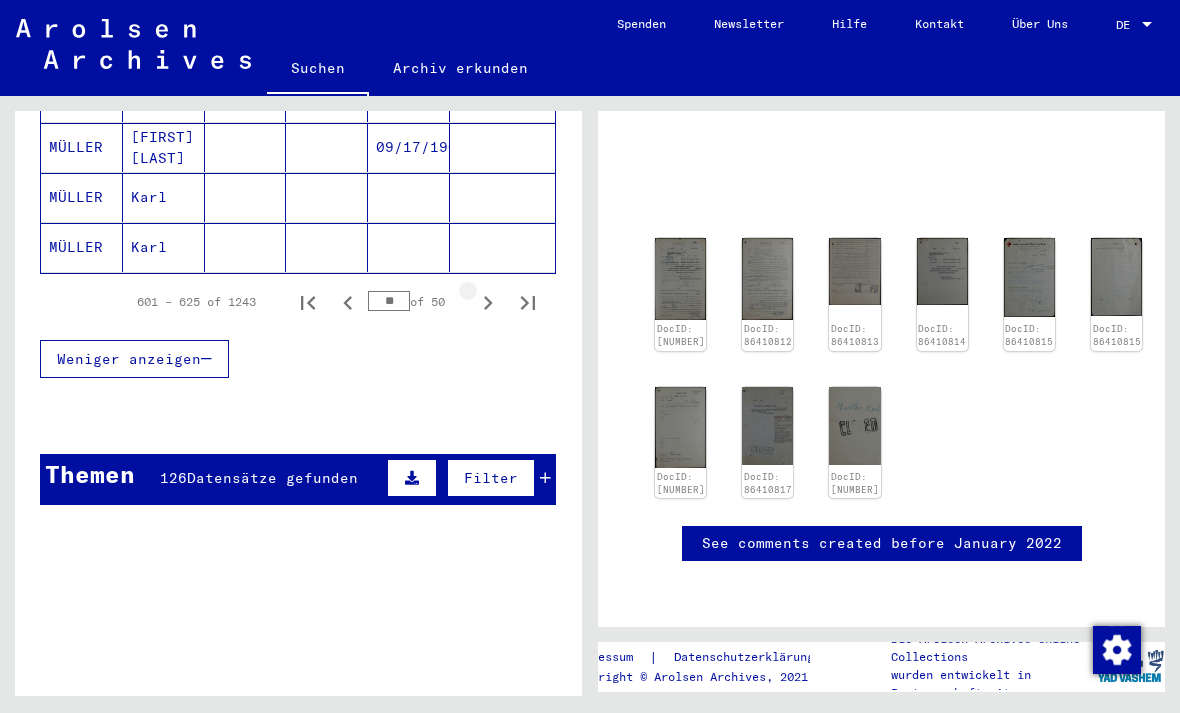 click 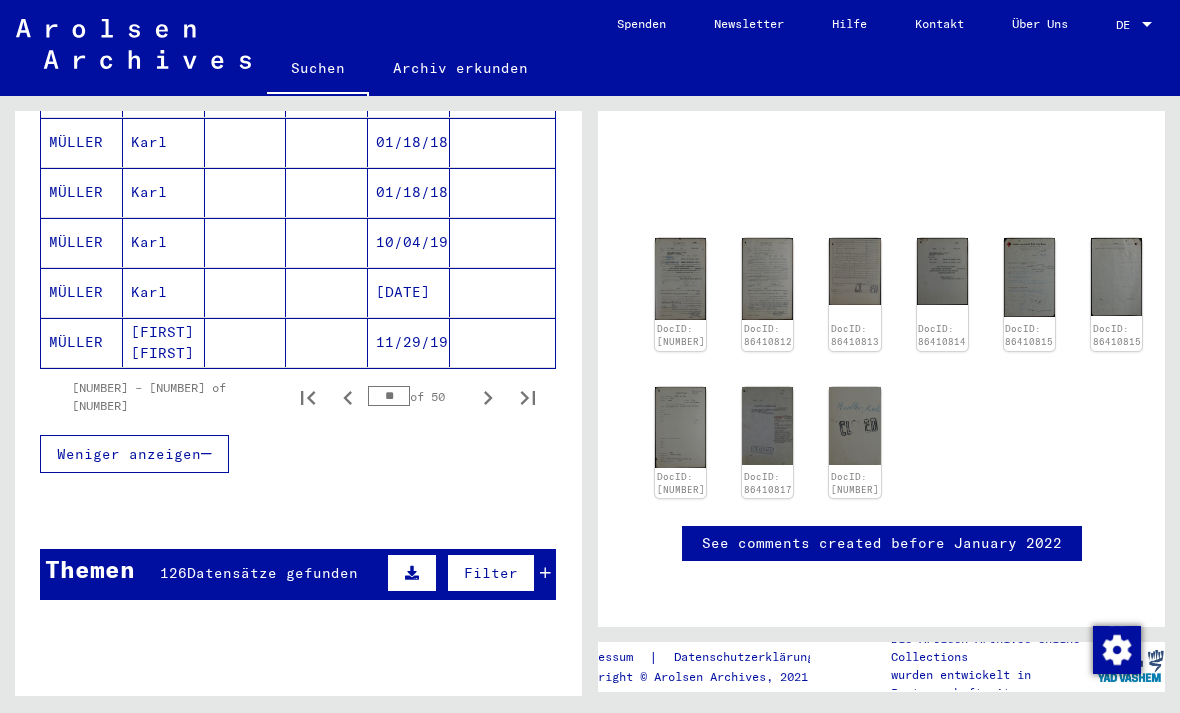 scroll, scrollTop: 1300, scrollLeft: 0, axis: vertical 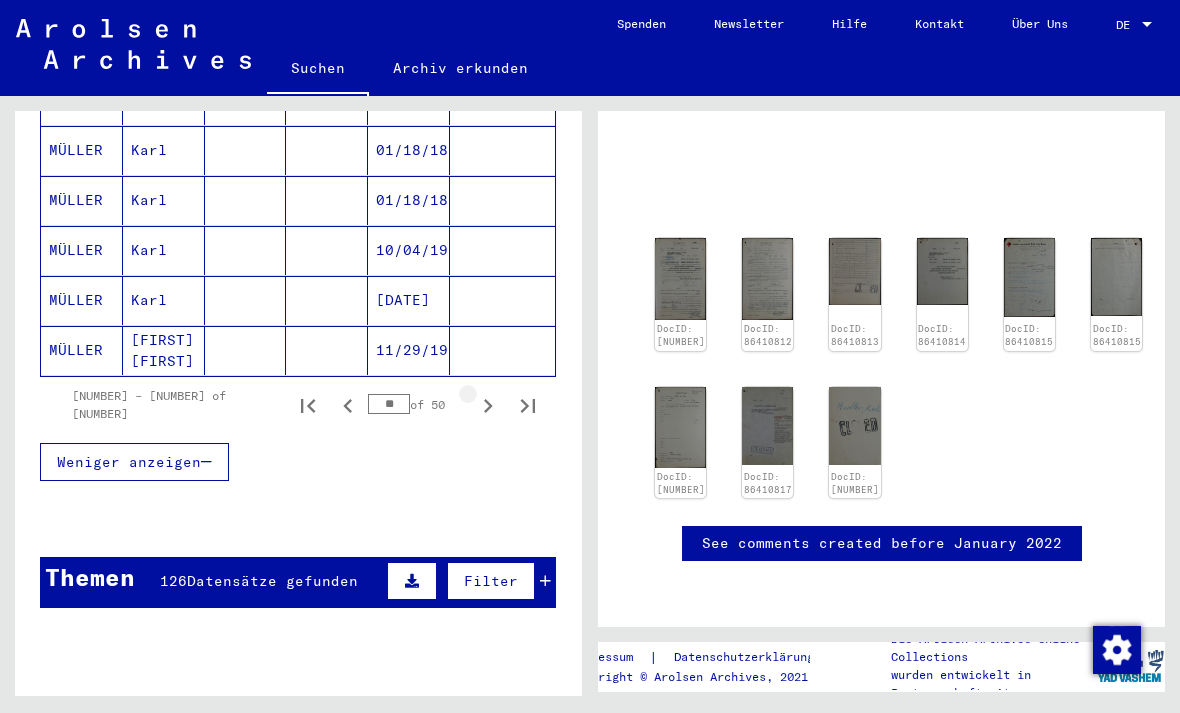 click 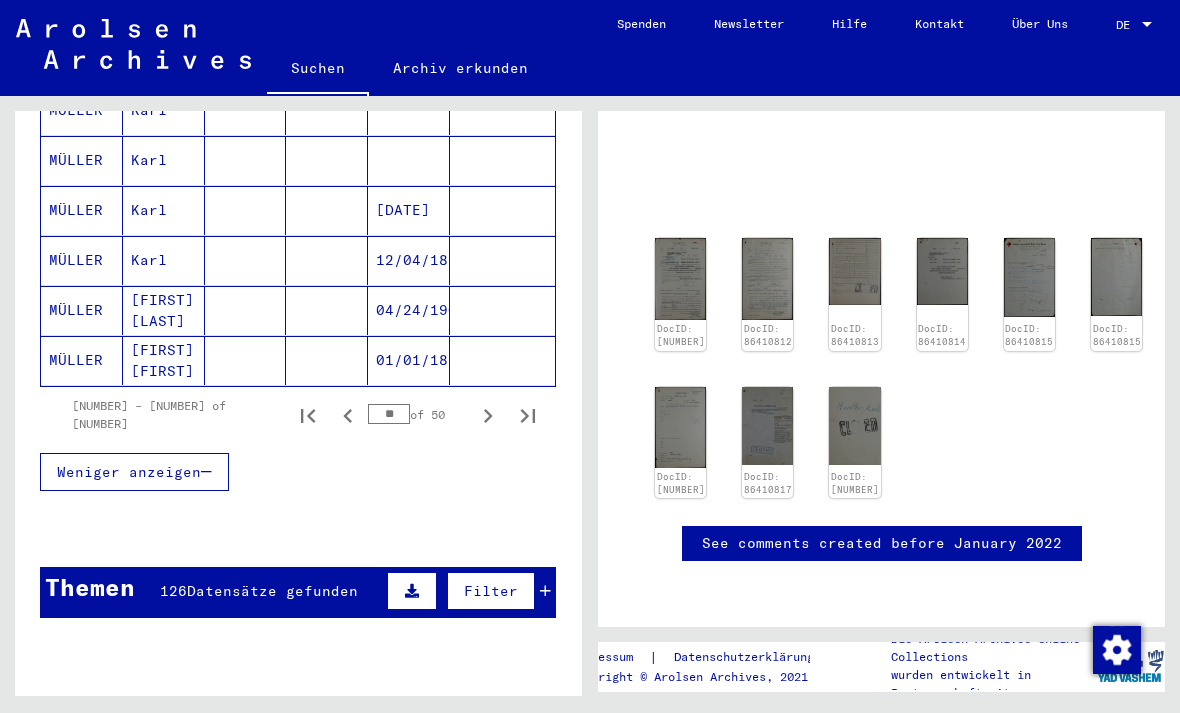 scroll, scrollTop: 1288, scrollLeft: 0, axis: vertical 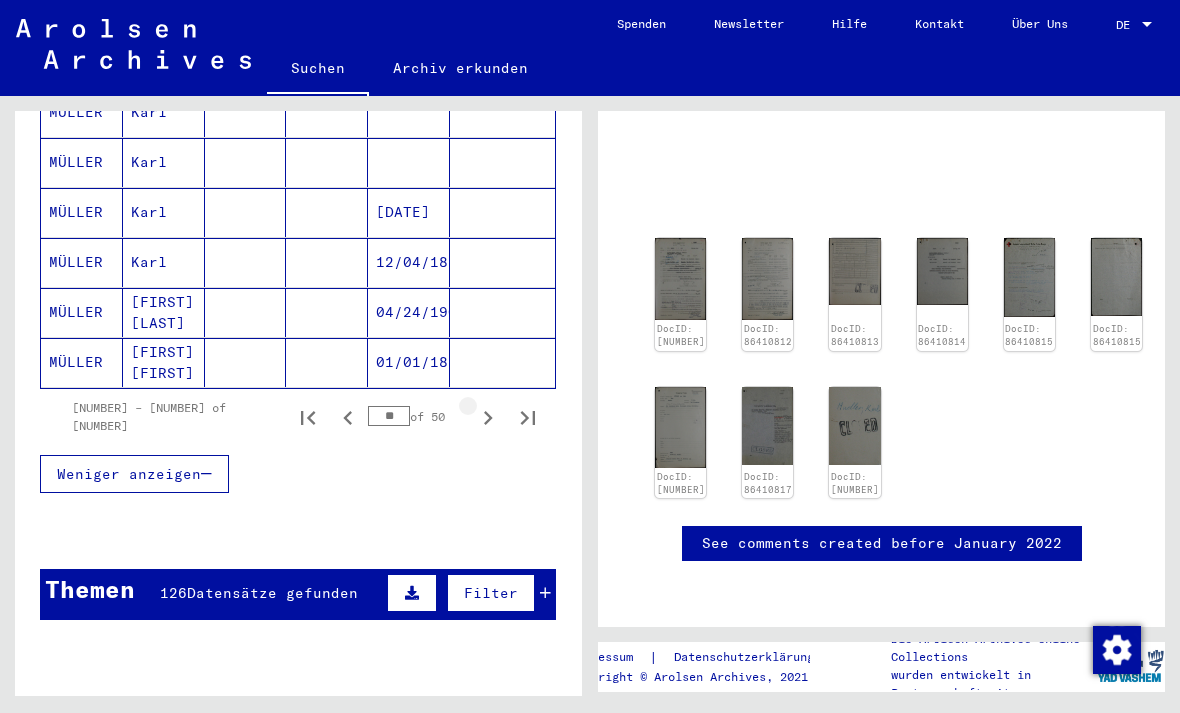 click 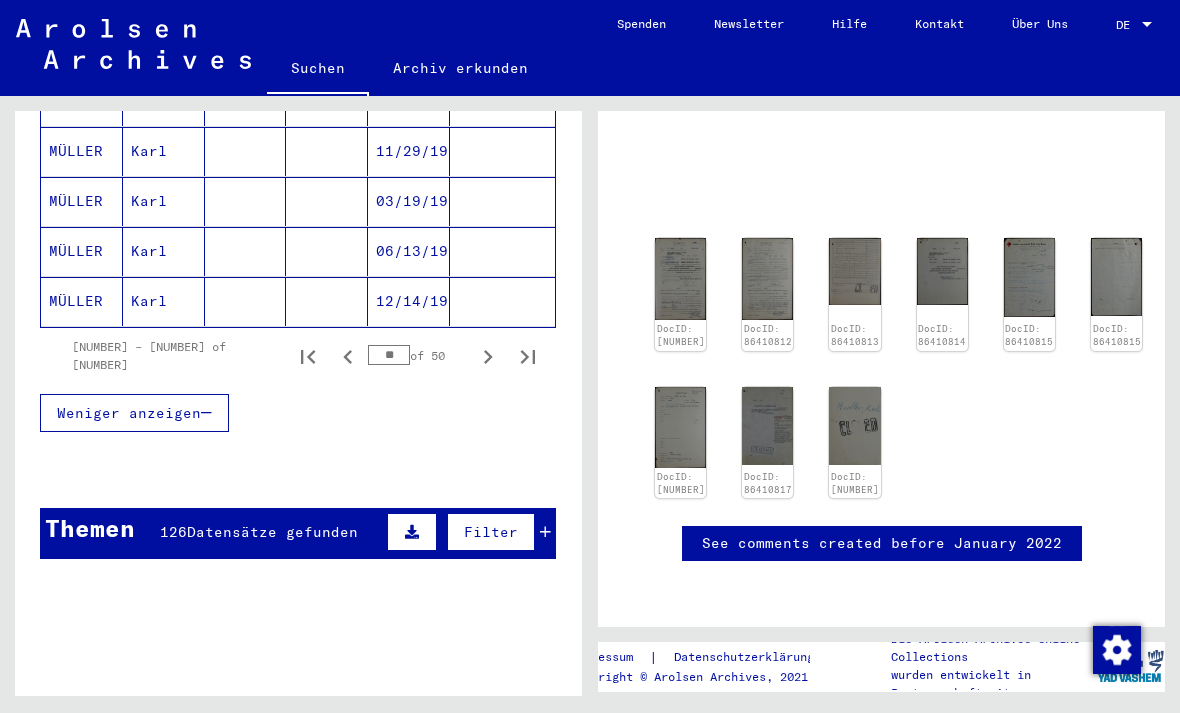 scroll, scrollTop: 1335, scrollLeft: 0, axis: vertical 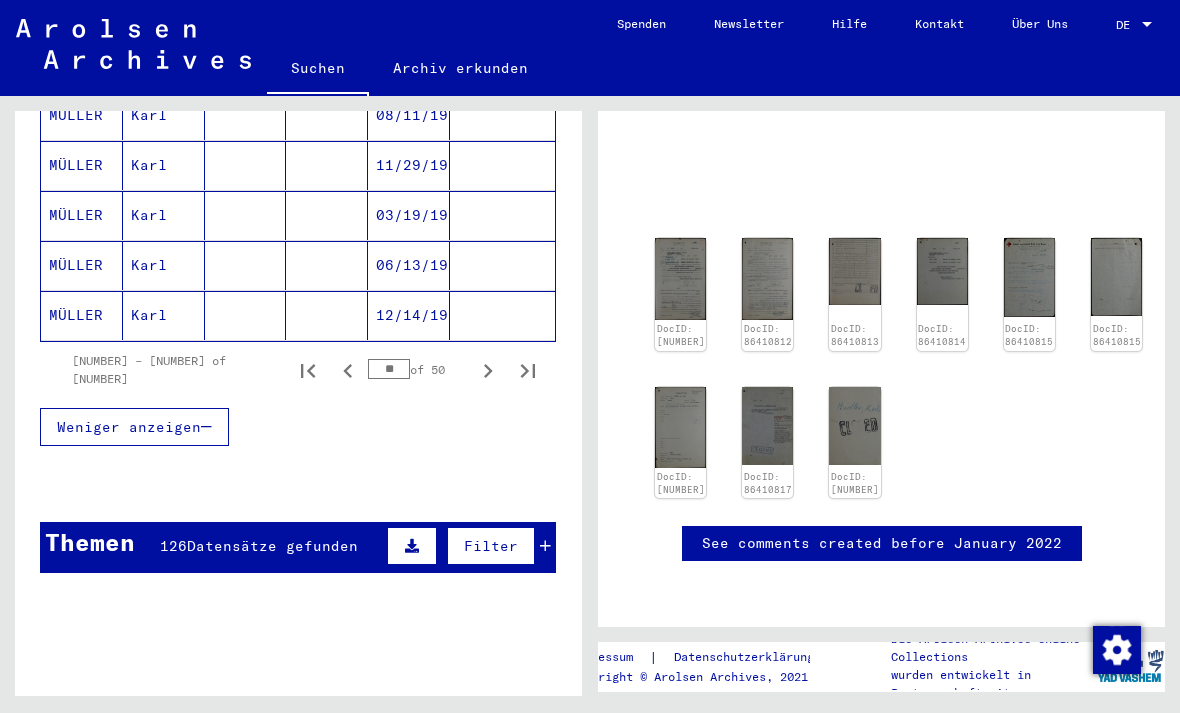 click 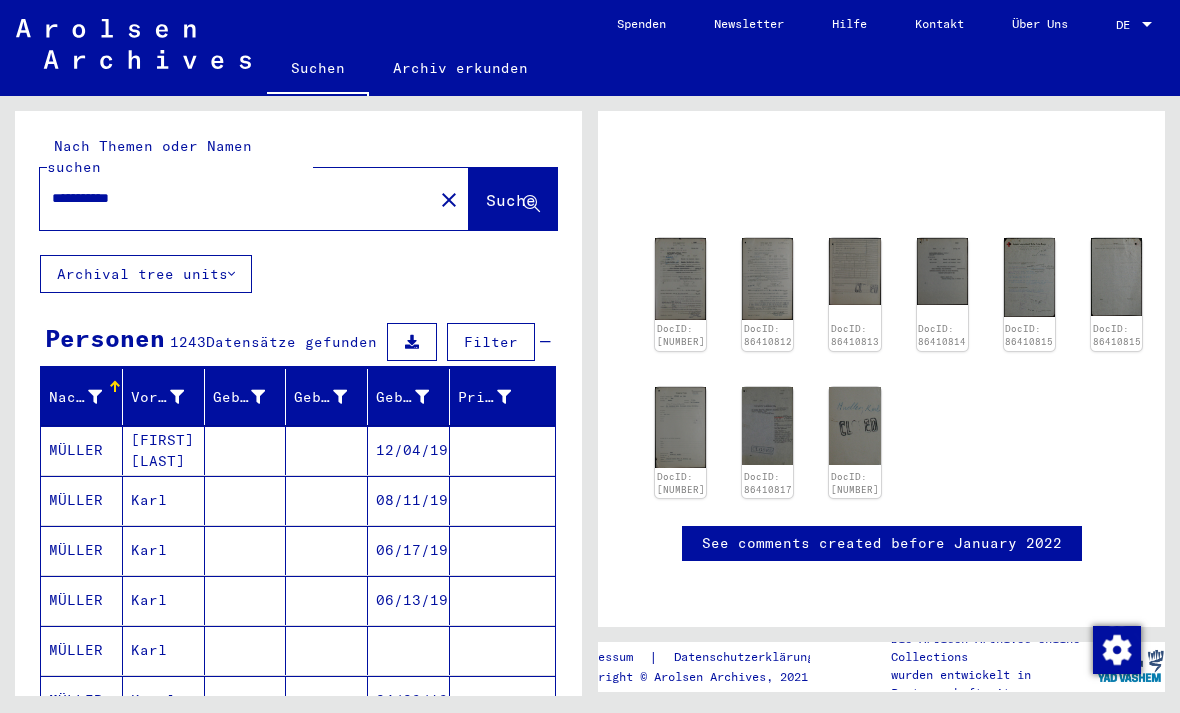scroll, scrollTop: 0, scrollLeft: 0, axis: both 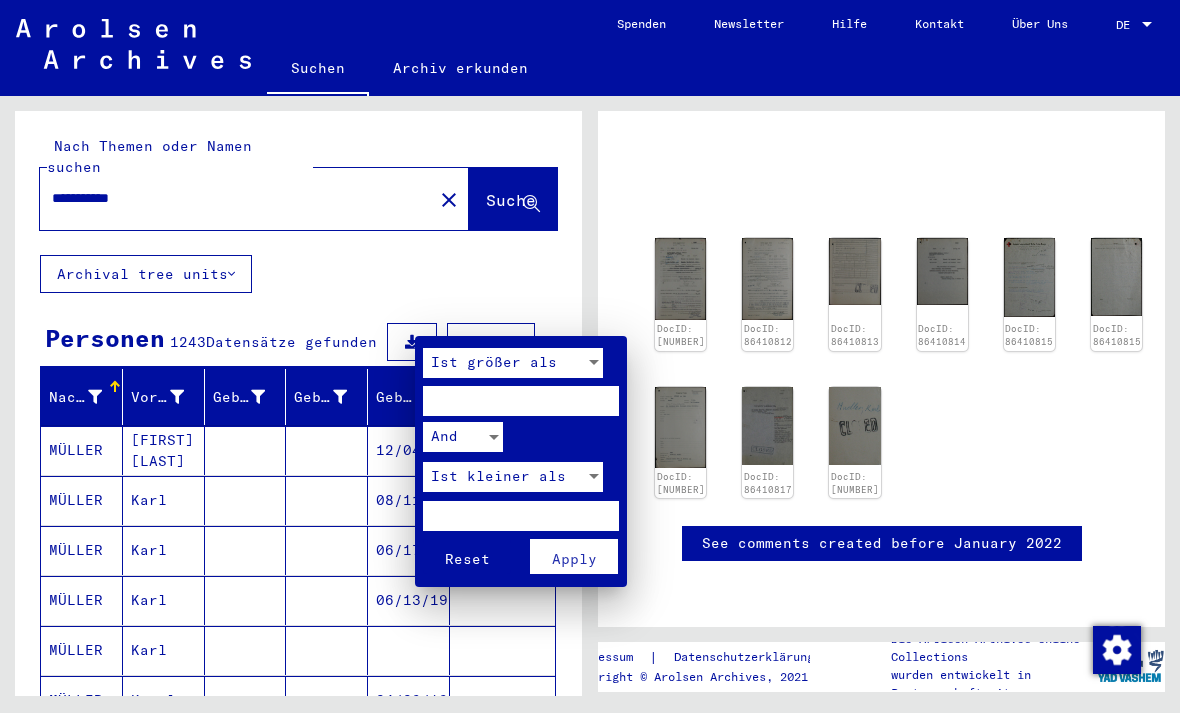 click at bounding box center [590, 356] 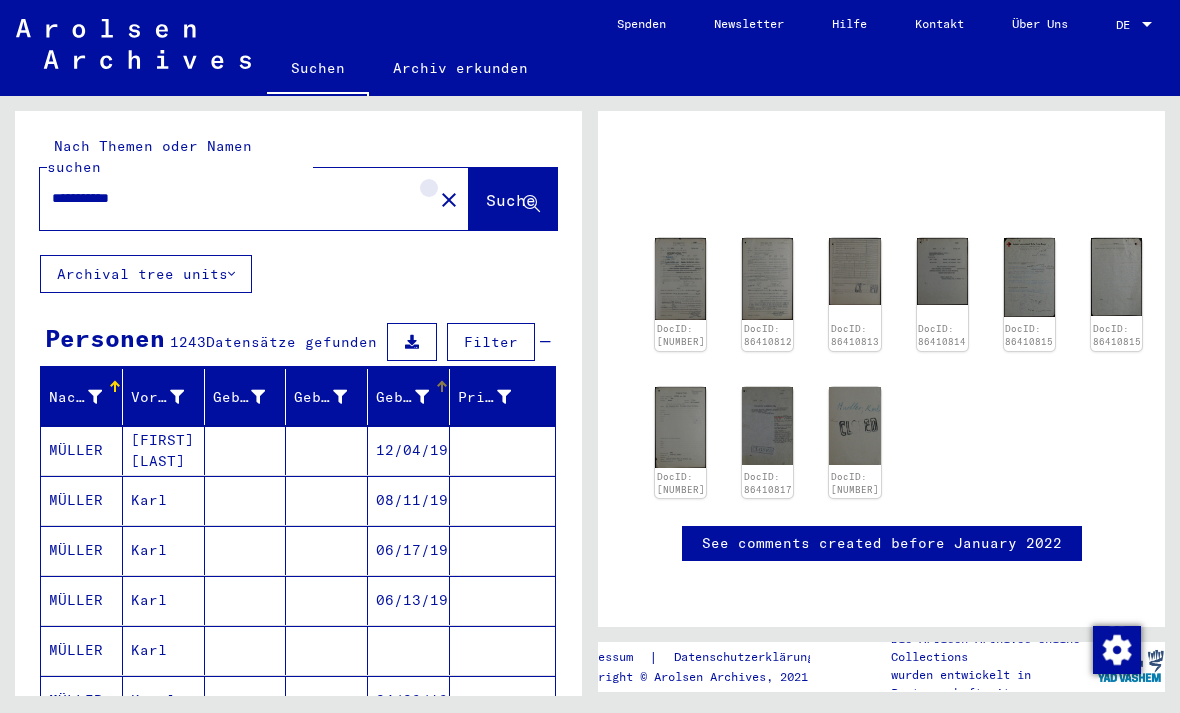 click on "close" 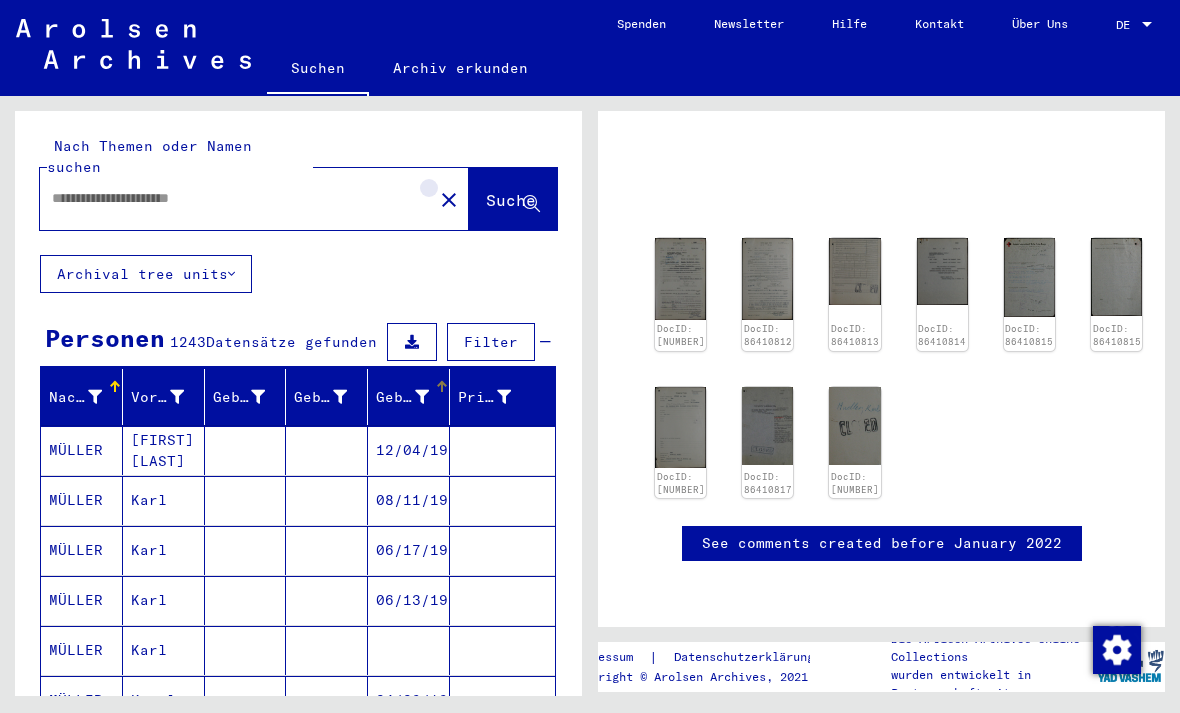 scroll, scrollTop: 0, scrollLeft: 0, axis: both 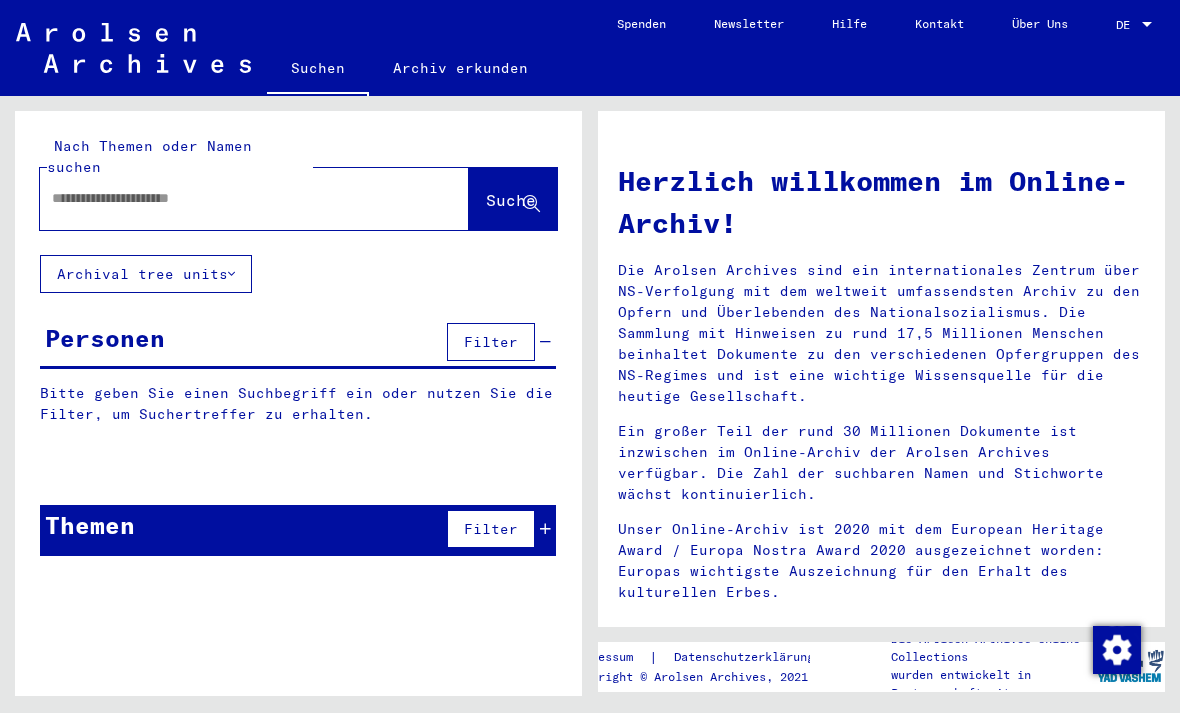 click at bounding box center [230, 198] 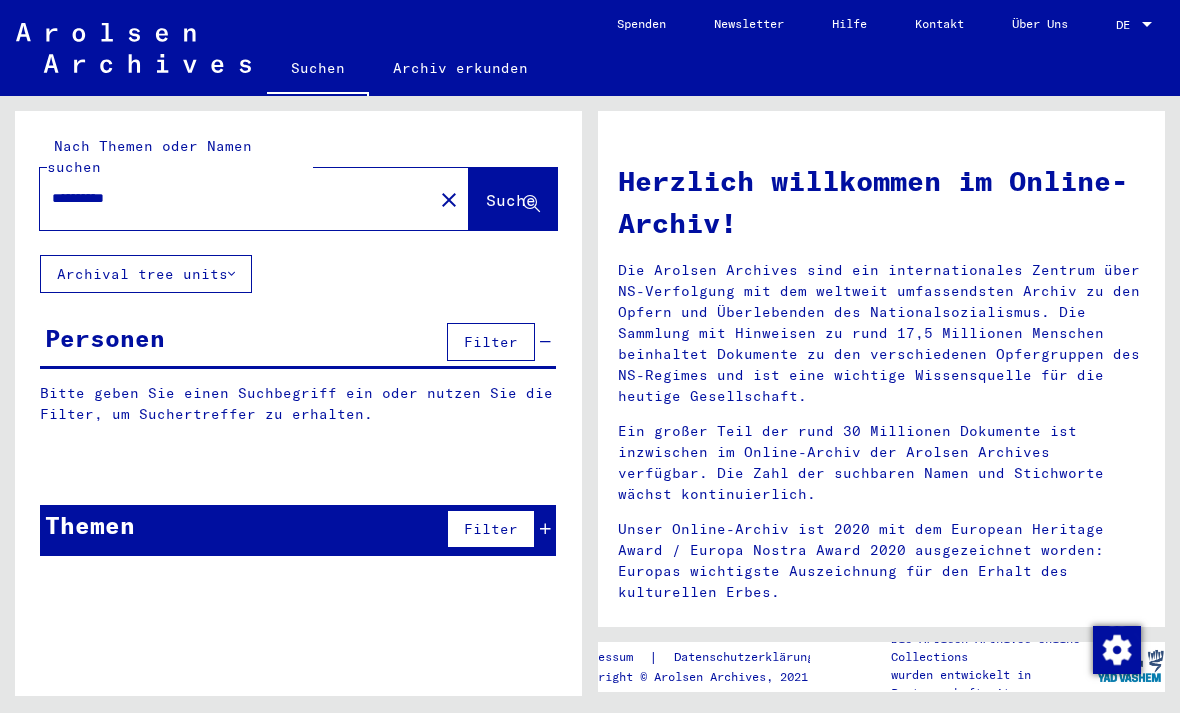type on "**********" 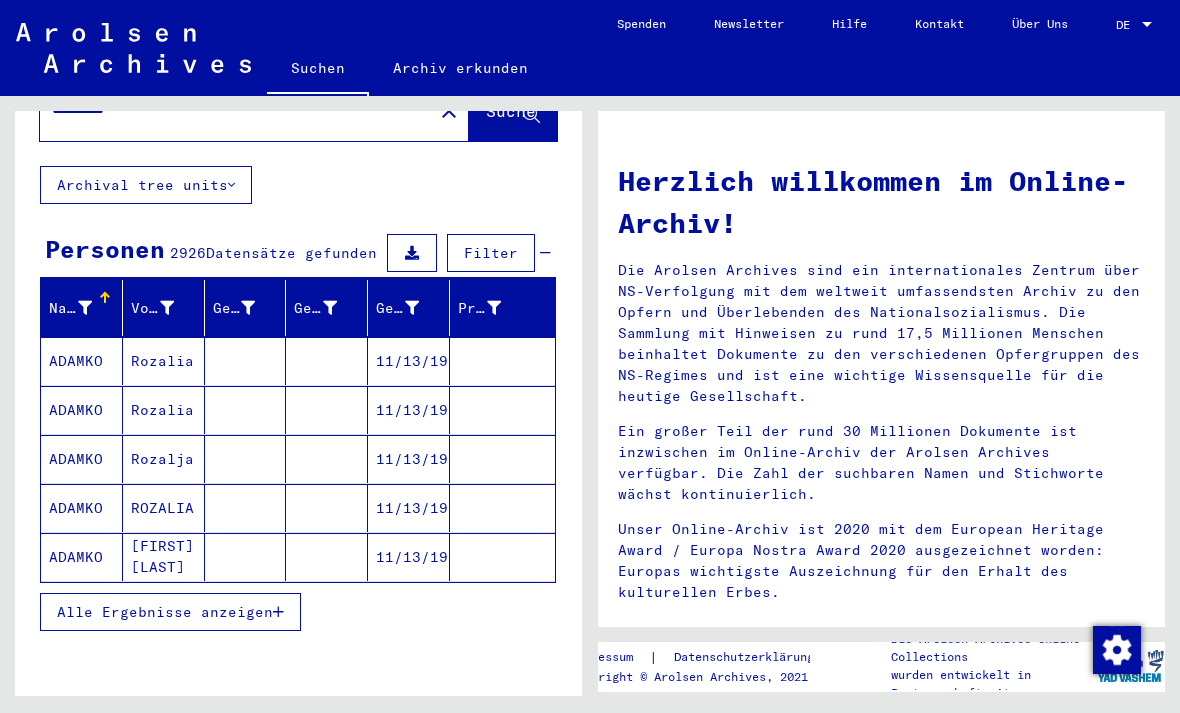 scroll, scrollTop: 88, scrollLeft: 0, axis: vertical 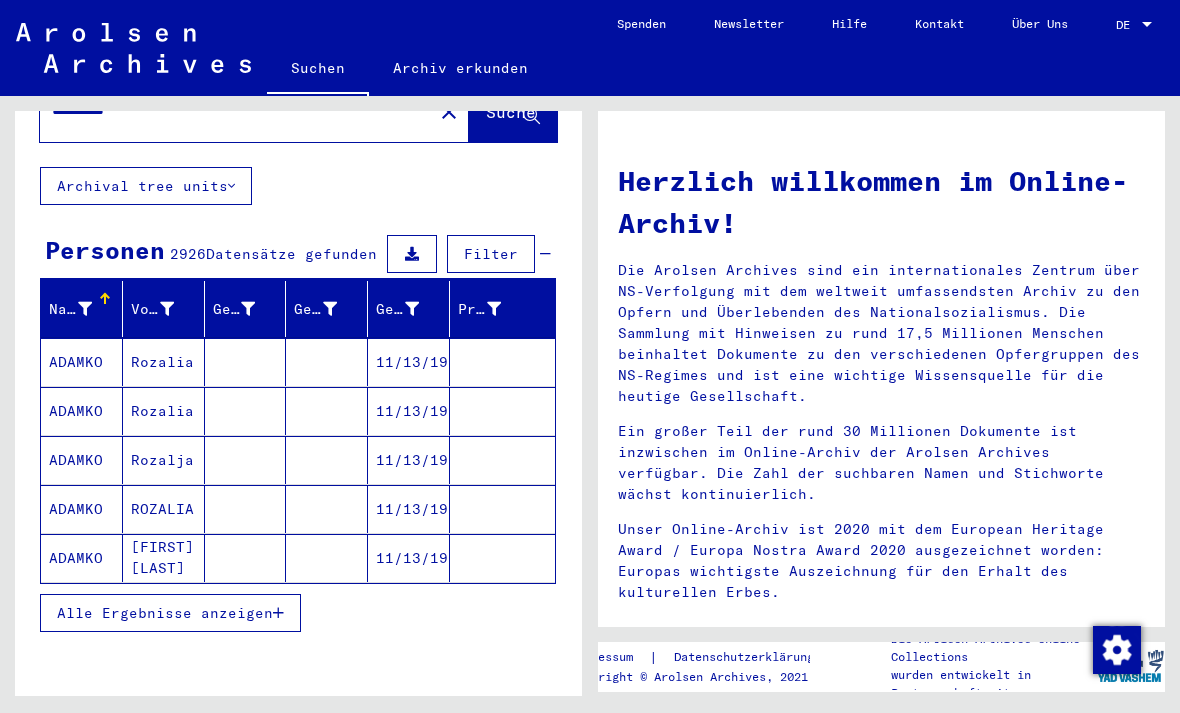 click on "Alle Ergebnisse anzeigen" at bounding box center (165, 613) 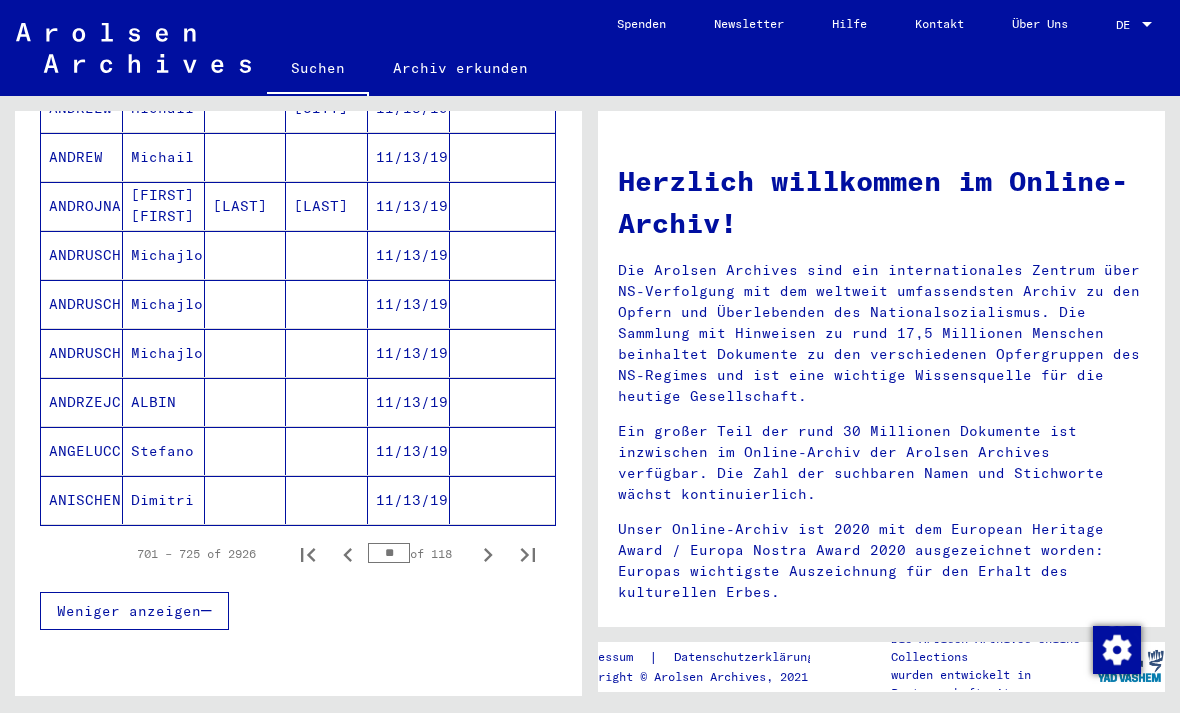 scroll, scrollTop: 1124, scrollLeft: 0, axis: vertical 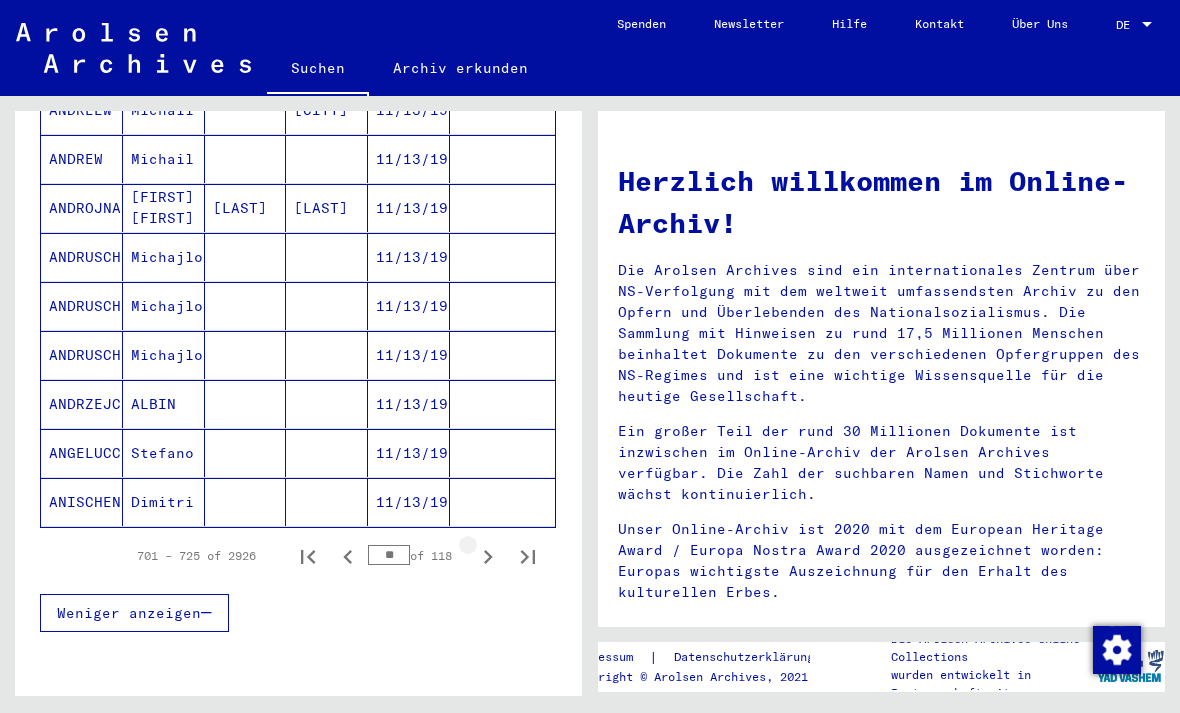 click 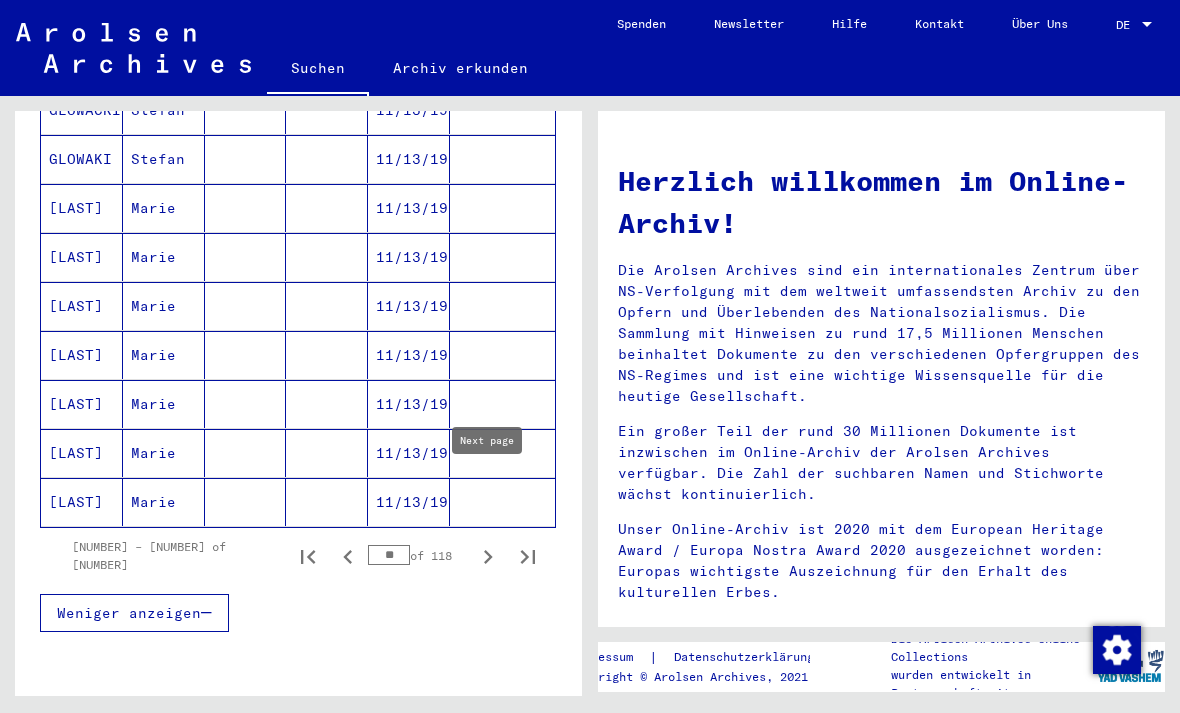 click 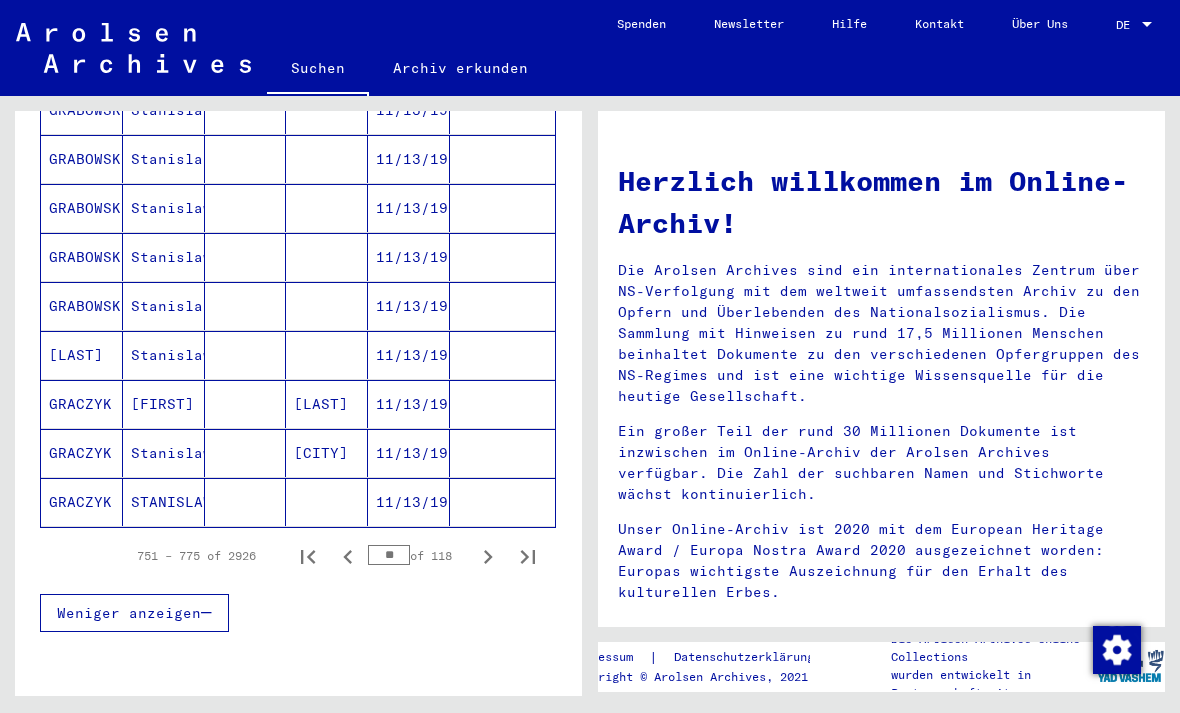click 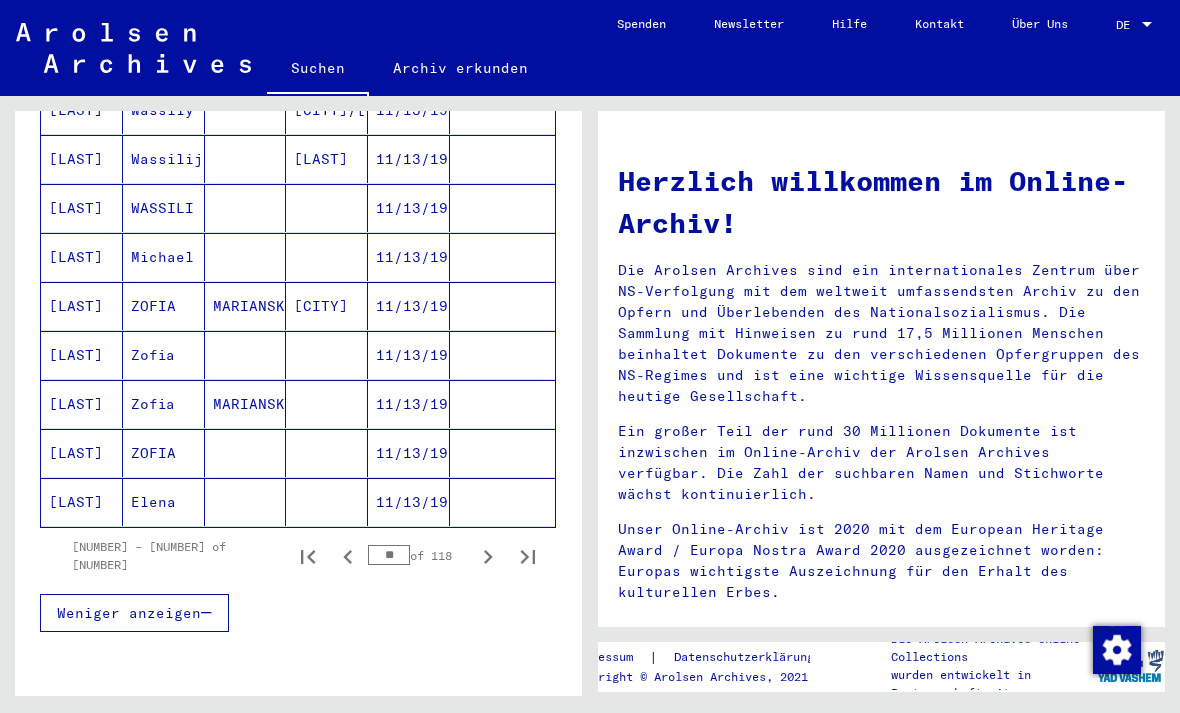 click 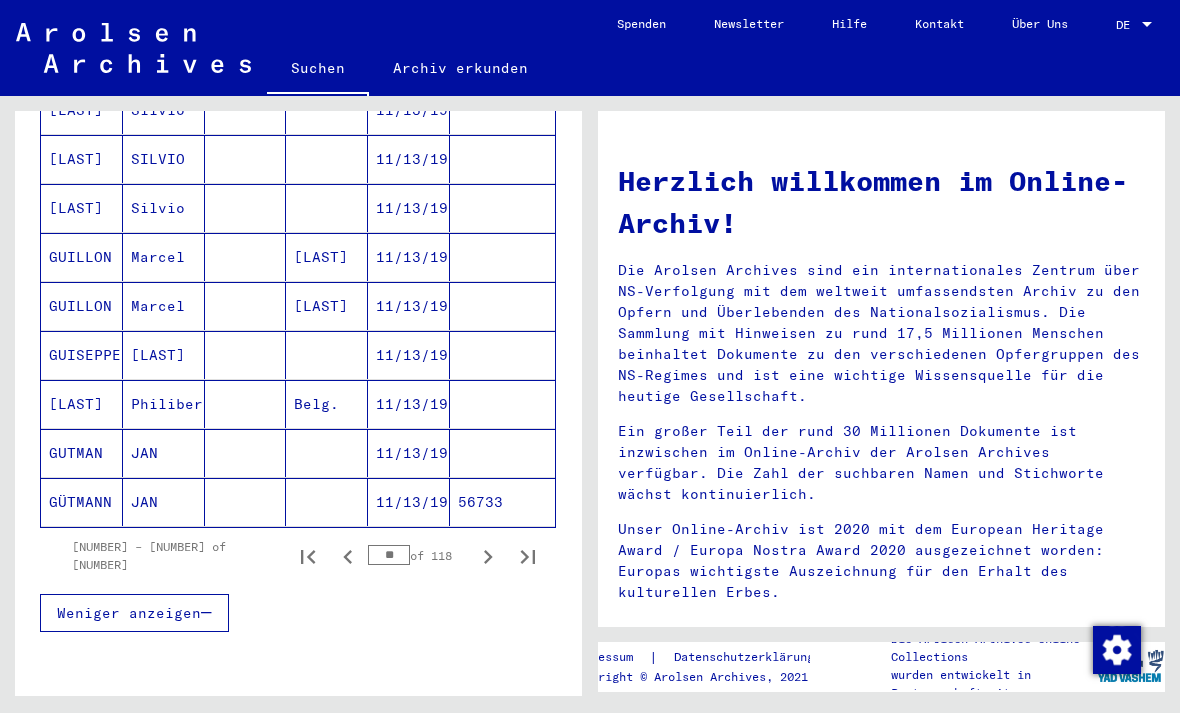 click 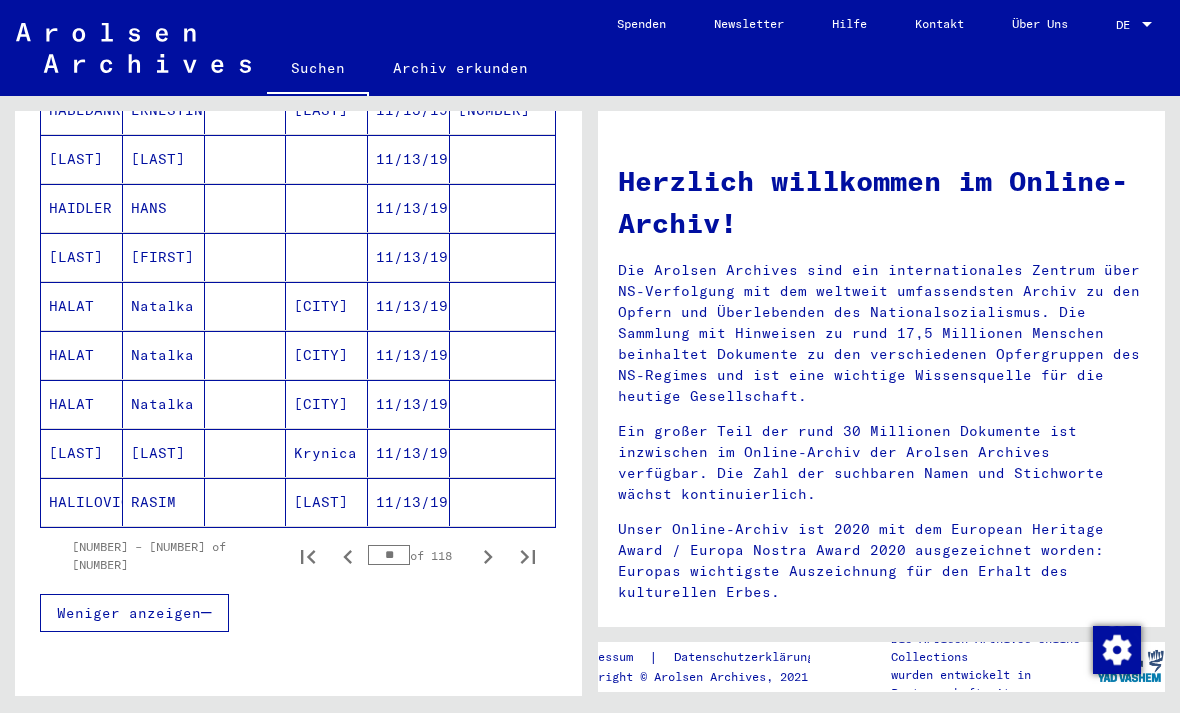 click 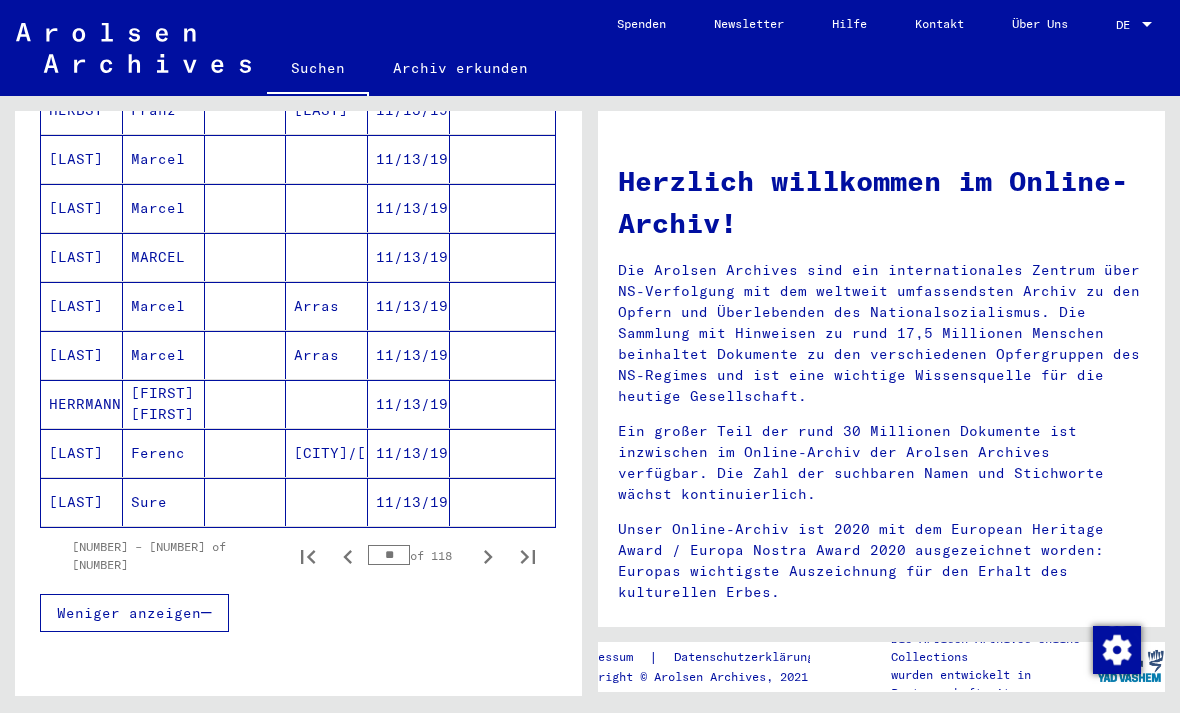 click 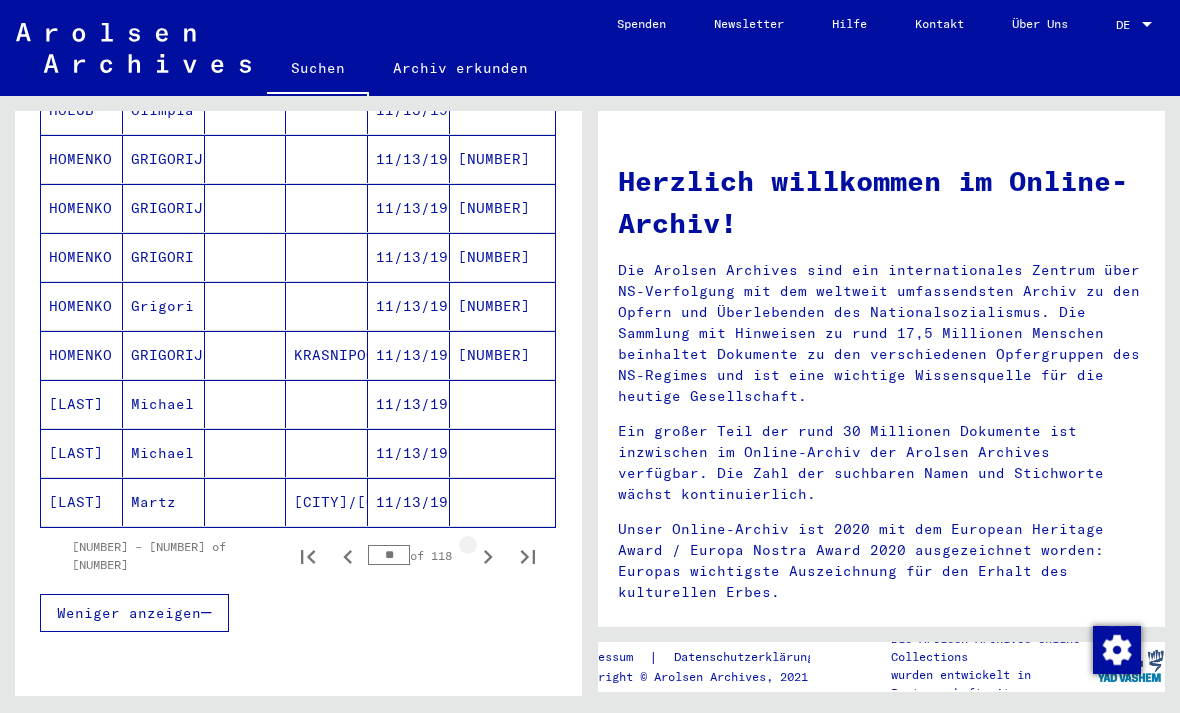 click 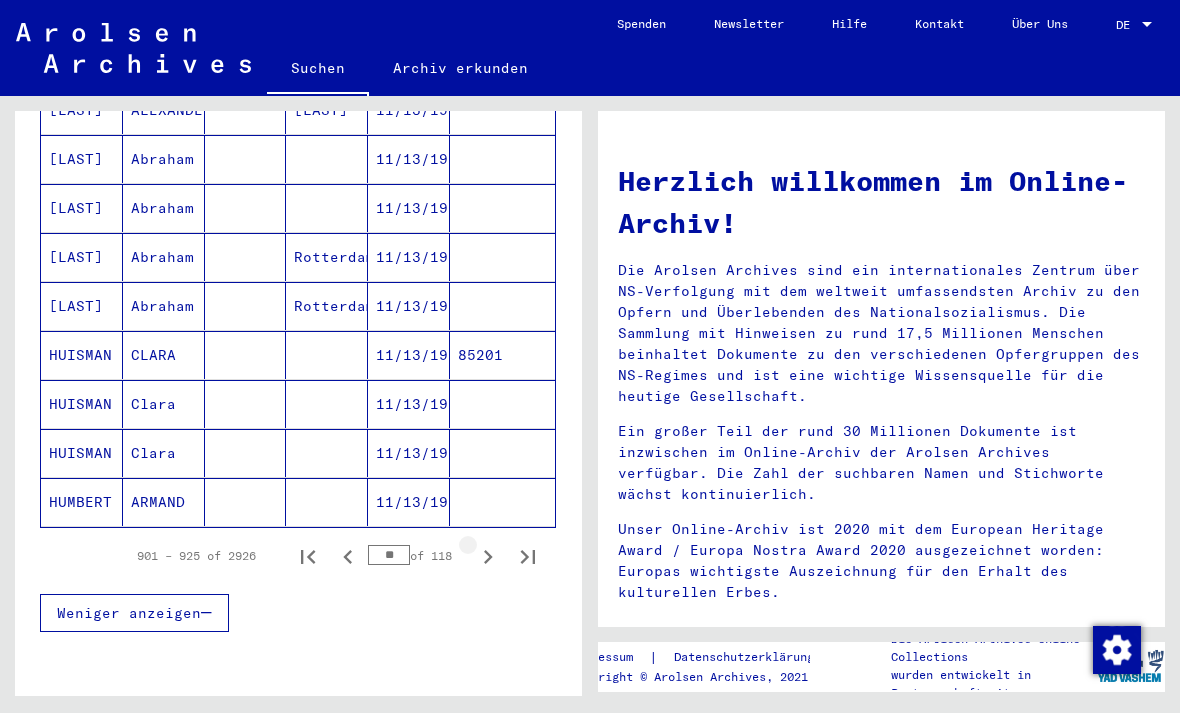 click 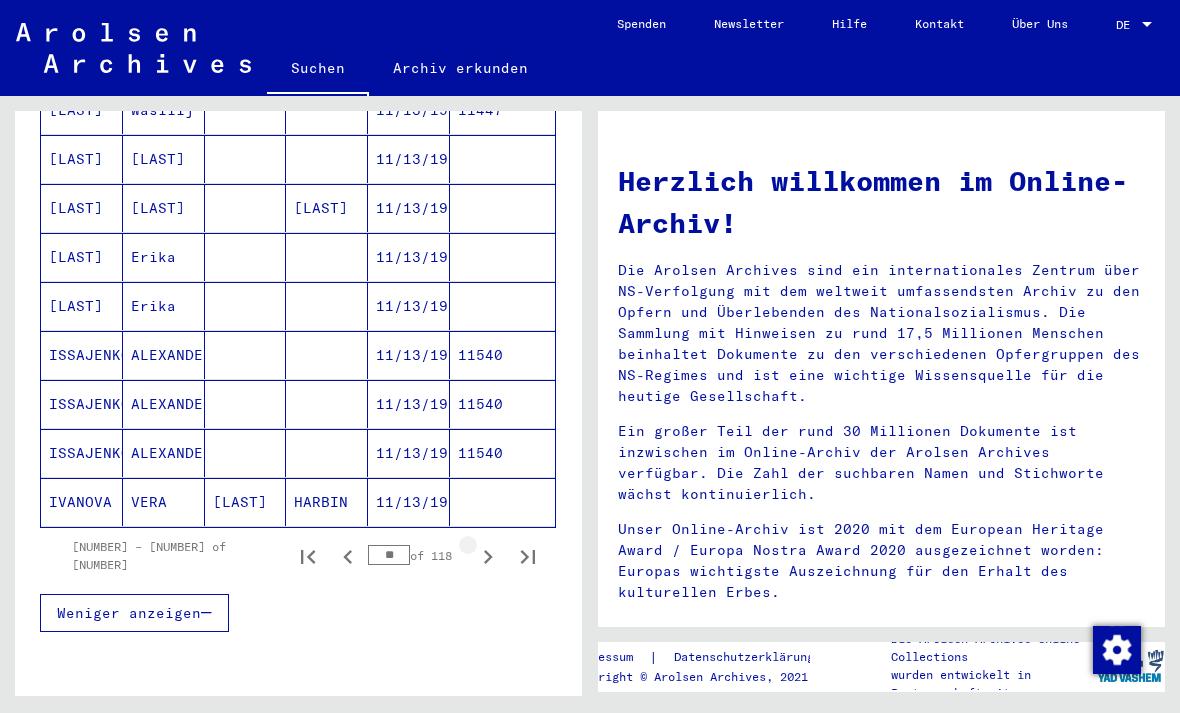 click 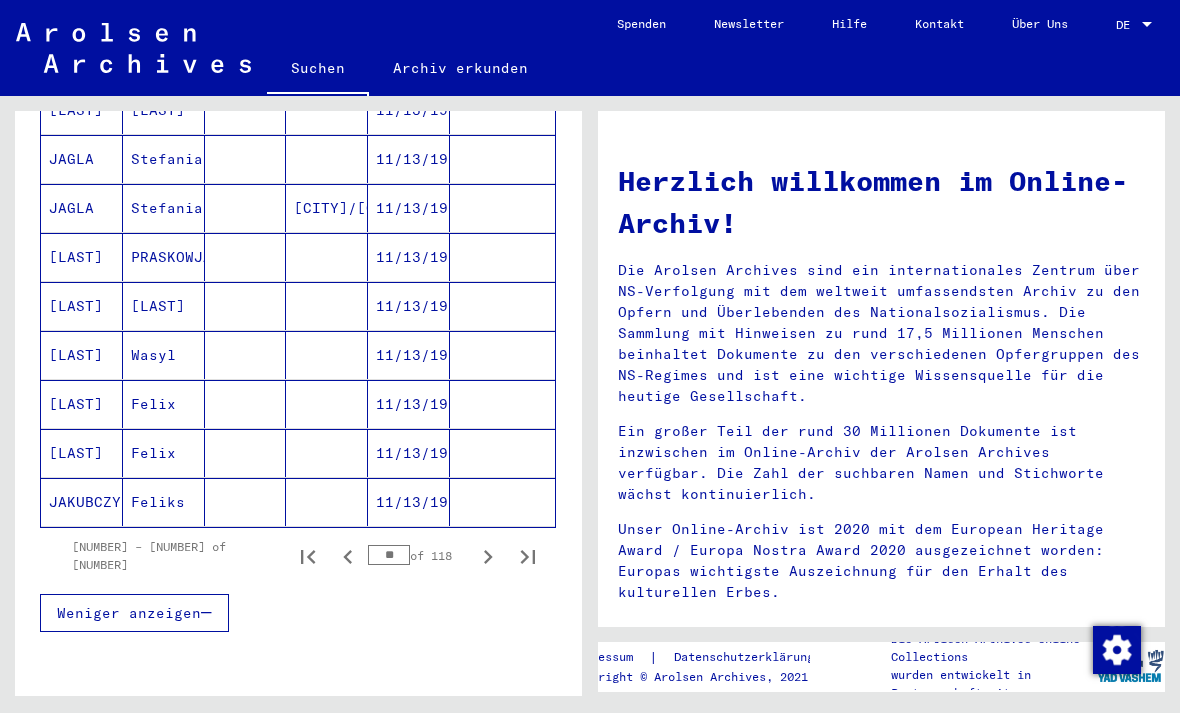 click 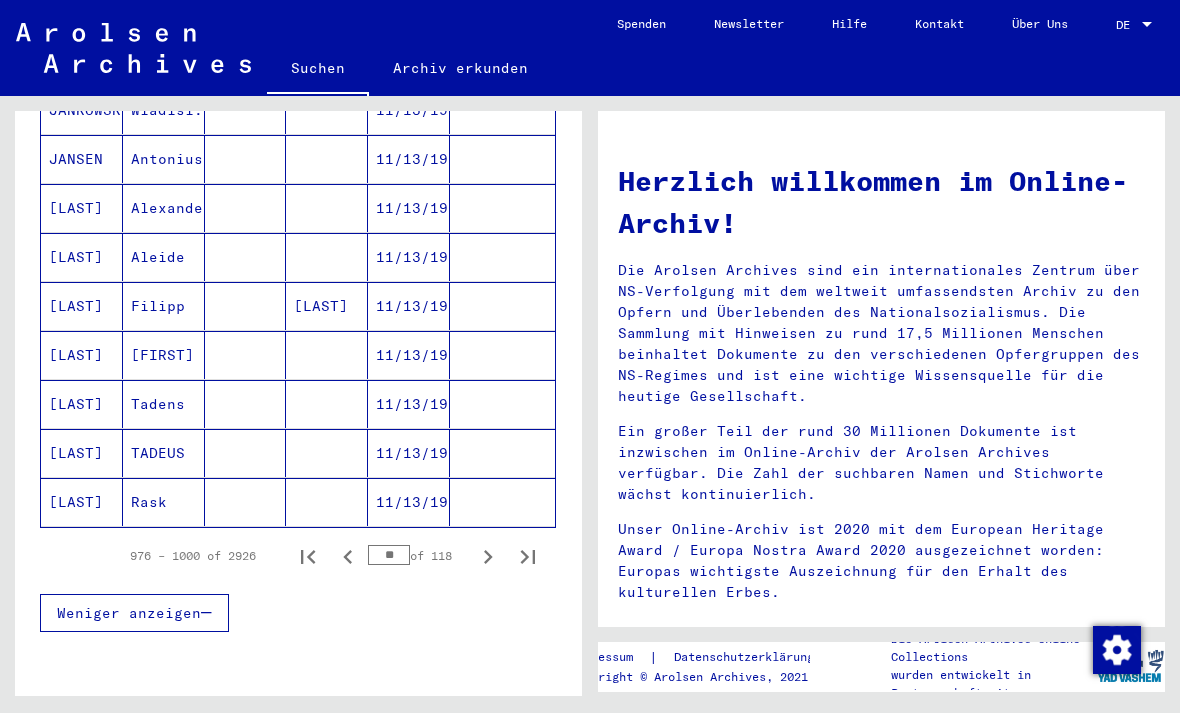 click 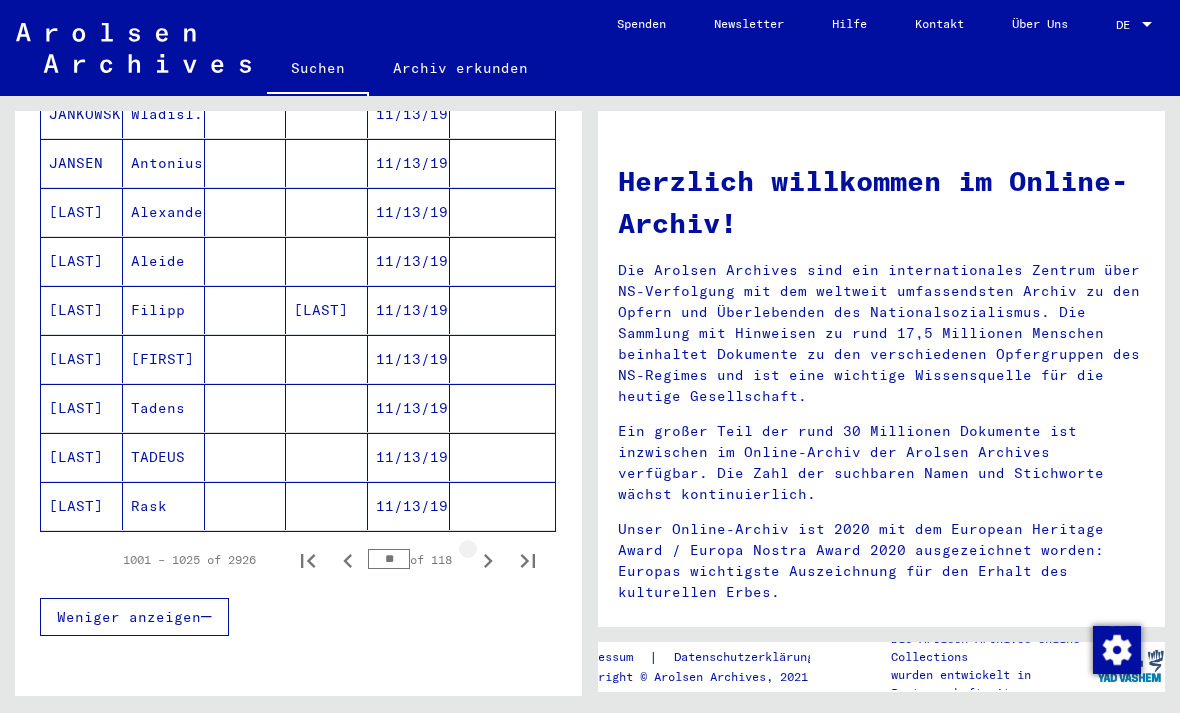 click 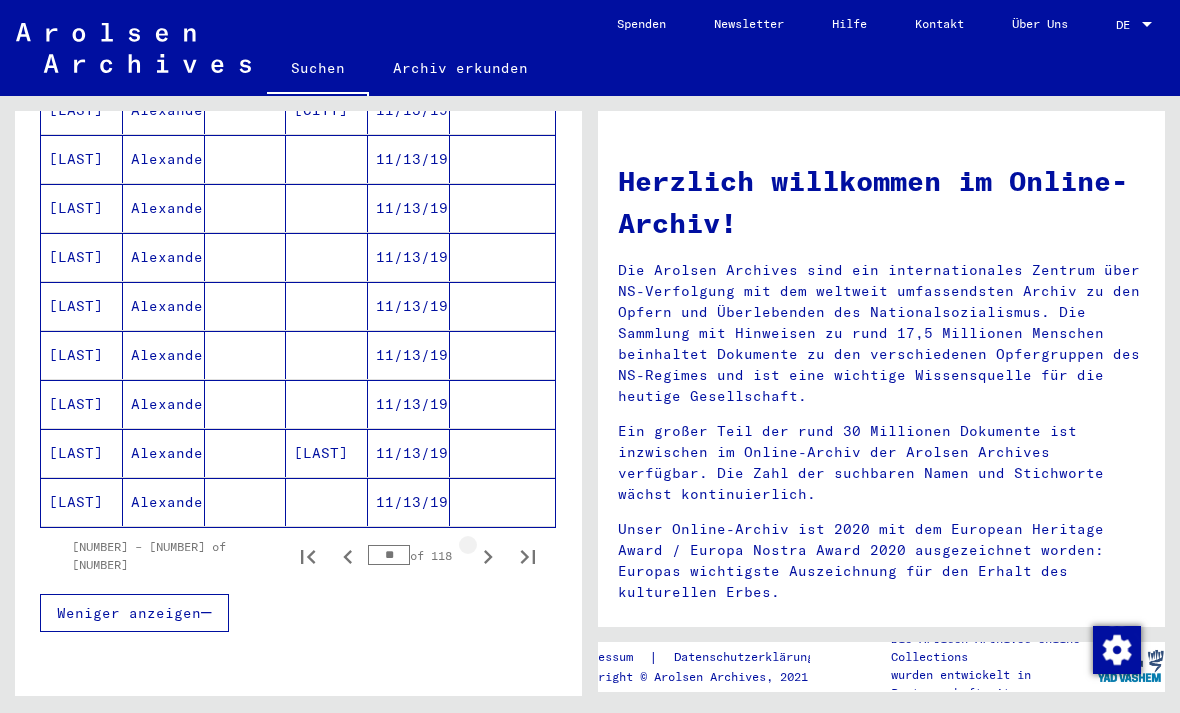 click 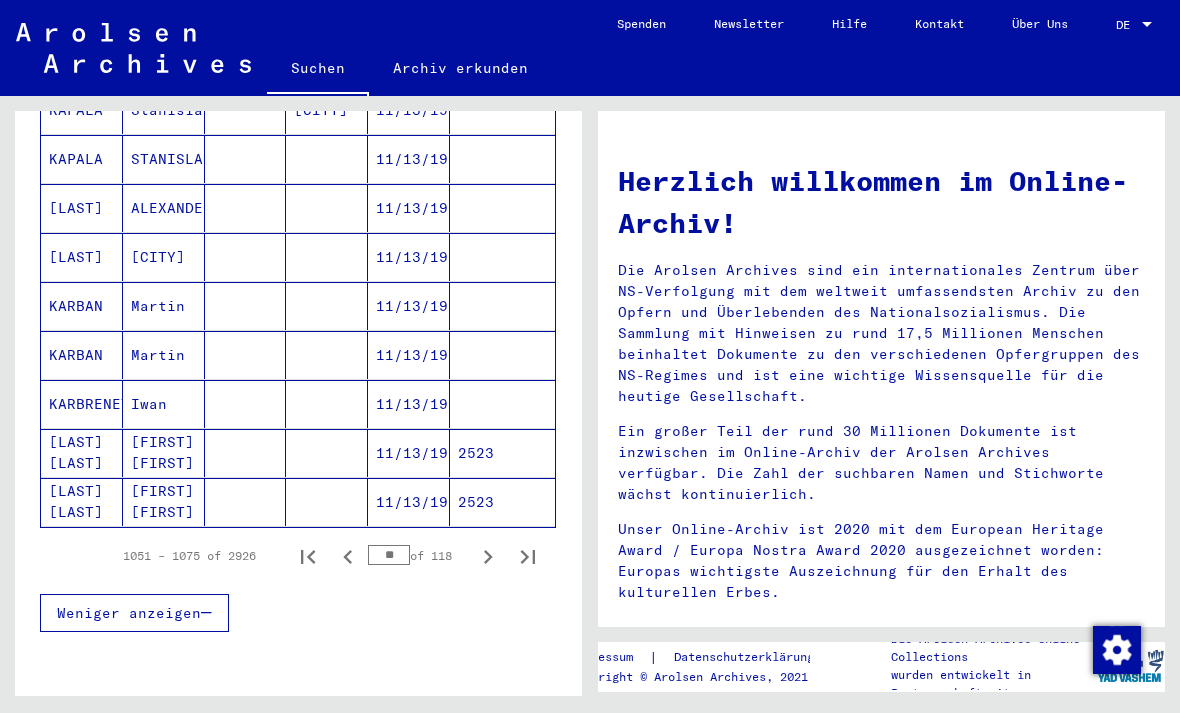 click 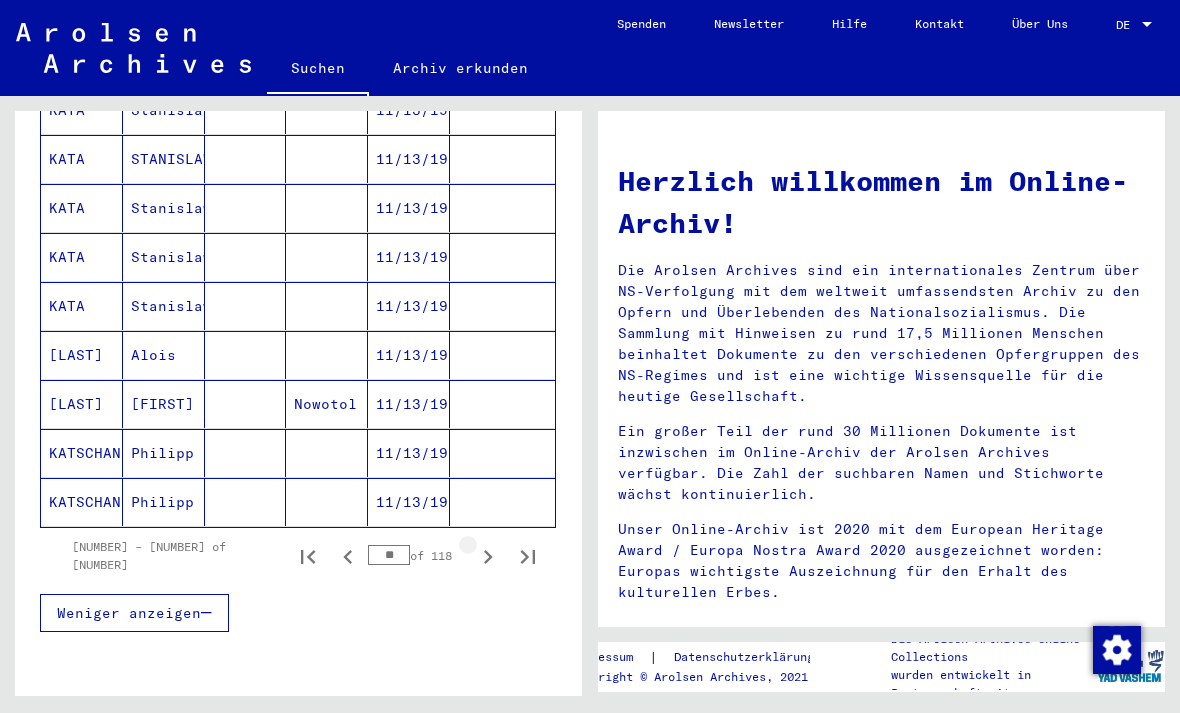 click 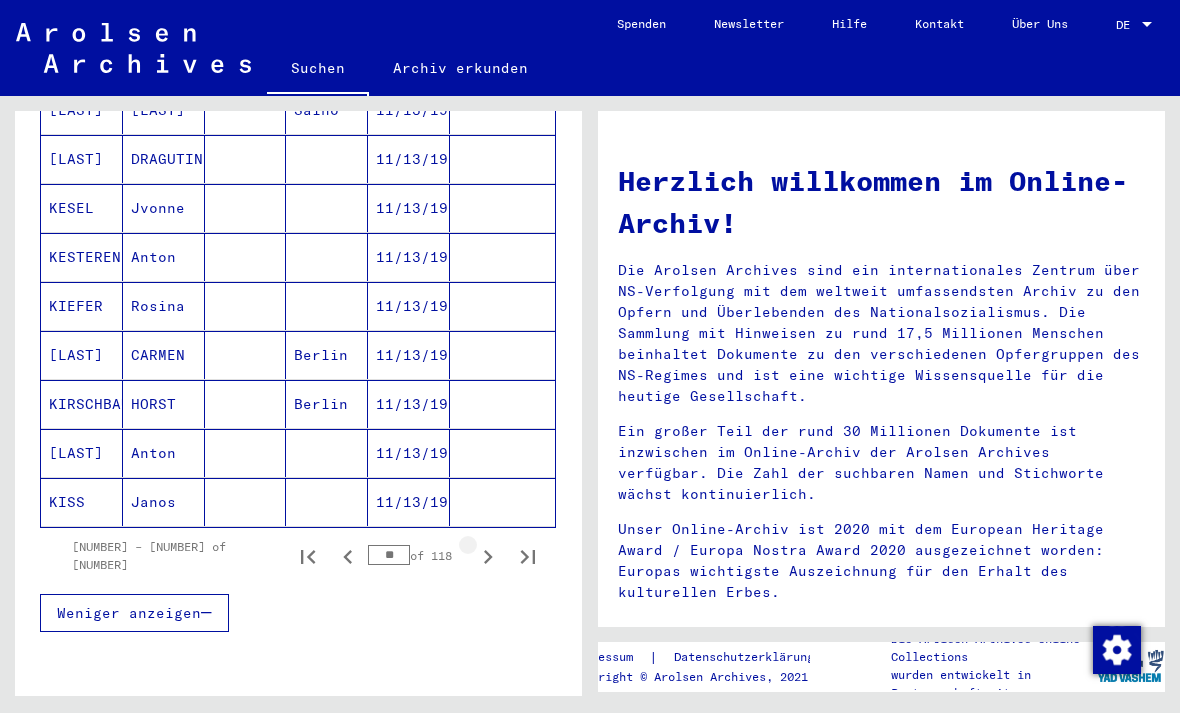 click 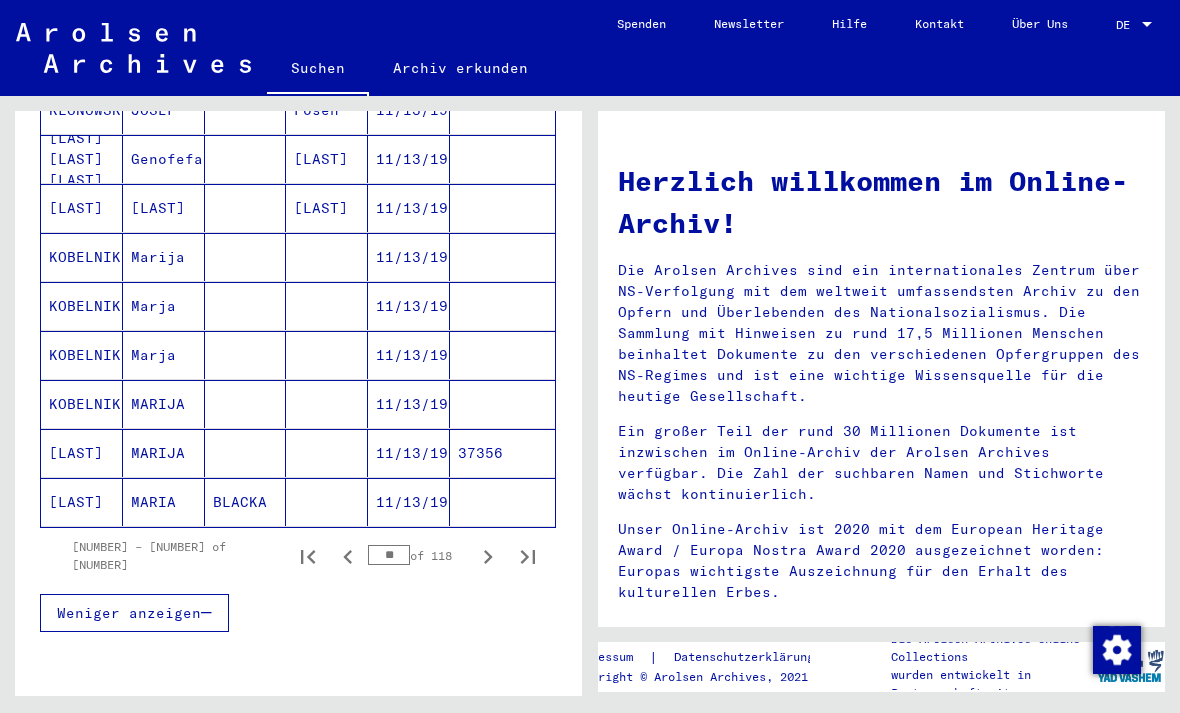 click 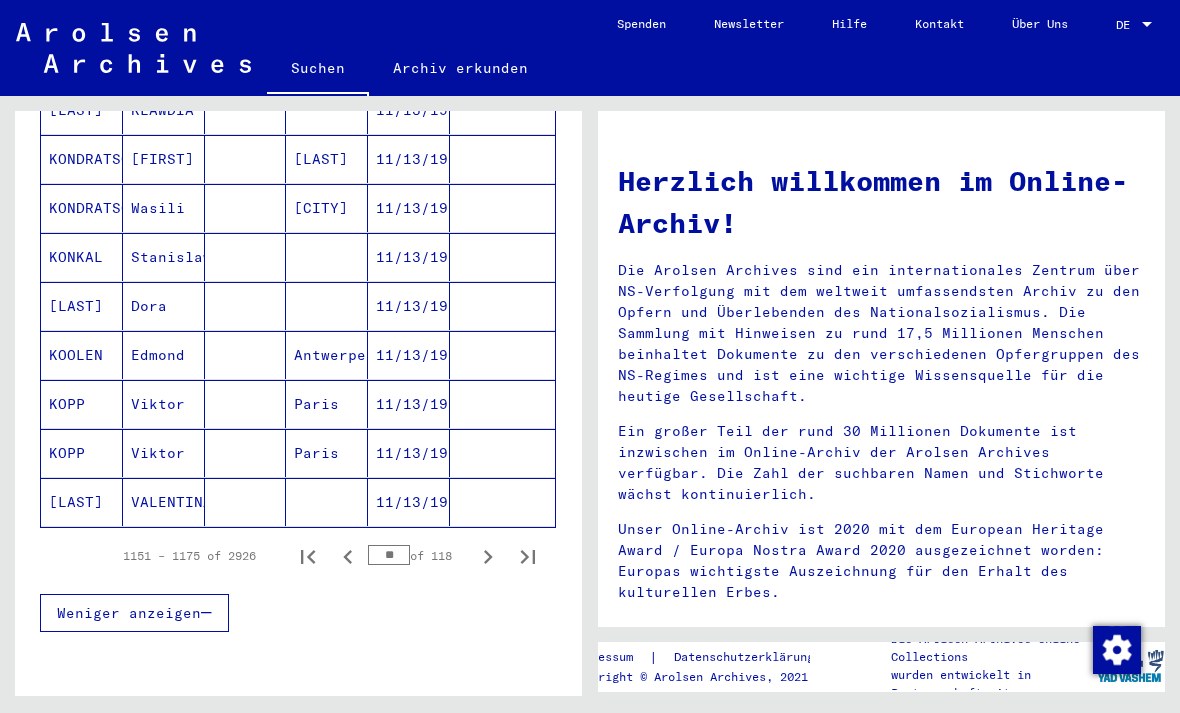 click 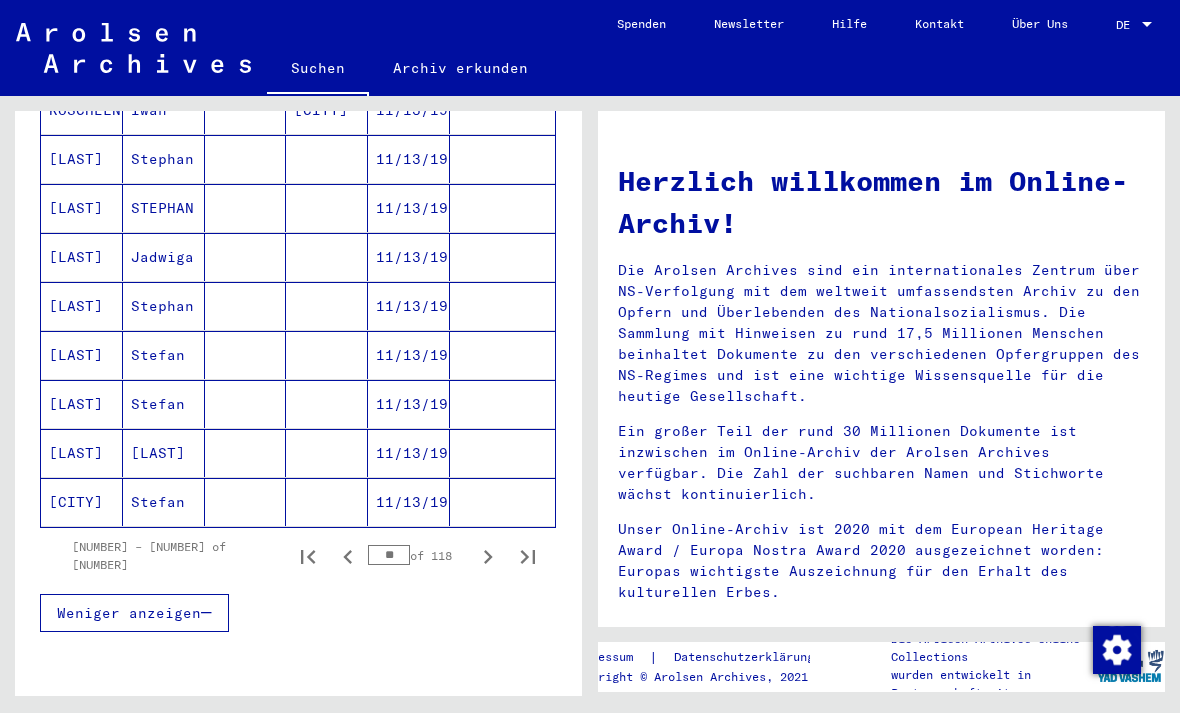 click 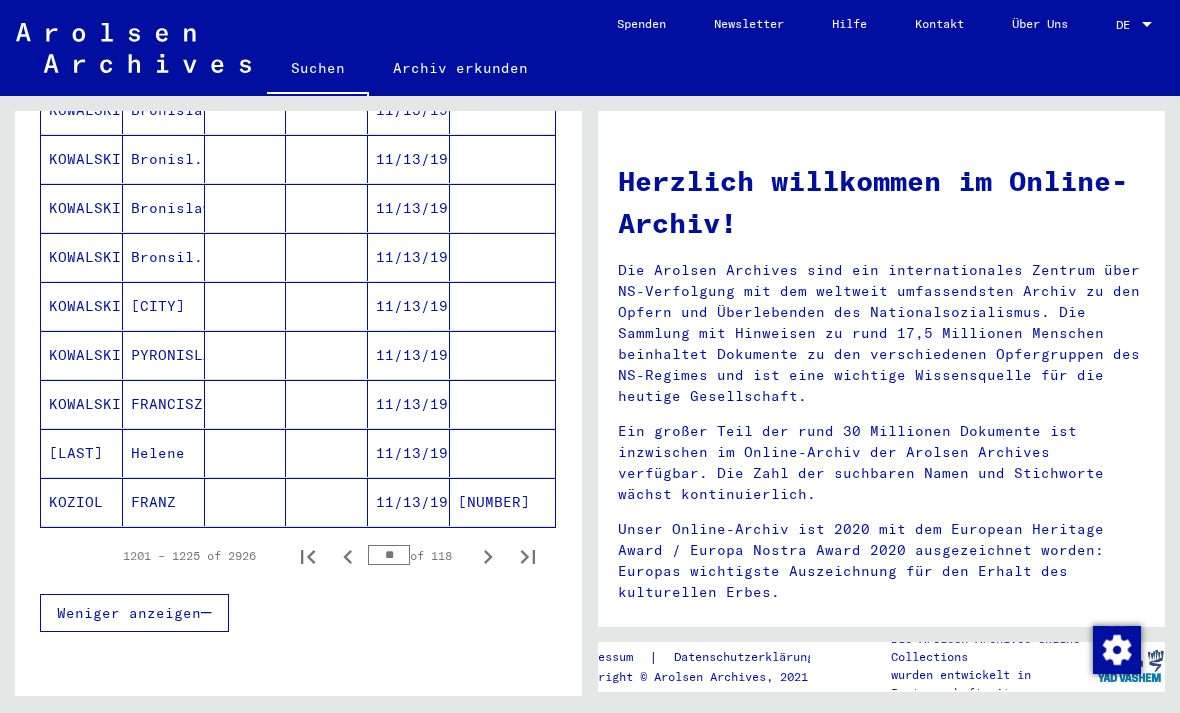 click 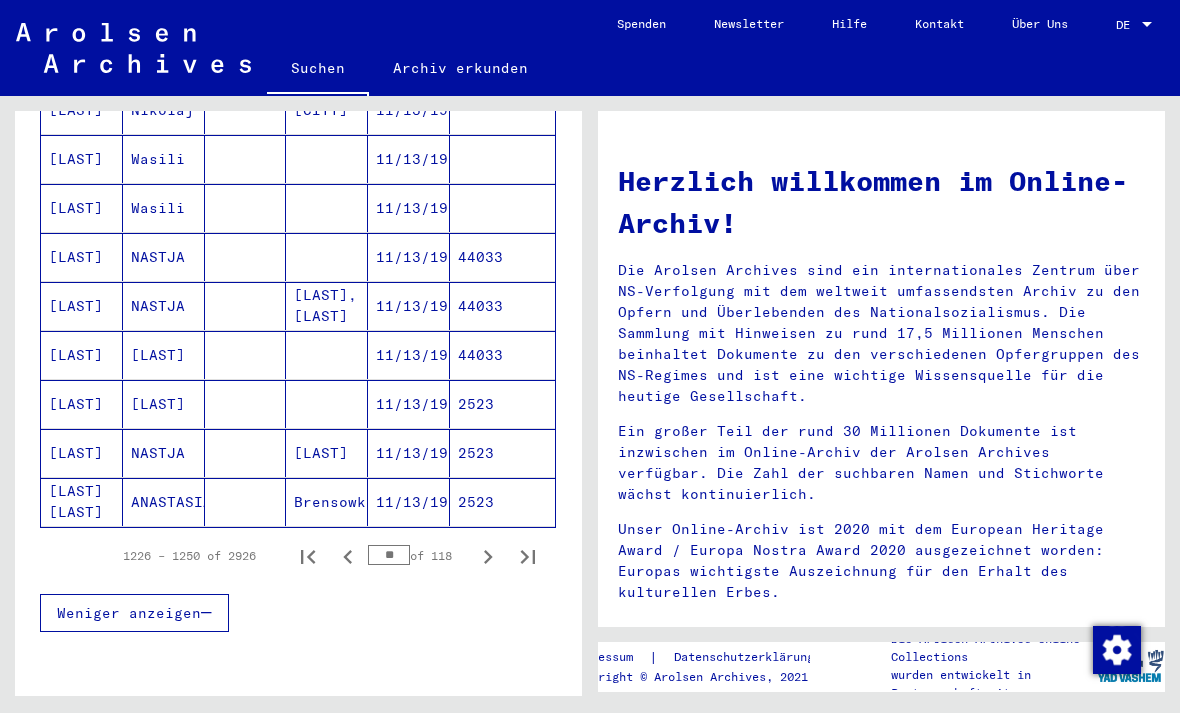click 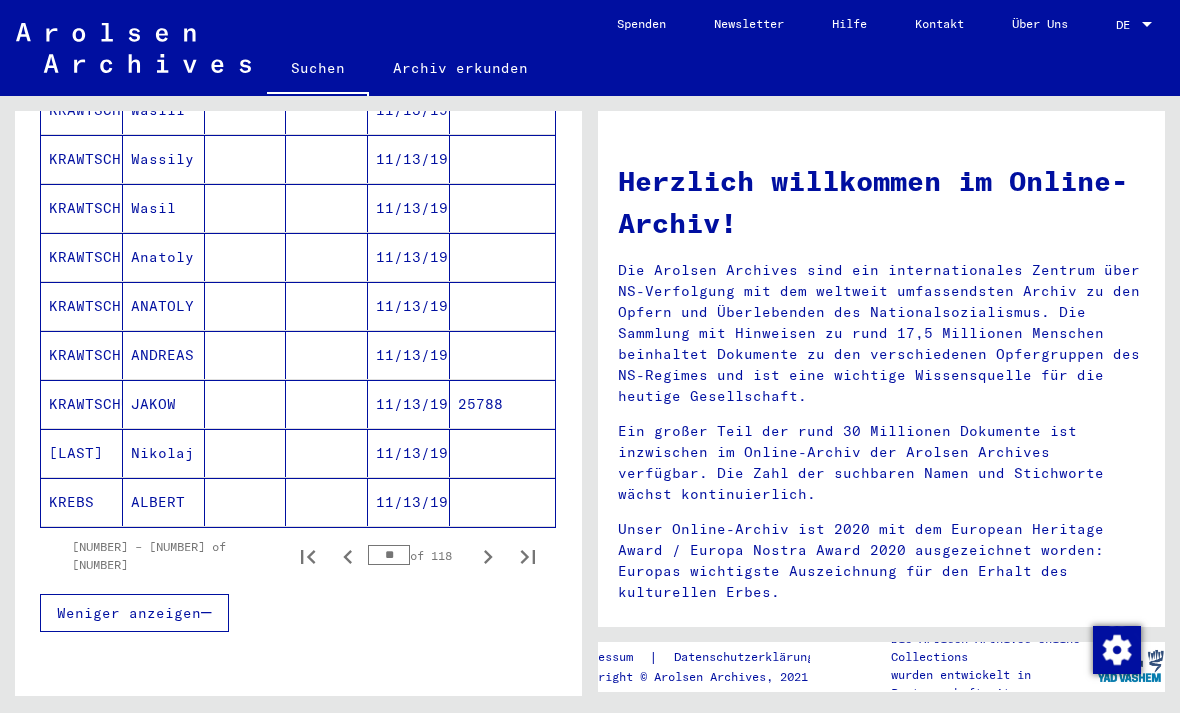 click 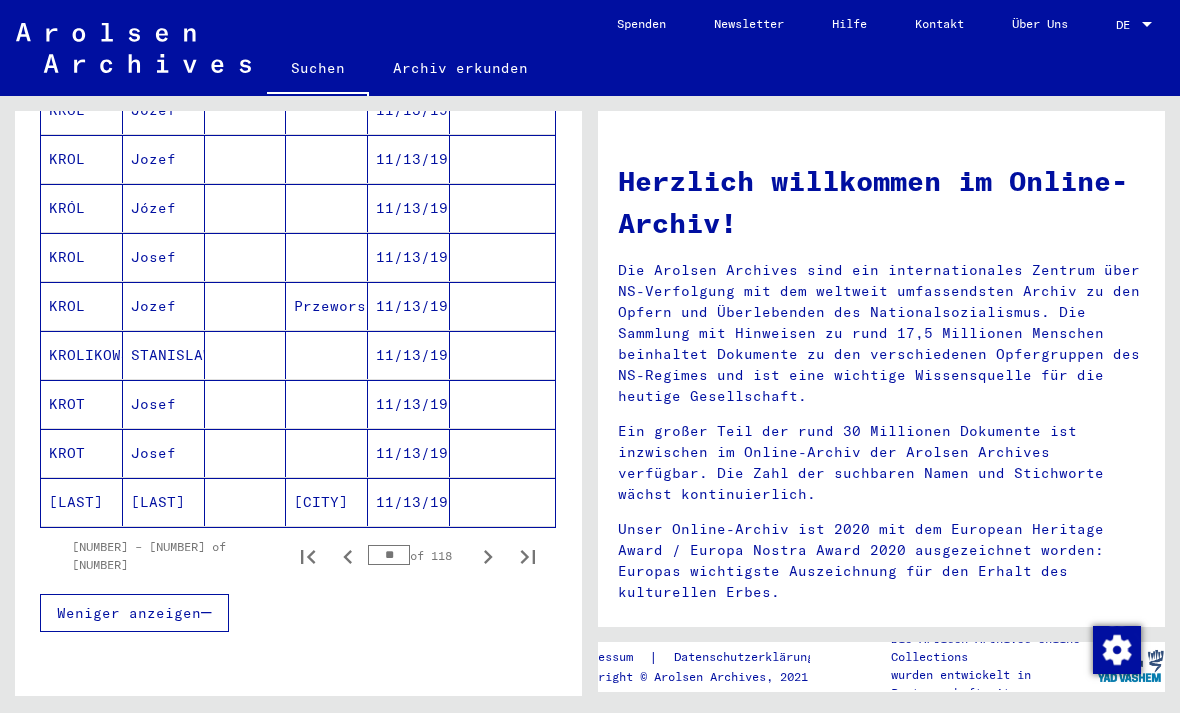 click 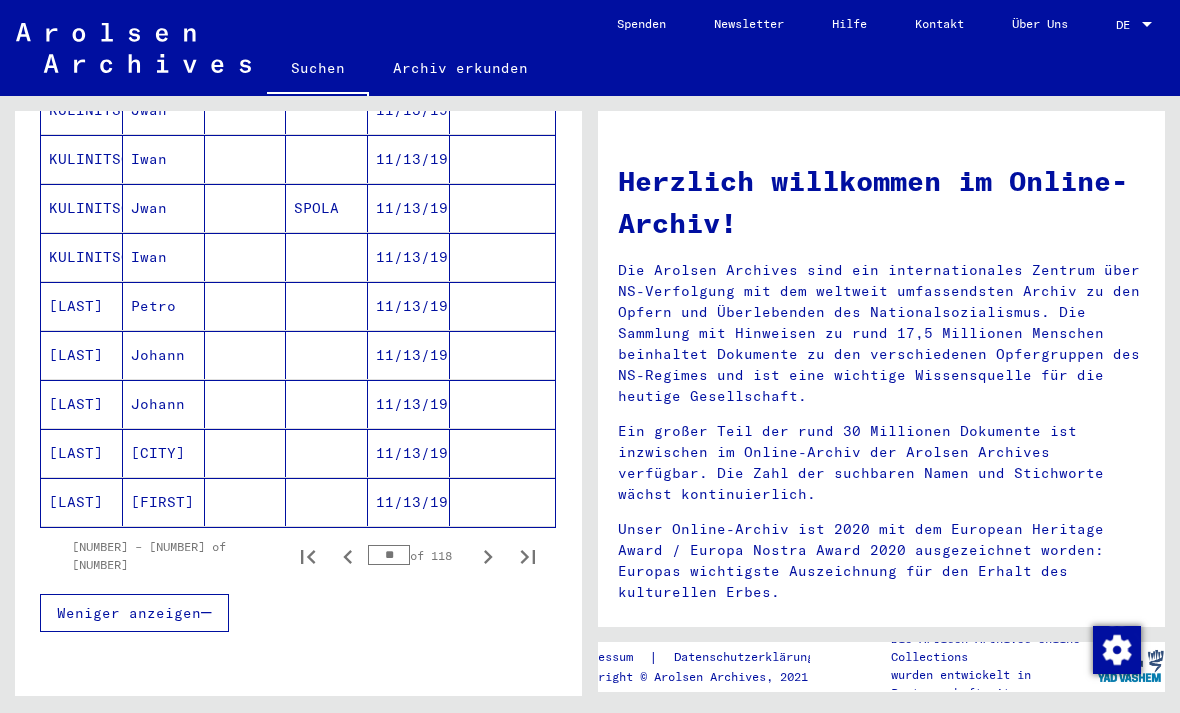 click 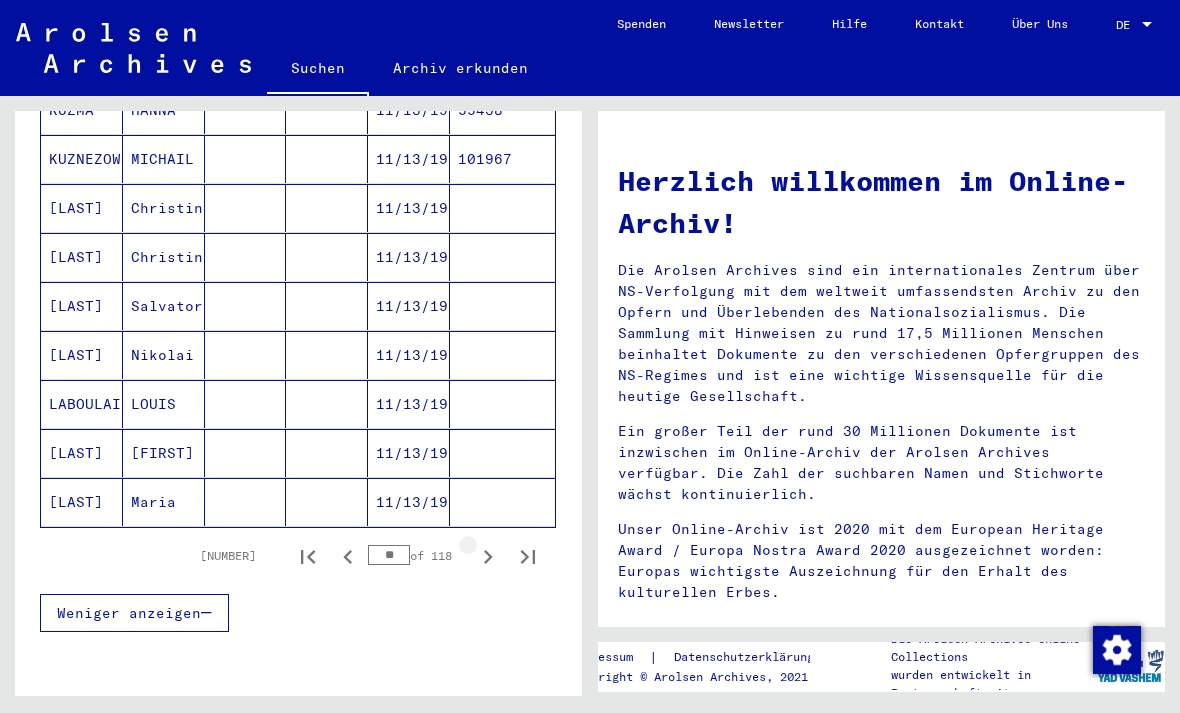 click 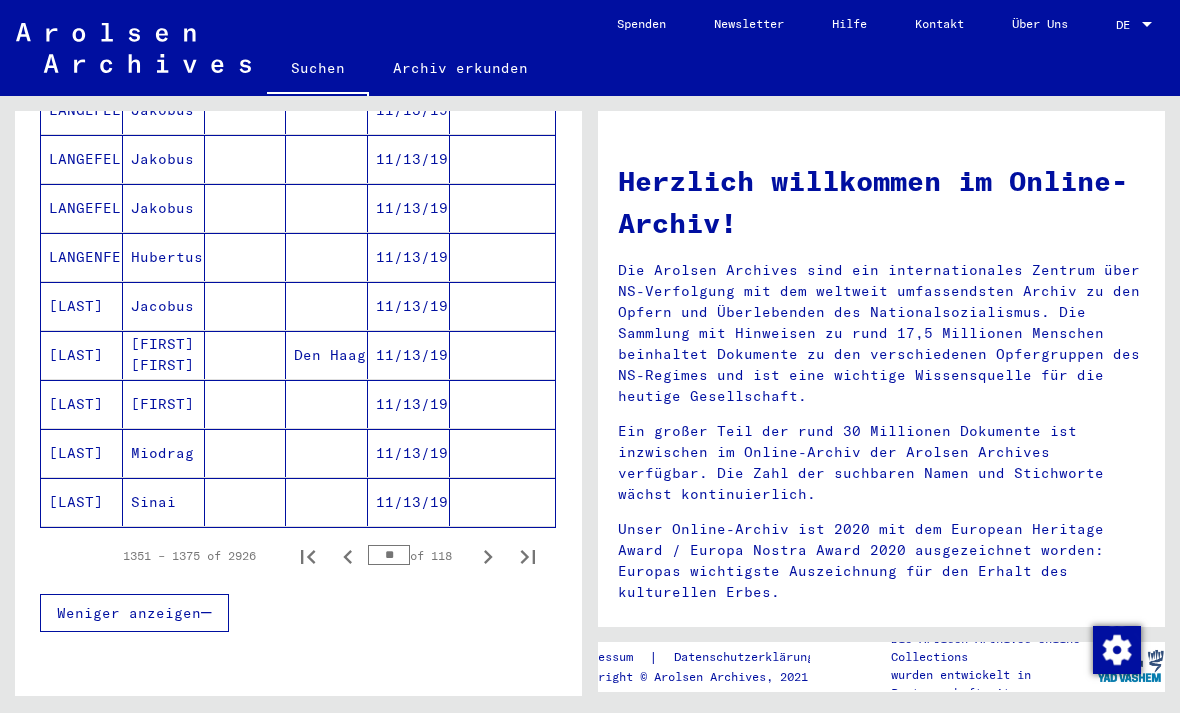 click 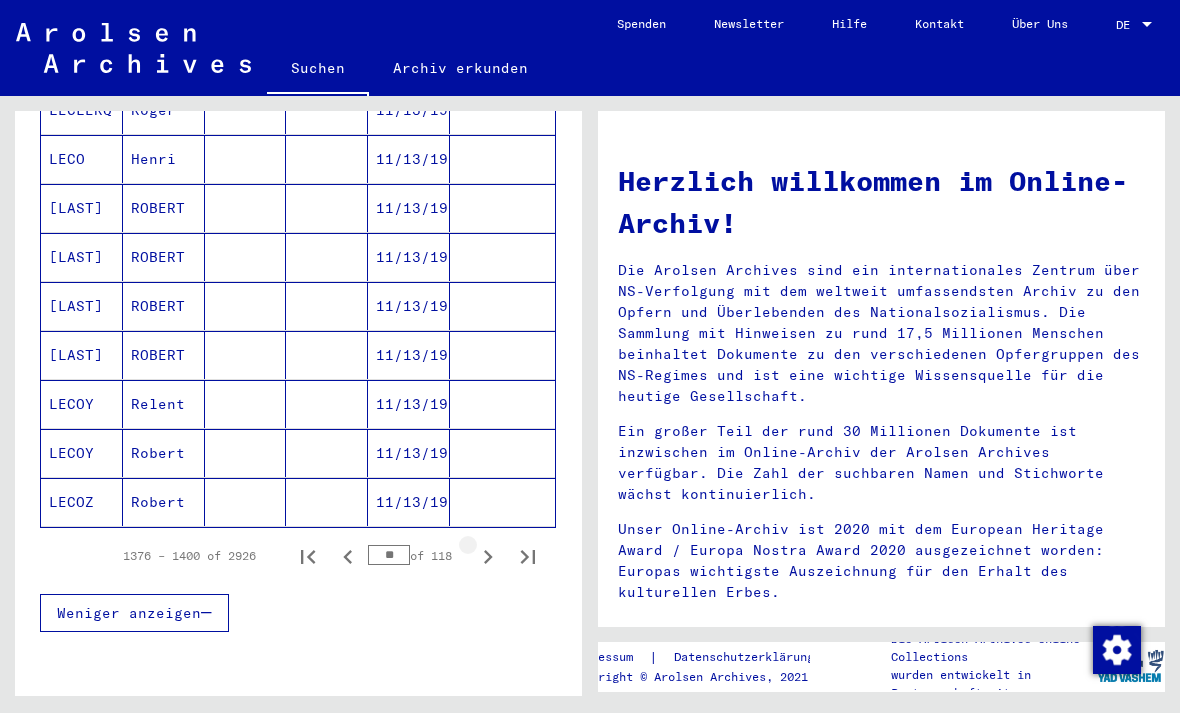click at bounding box center [488, 556] 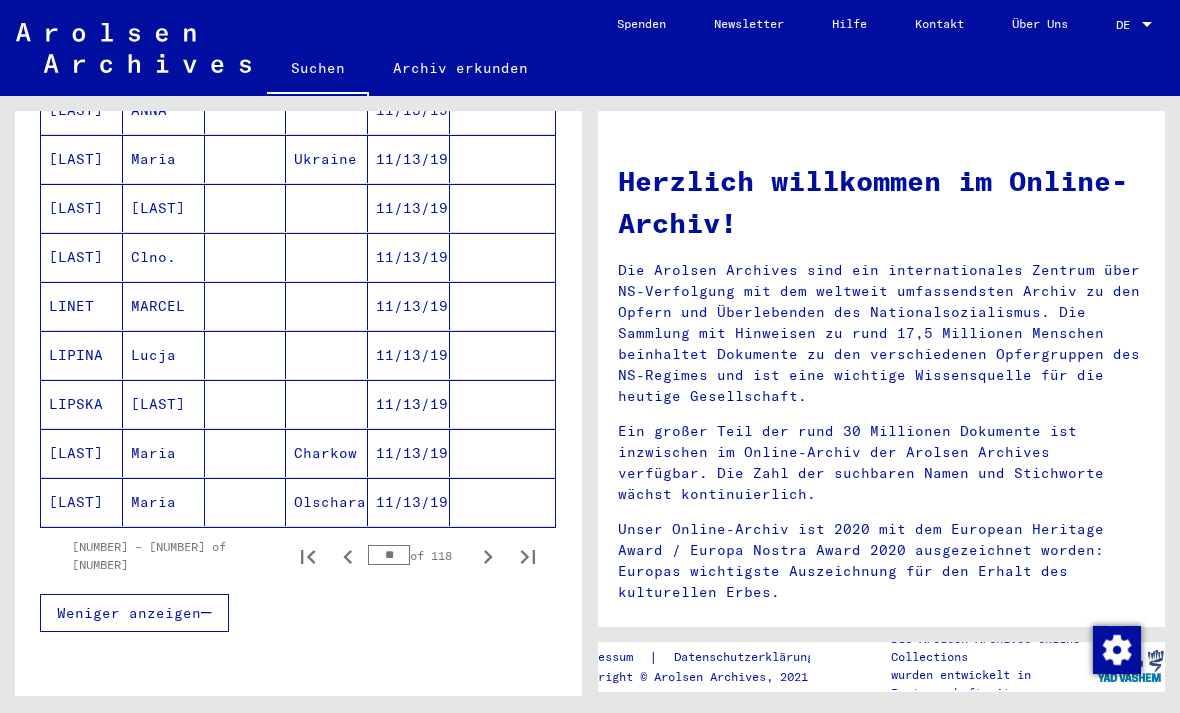 click at bounding box center (488, 556) 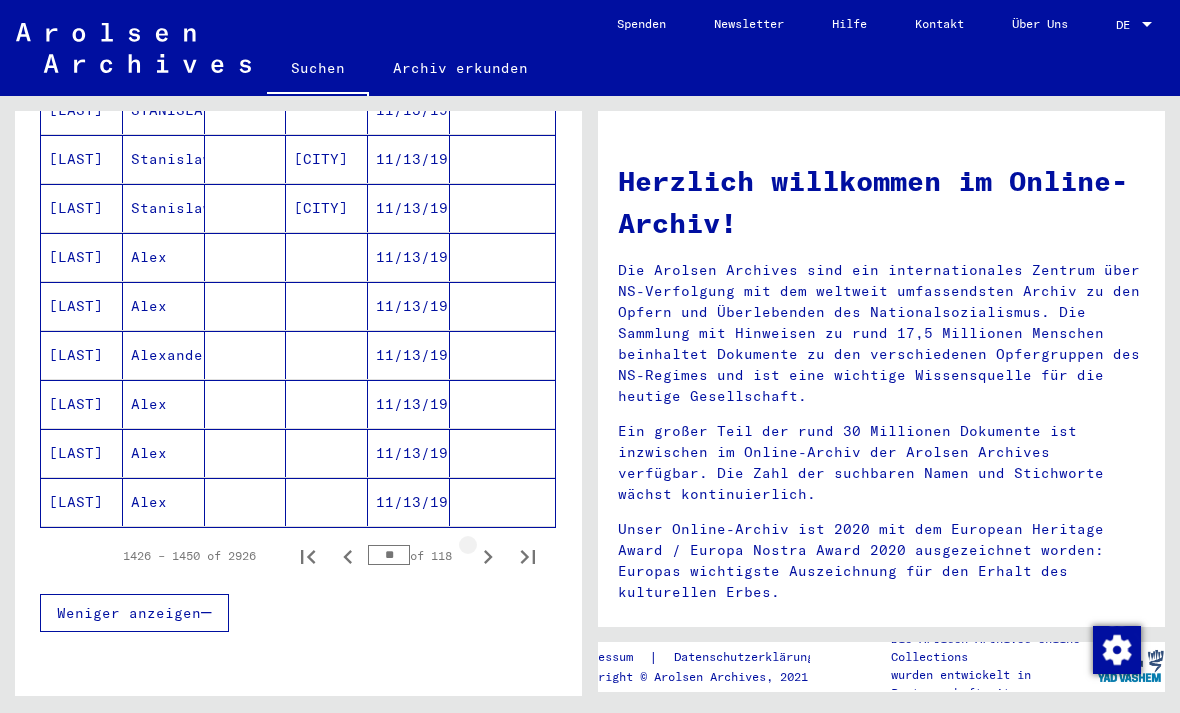 click at bounding box center (488, 556) 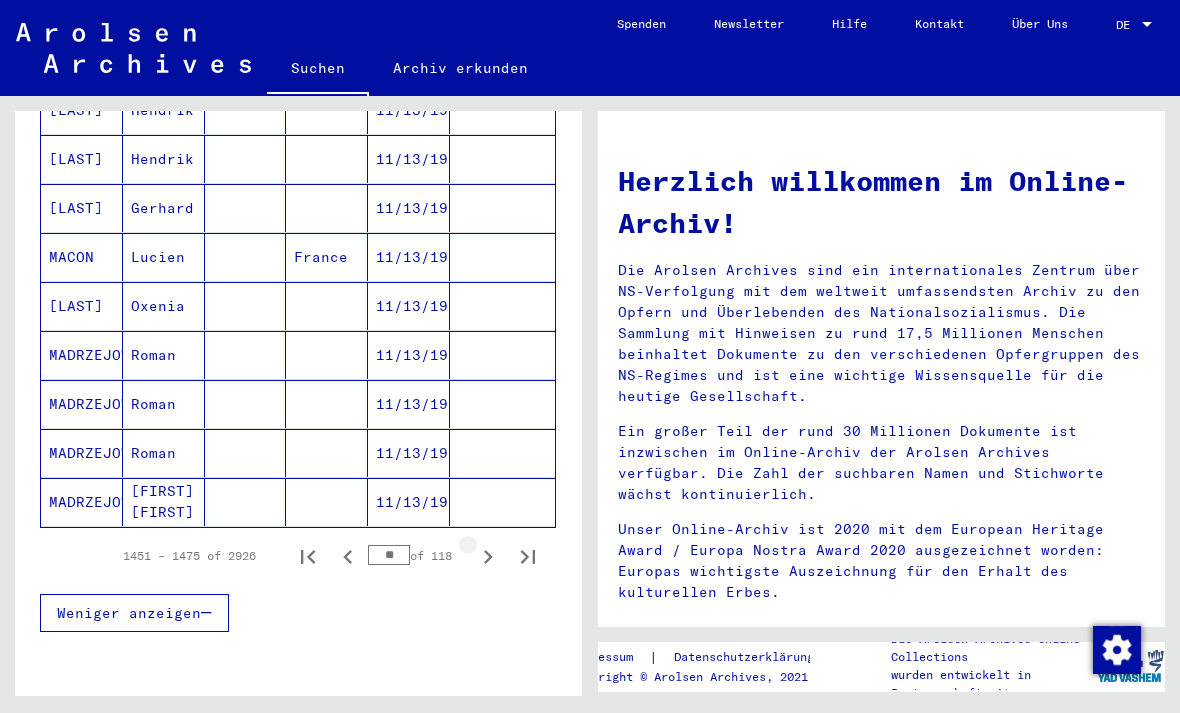 click 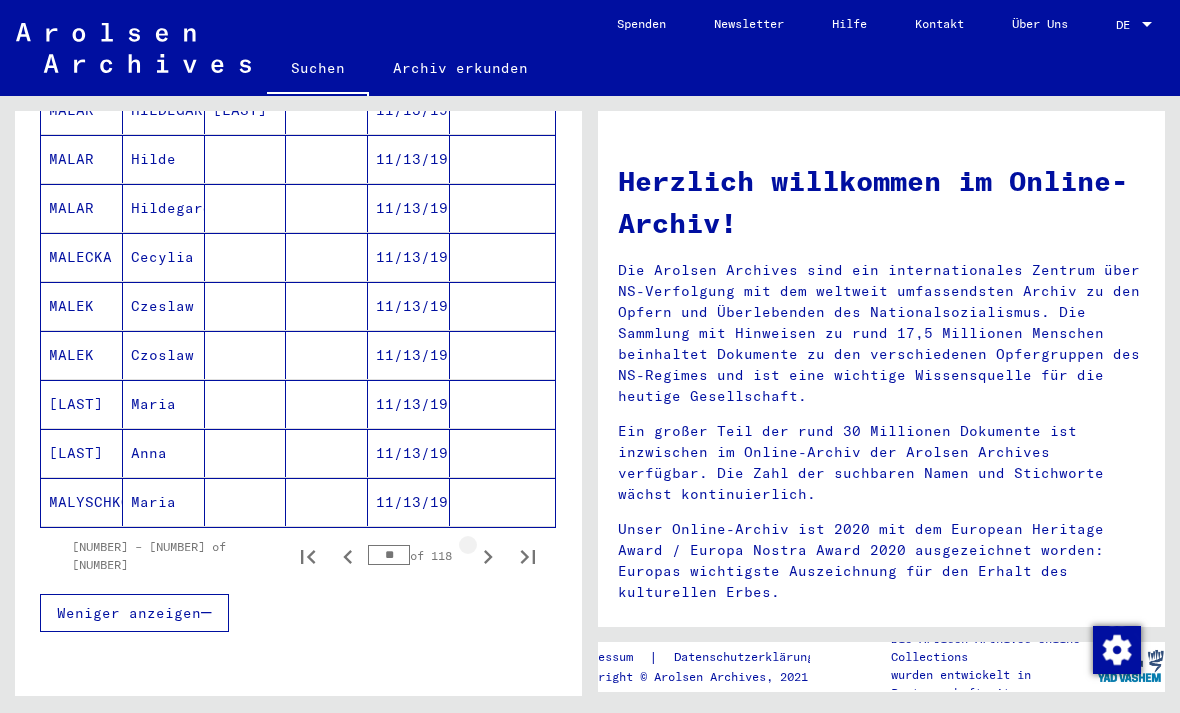 click 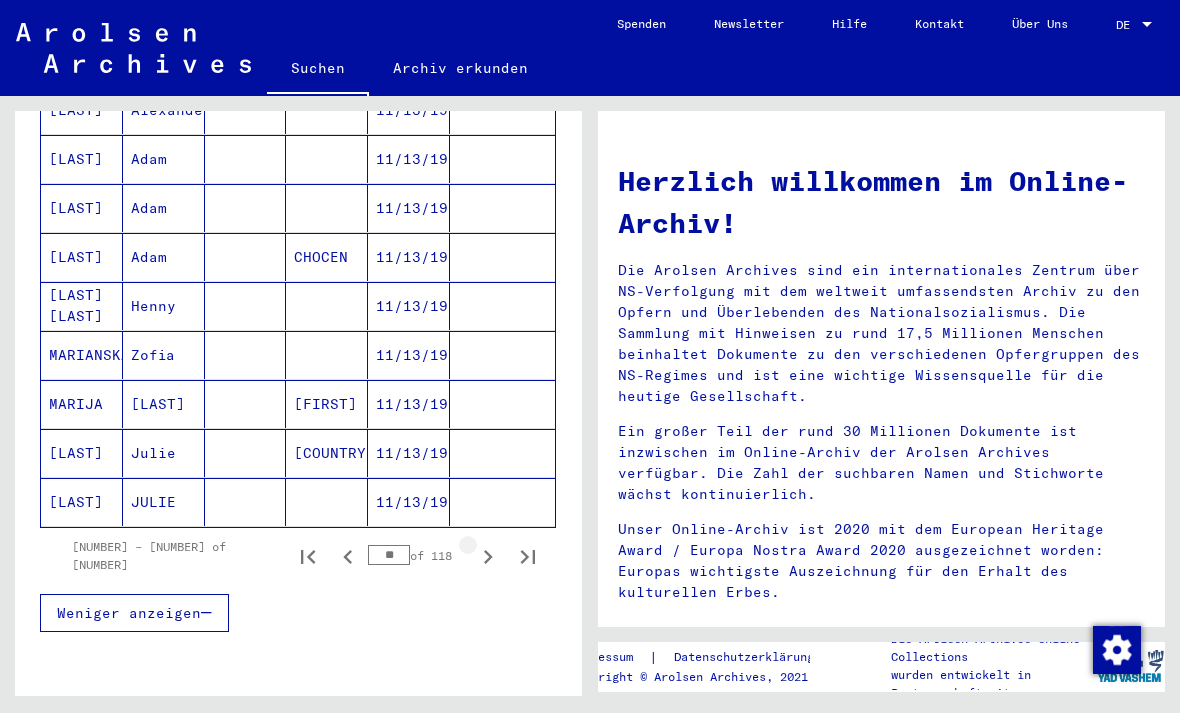 click 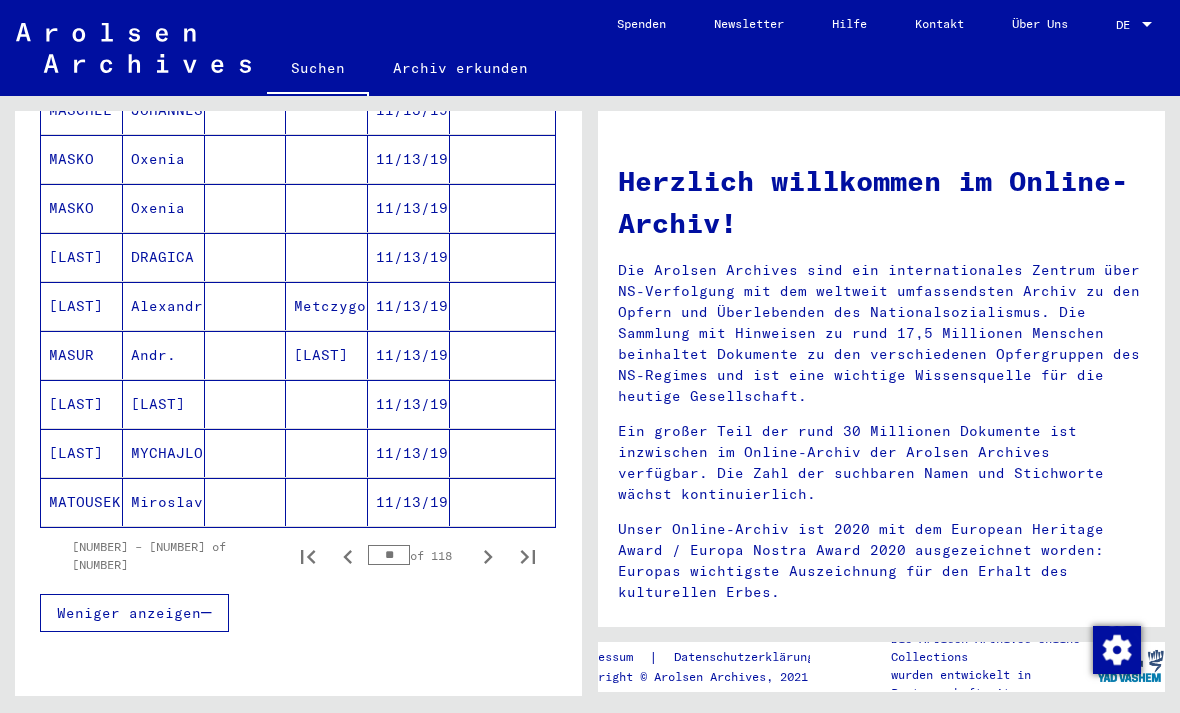 click 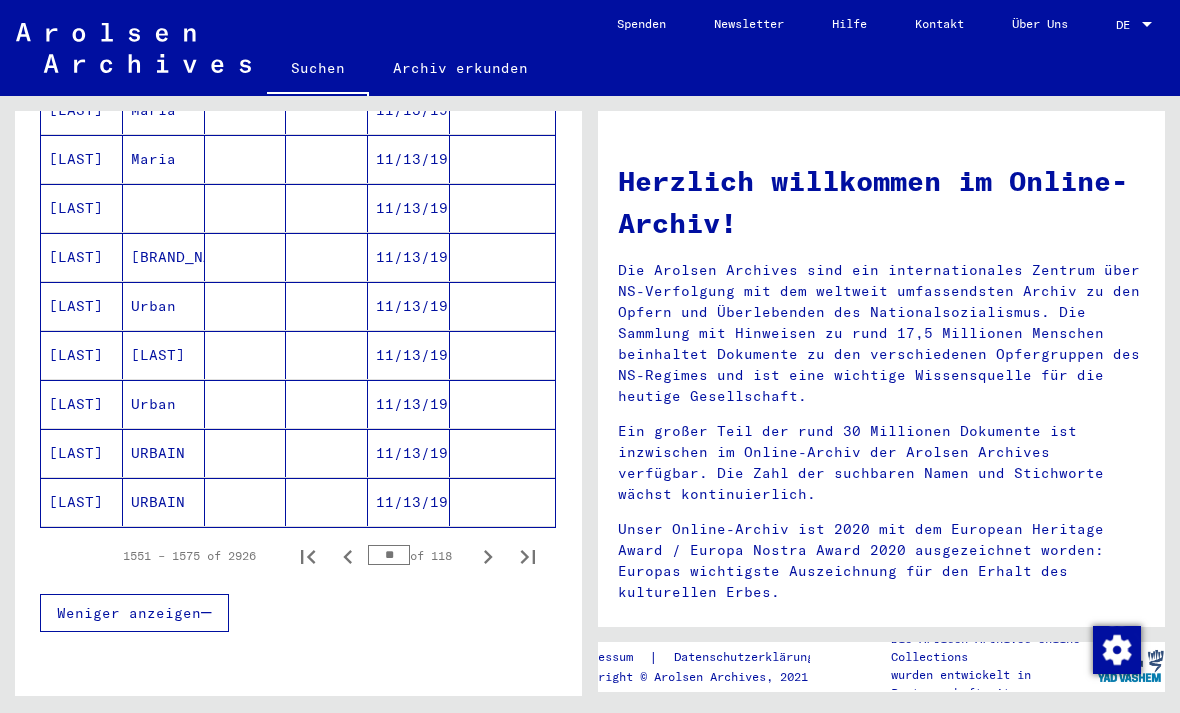 click 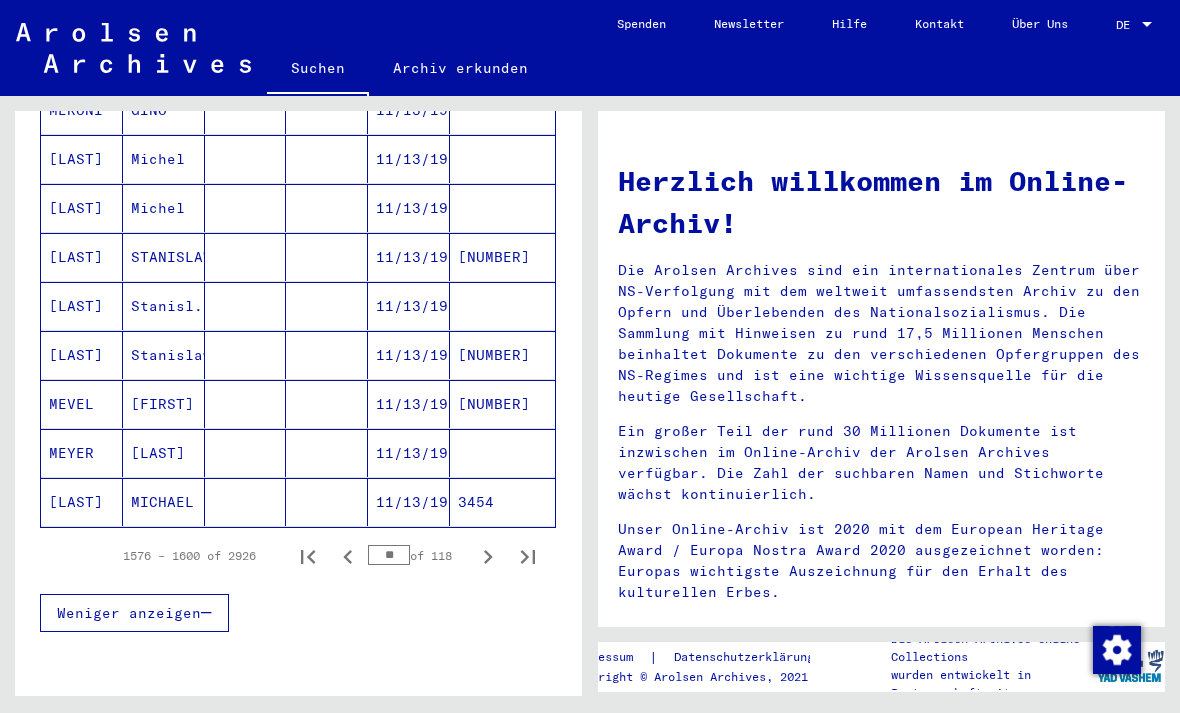 click 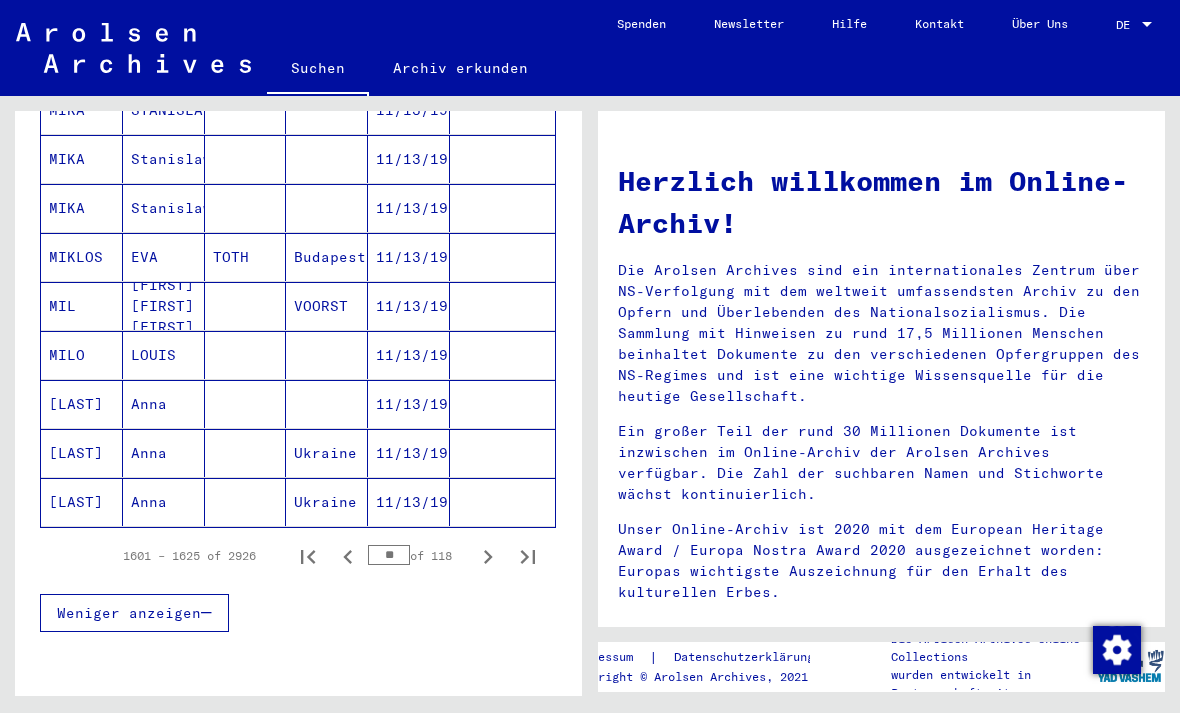 scroll, scrollTop: 1124, scrollLeft: 0, axis: vertical 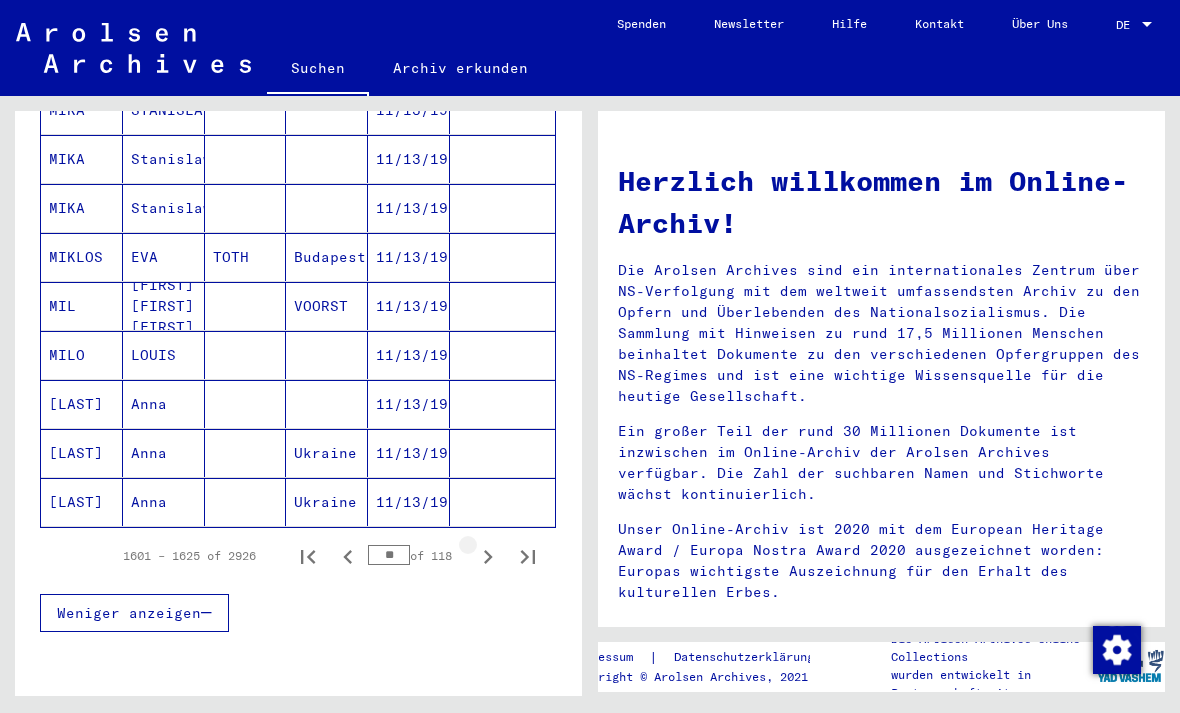 click 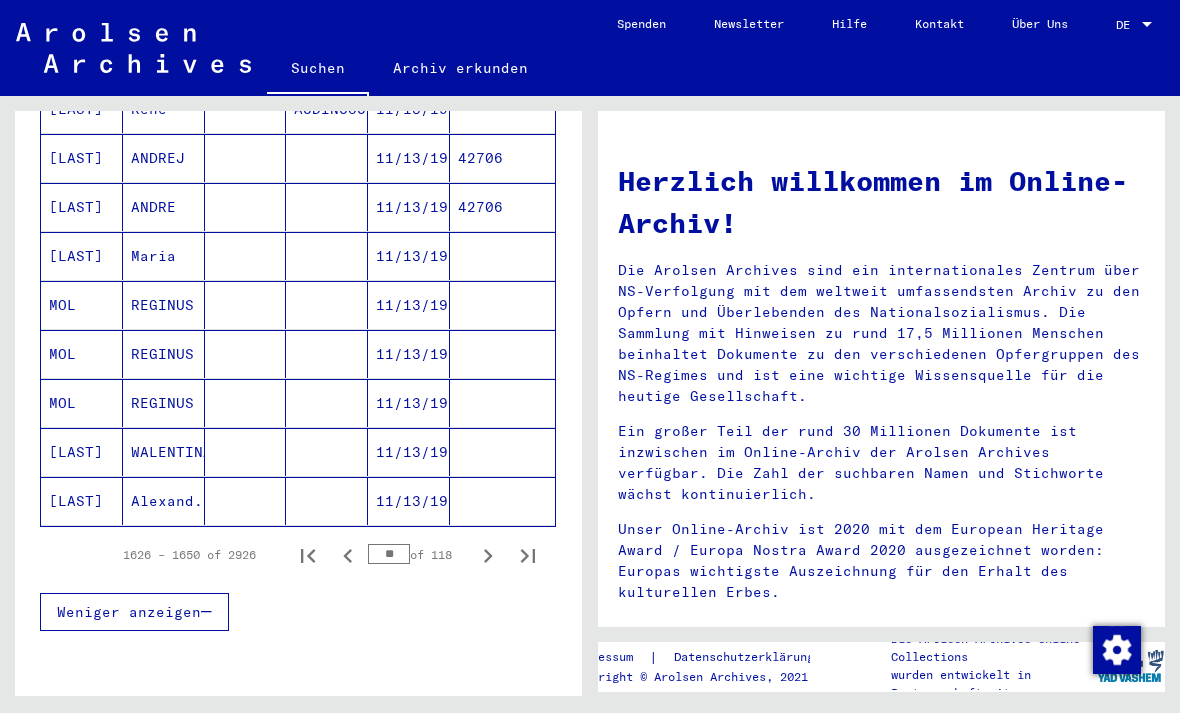 scroll, scrollTop: 1124, scrollLeft: 0, axis: vertical 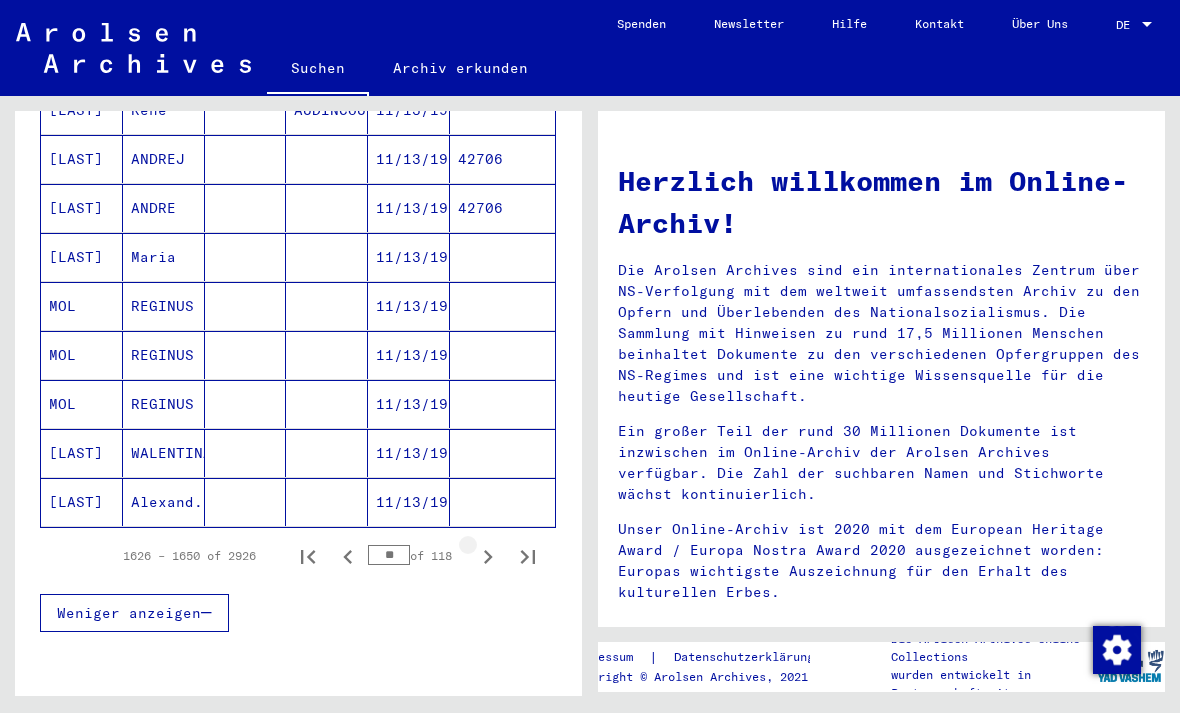 click 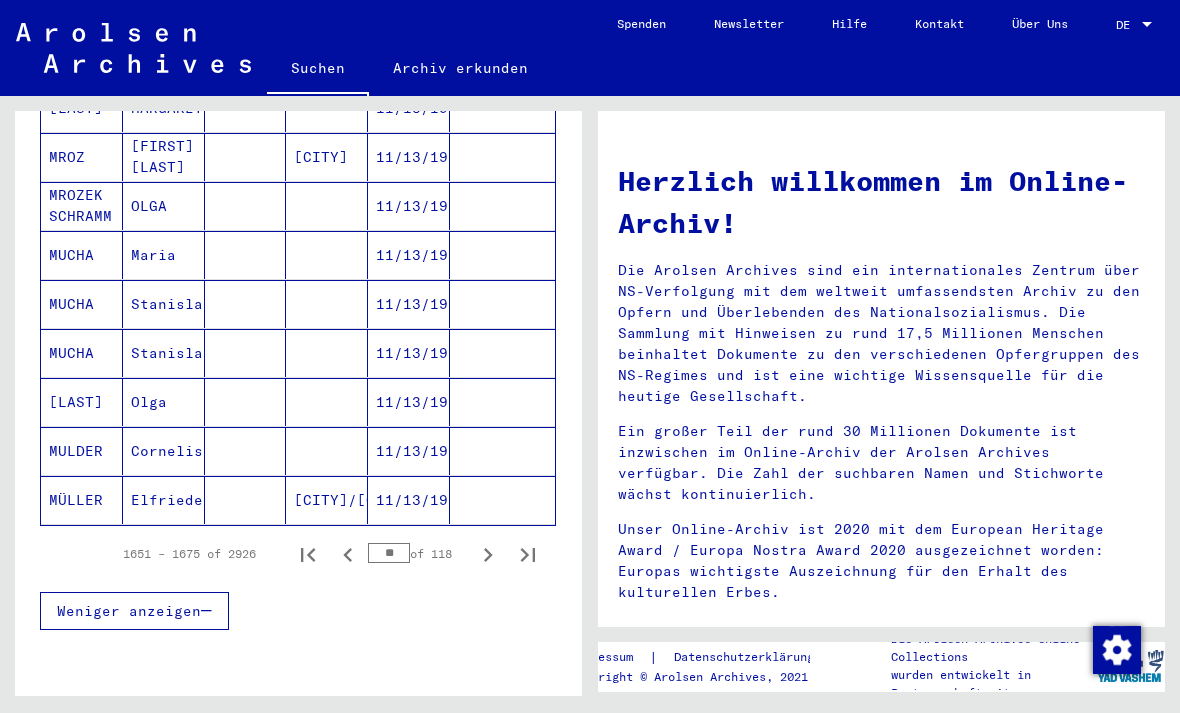 scroll, scrollTop: 1124, scrollLeft: 0, axis: vertical 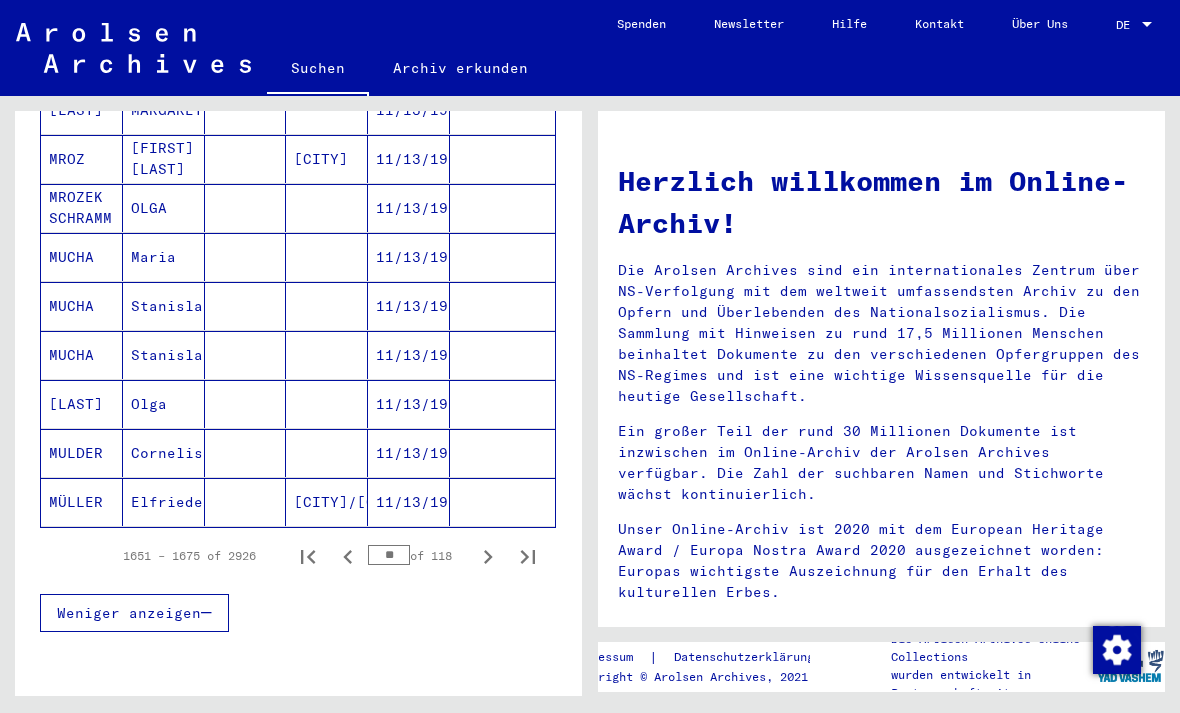 click 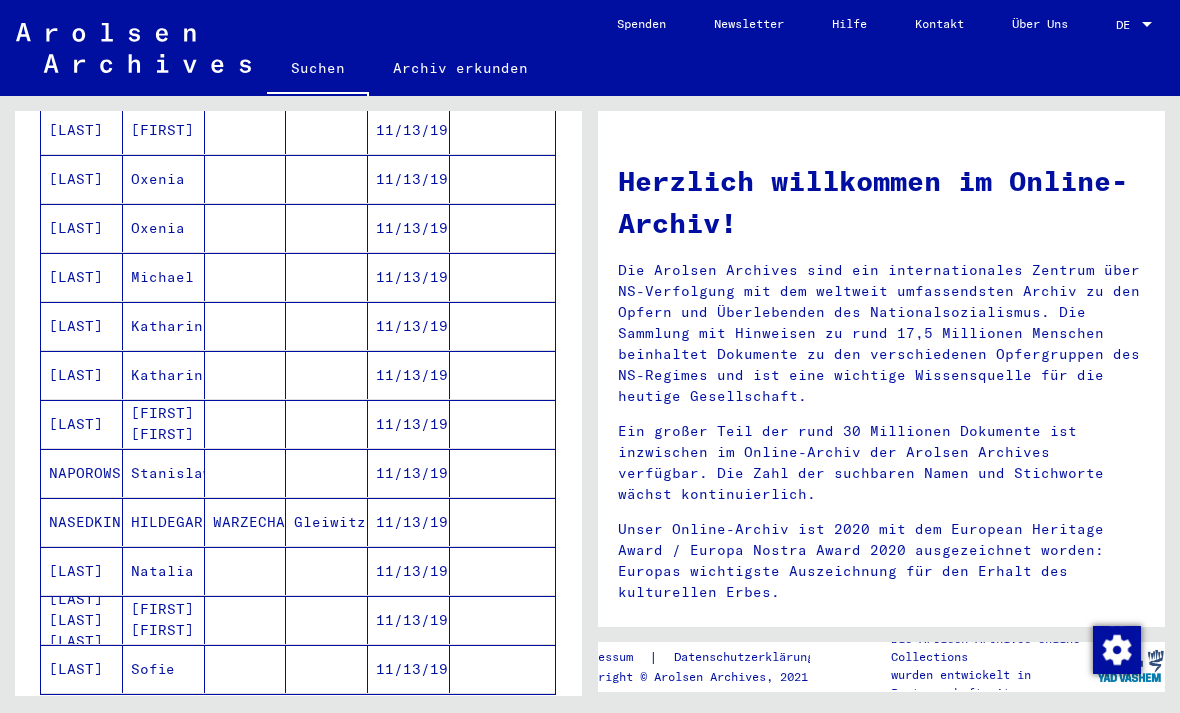 scroll, scrollTop: 1013, scrollLeft: 0, axis: vertical 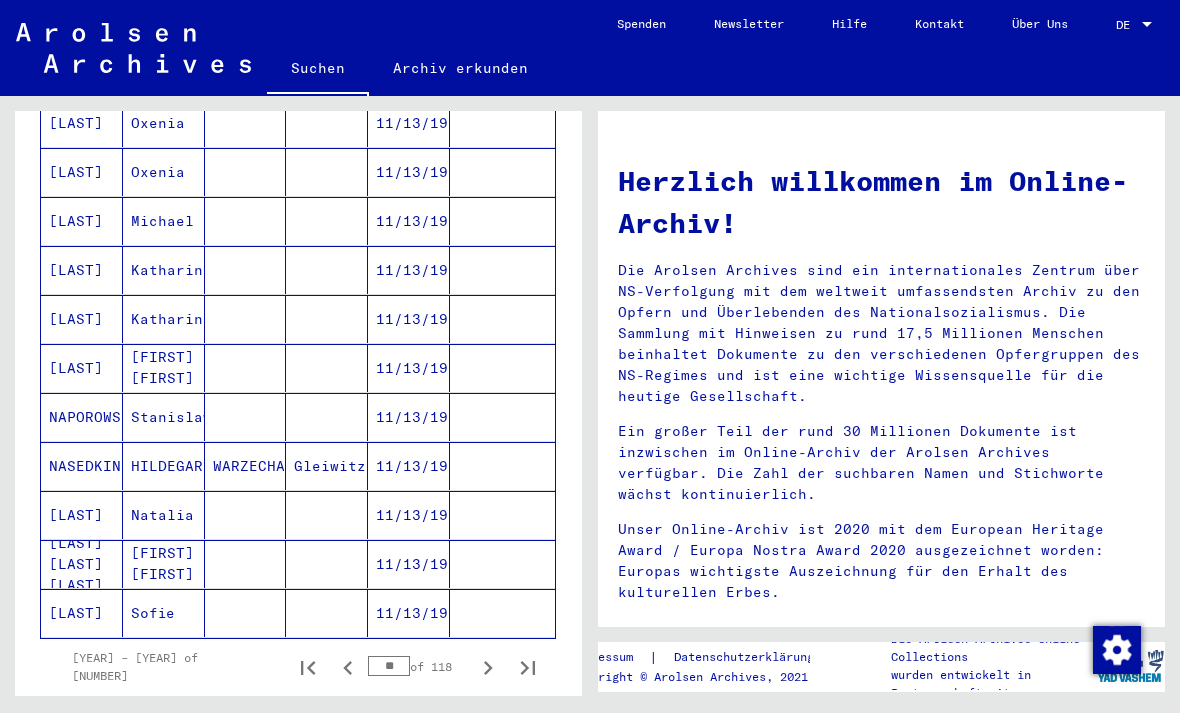 click 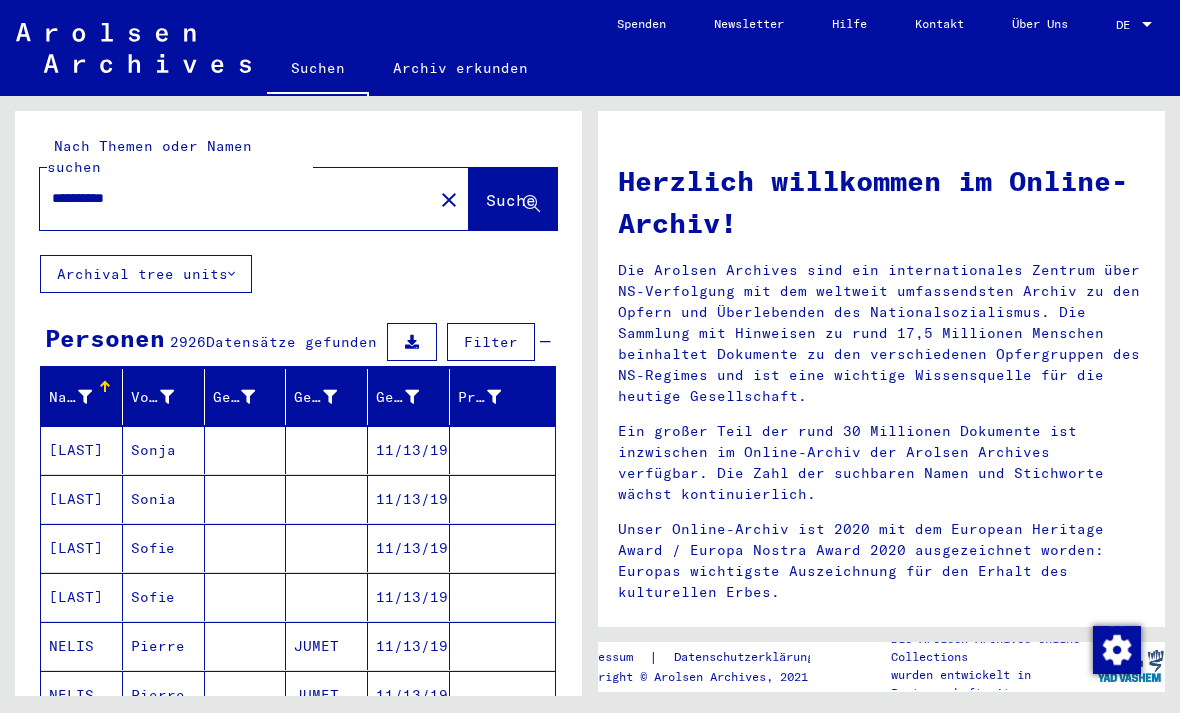 scroll, scrollTop: 0, scrollLeft: 0, axis: both 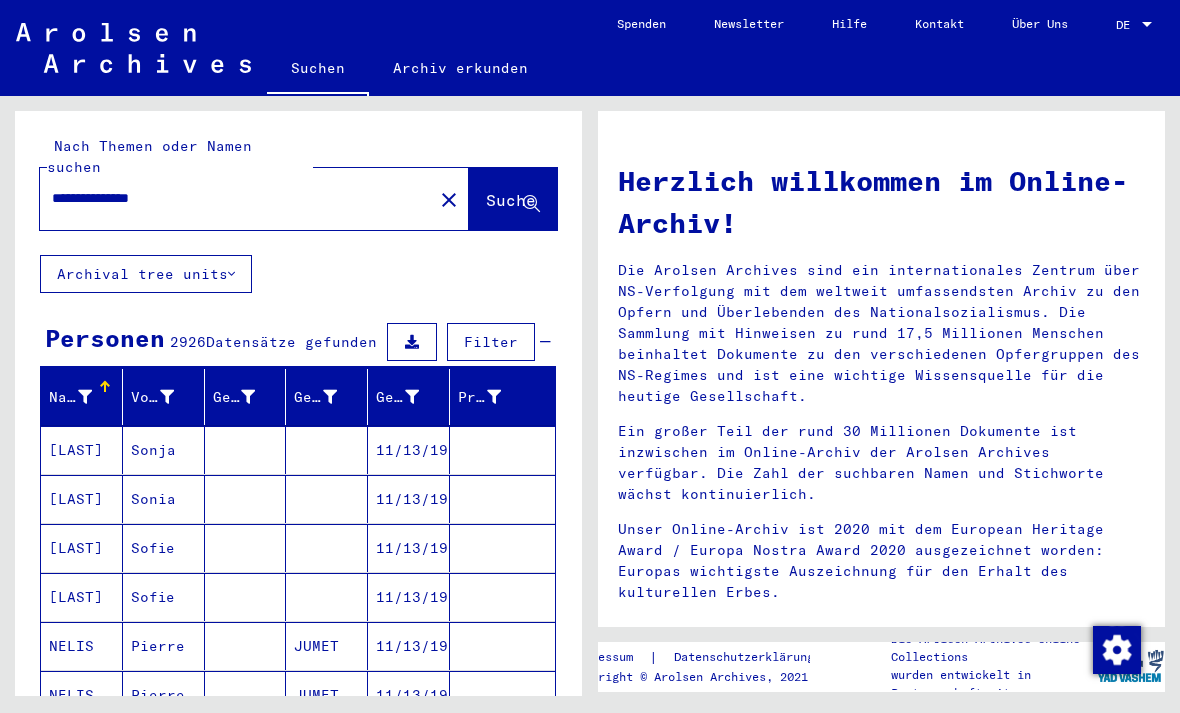 type on "**********" 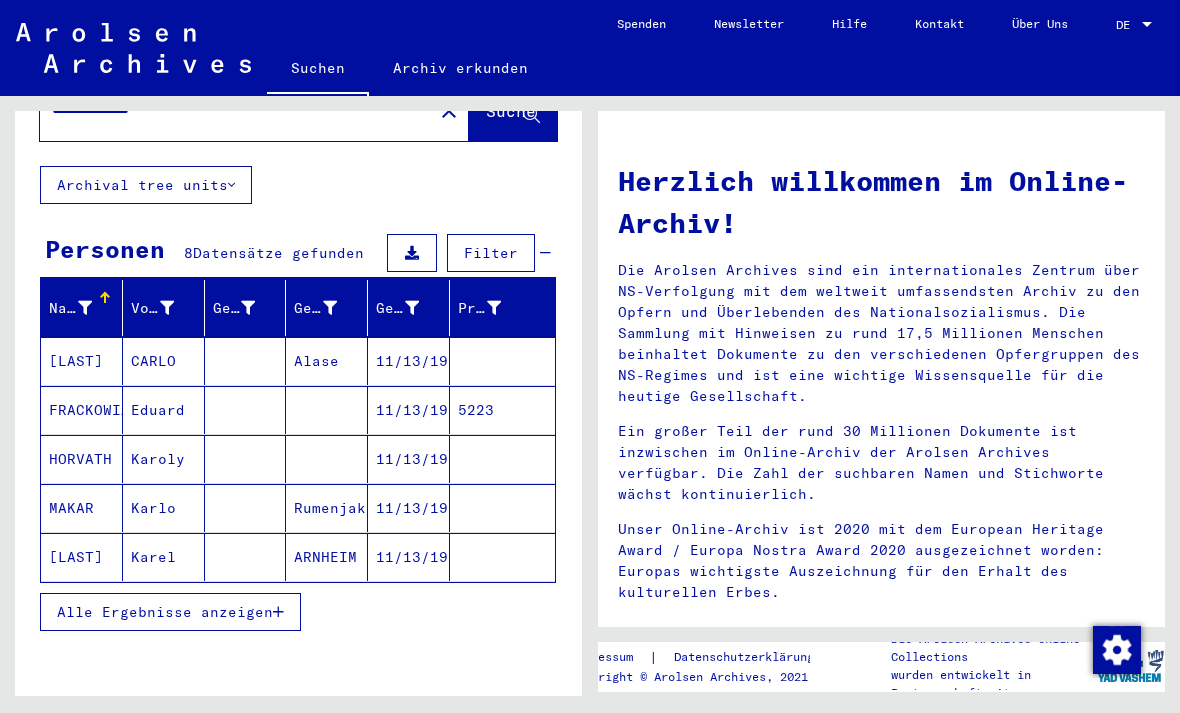 scroll, scrollTop: 88, scrollLeft: 0, axis: vertical 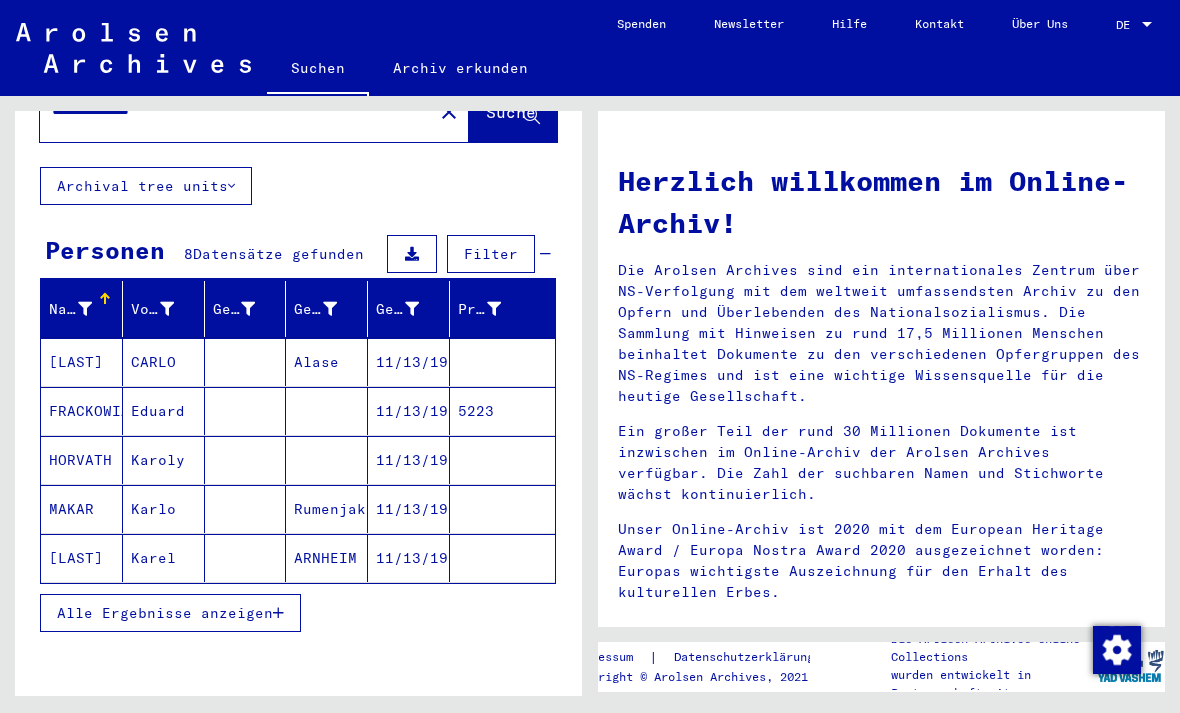 click on "MAKAR" at bounding box center [82, 558] 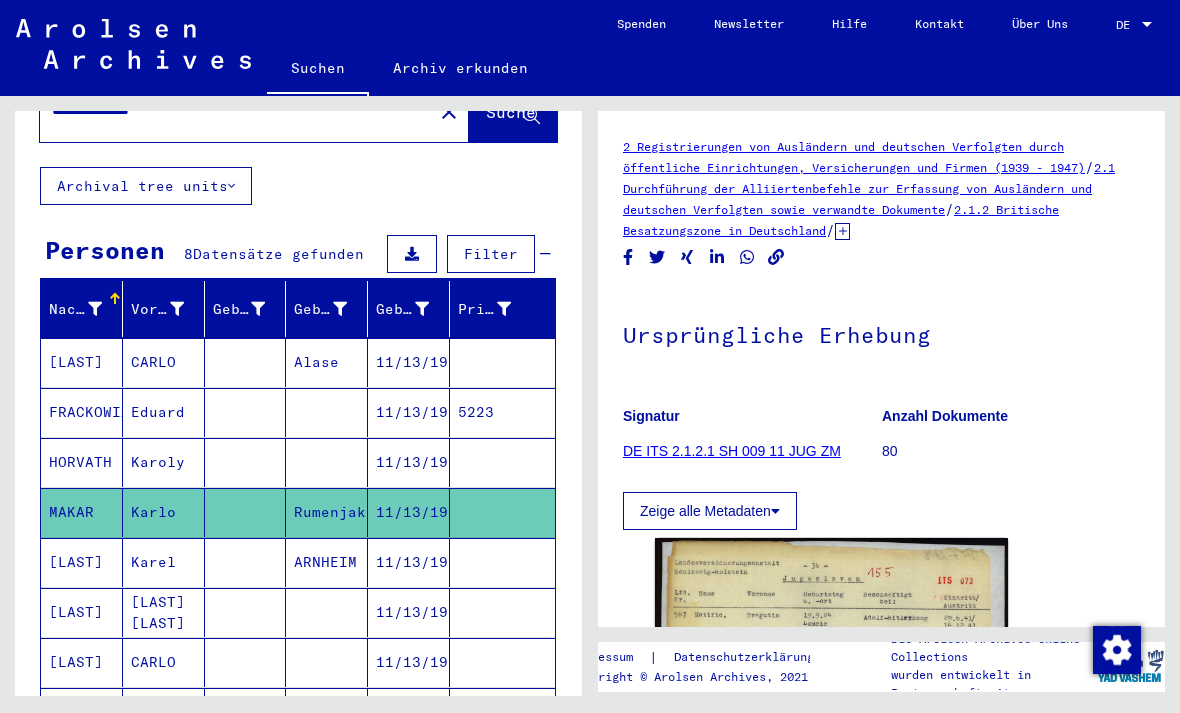 scroll, scrollTop: 0, scrollLeft: 0, axis: both 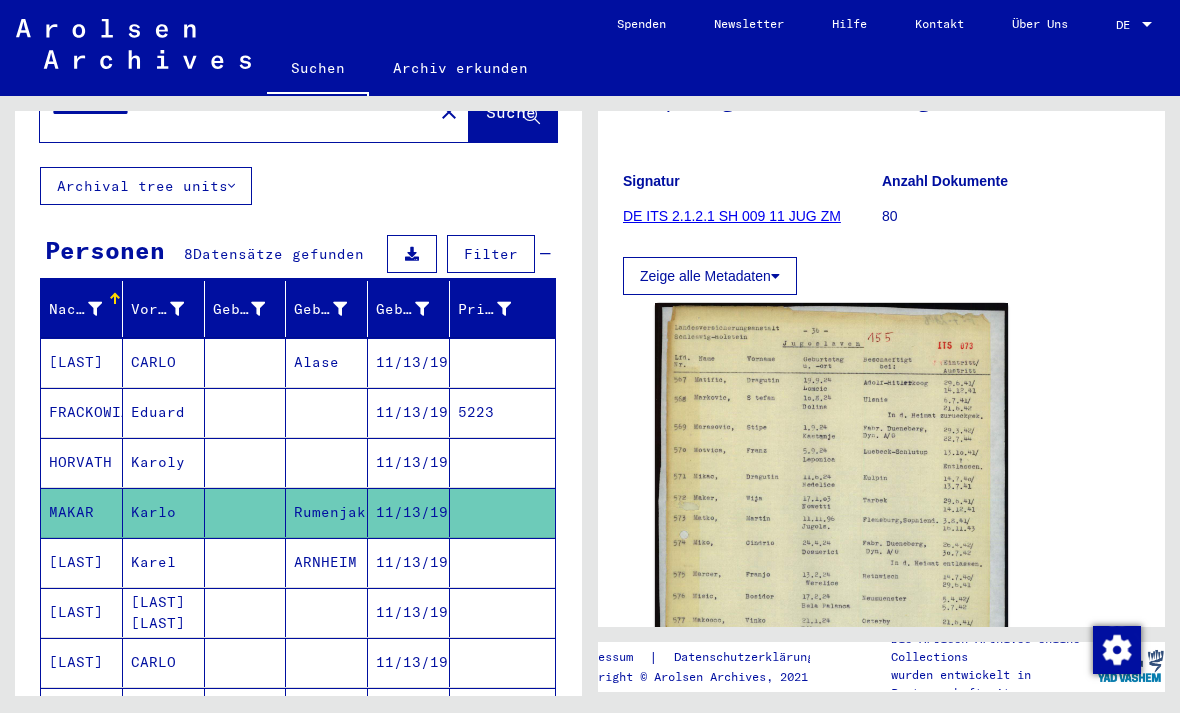click 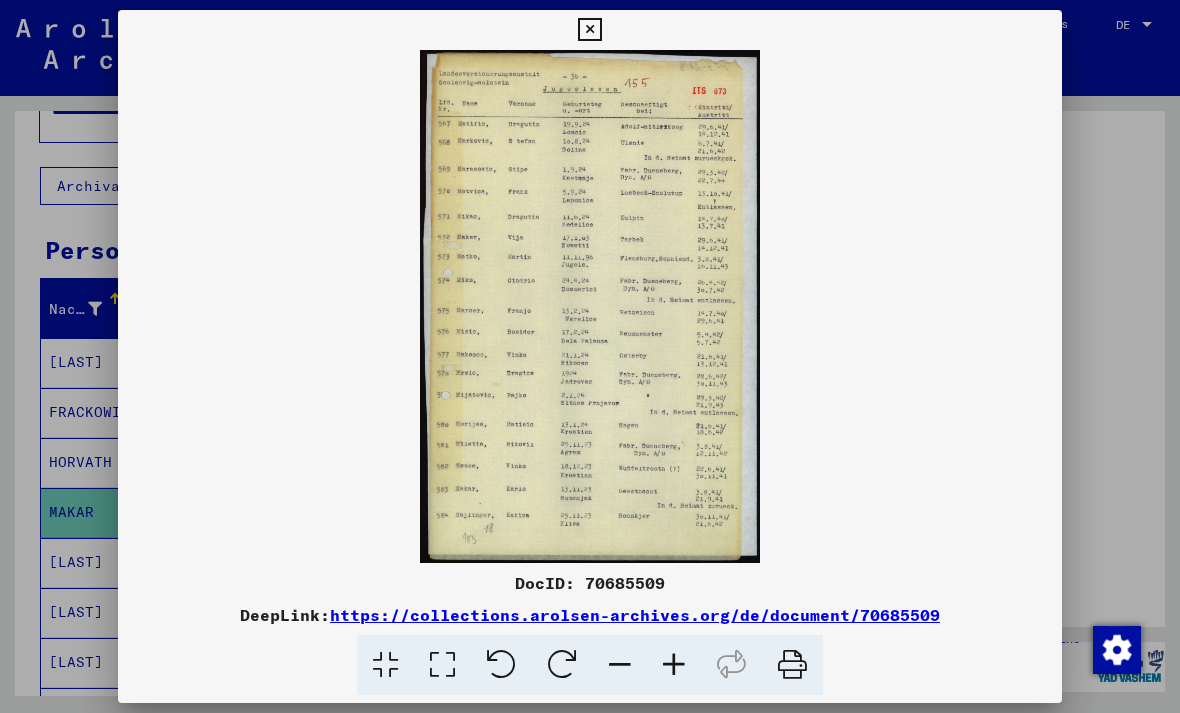 scroll, scrollTop: 0, scrollLeft: 0, axis: both 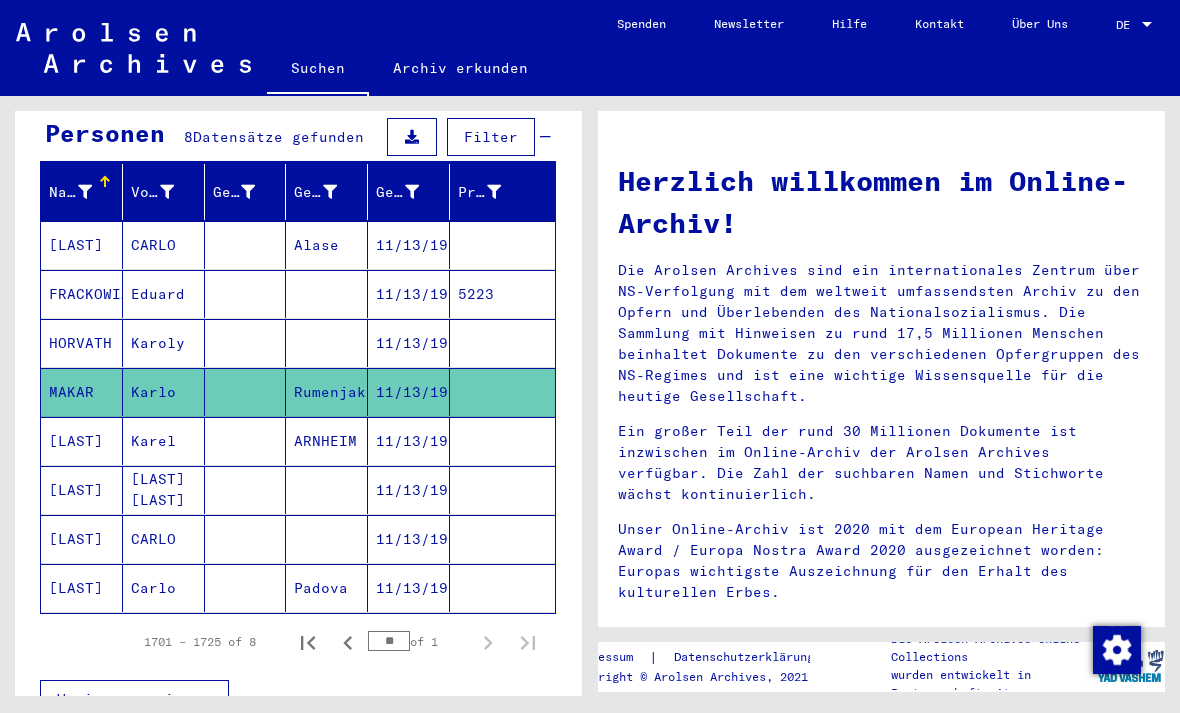 click on "CARLO" at bounding box center [164, 294] 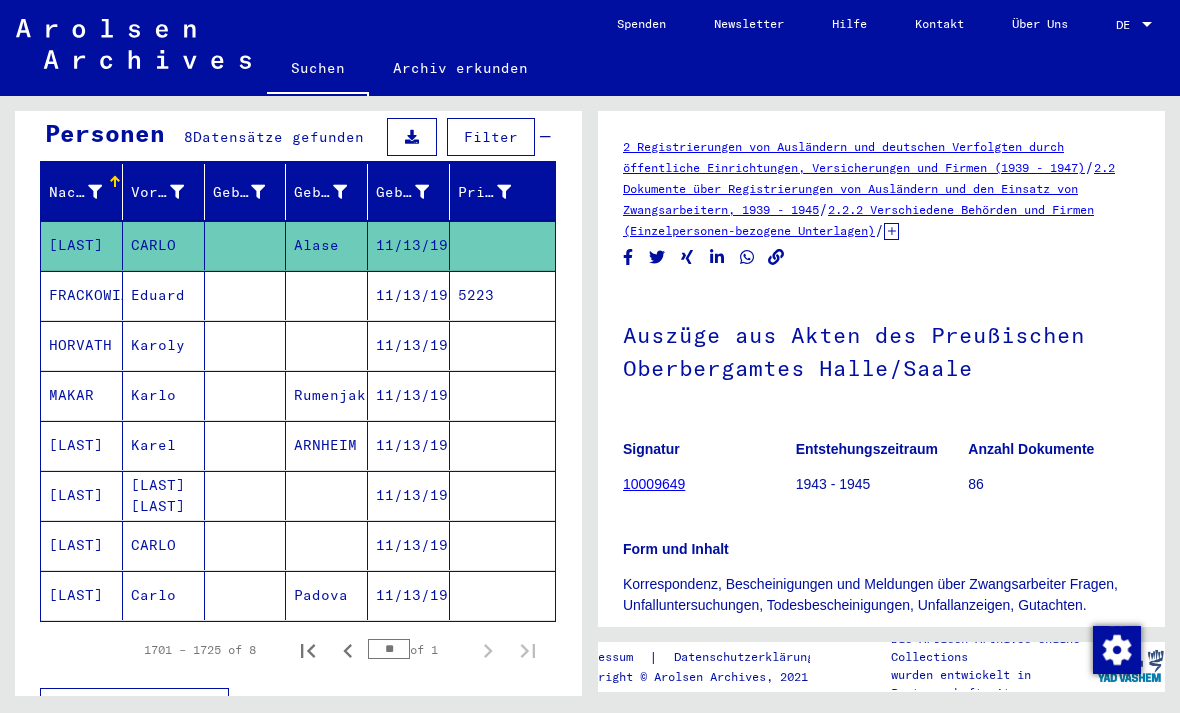 scroll, scrollTop: 0, scrollLeft: 0, axis: both 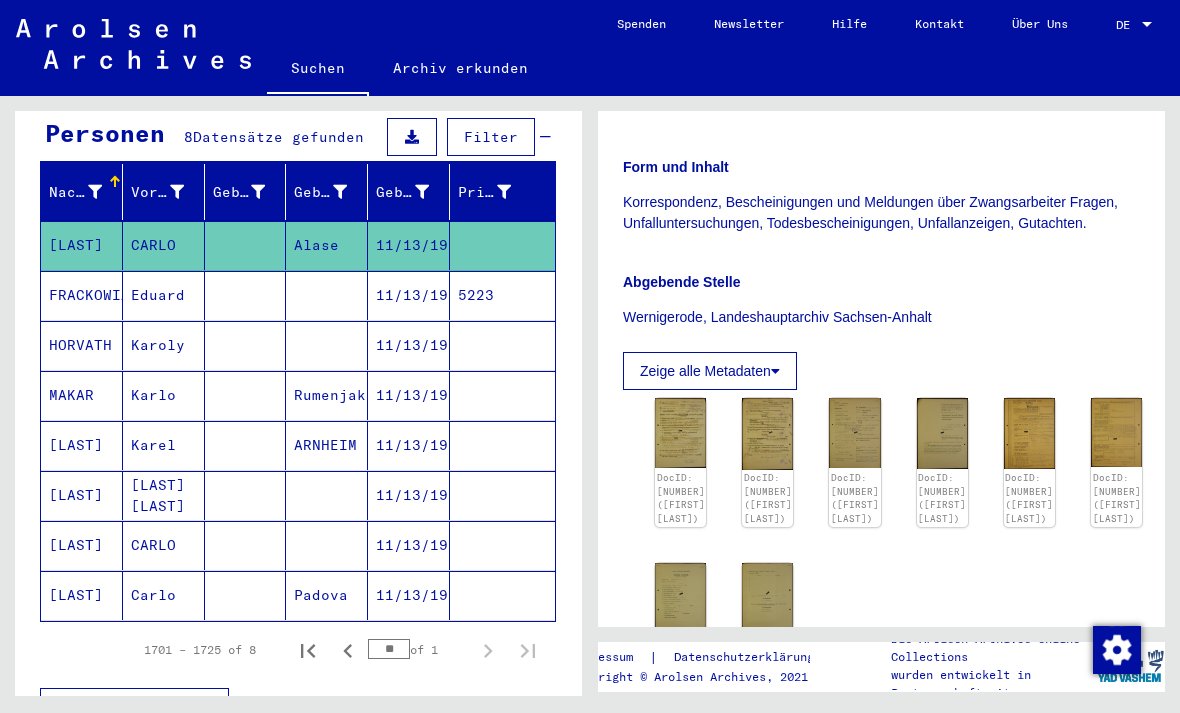 click 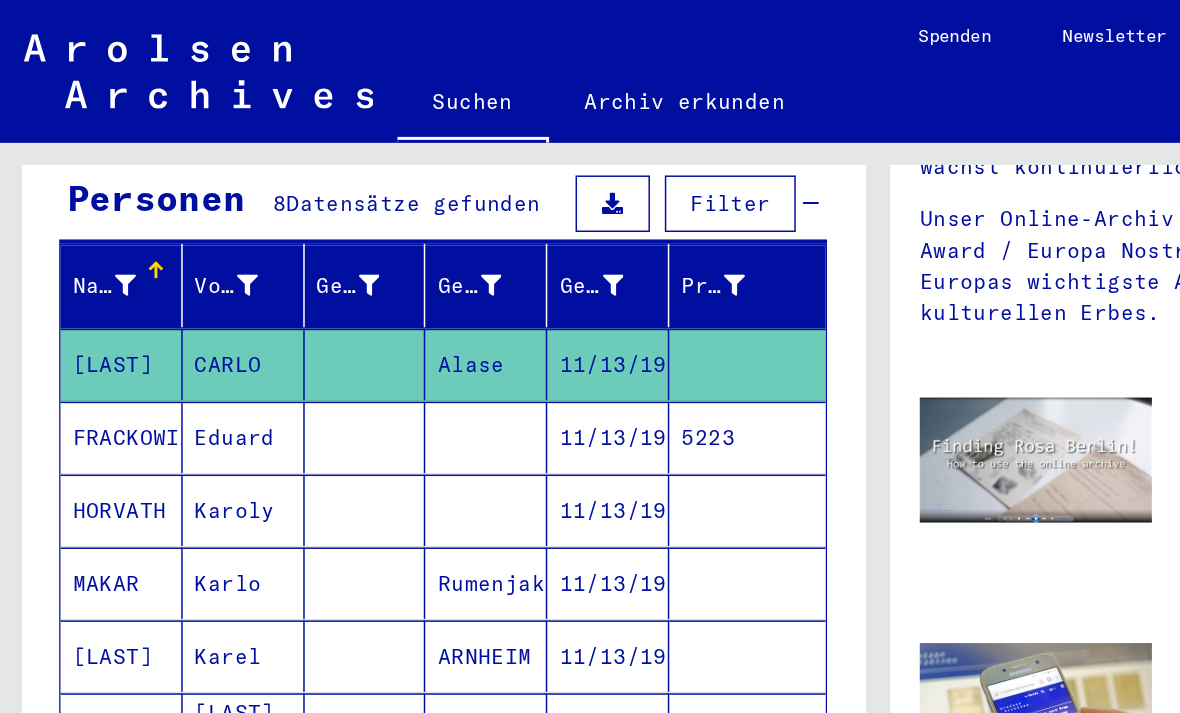 scroll, scrollTop: 0, scrollLeft: 0, axis: both 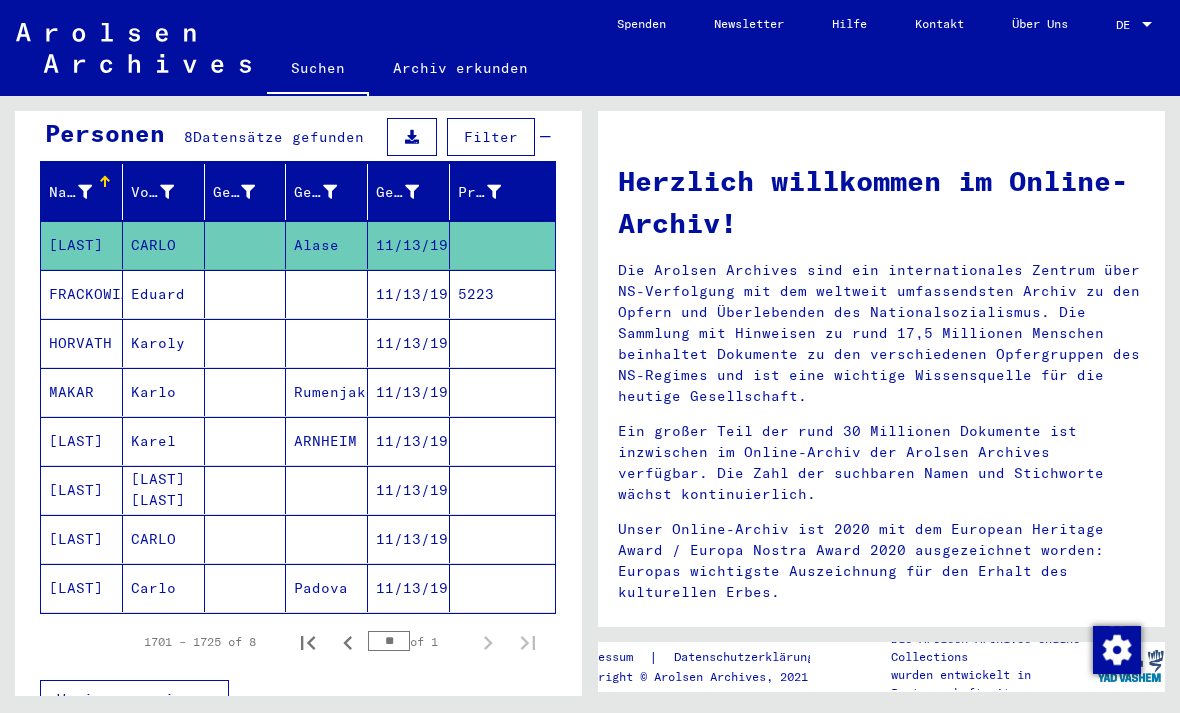 click on "Karoly" at bounding box center [164, 392] 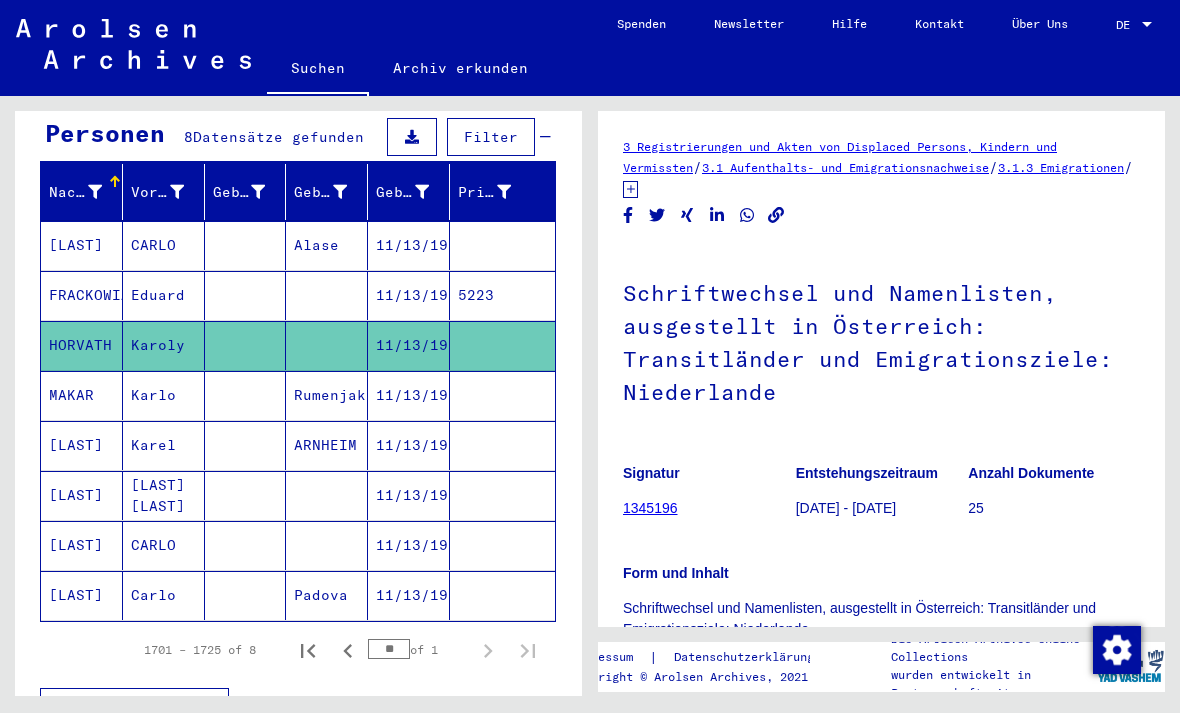 scroll, scrollTop: 0, scrollLeft: 0, axis: both 